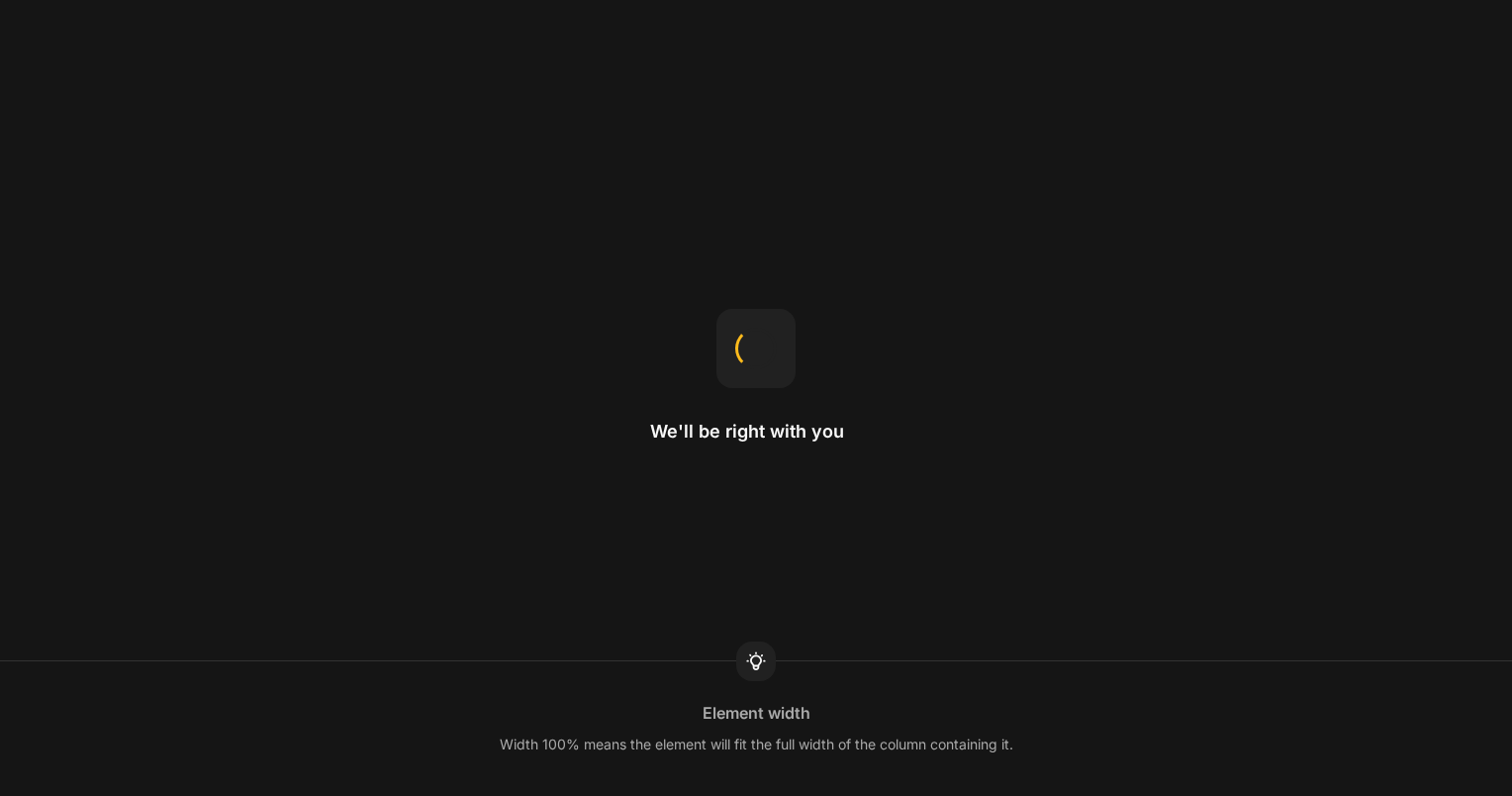 scroll, scrollTop: 0, scrollLeft: 0, axis: both 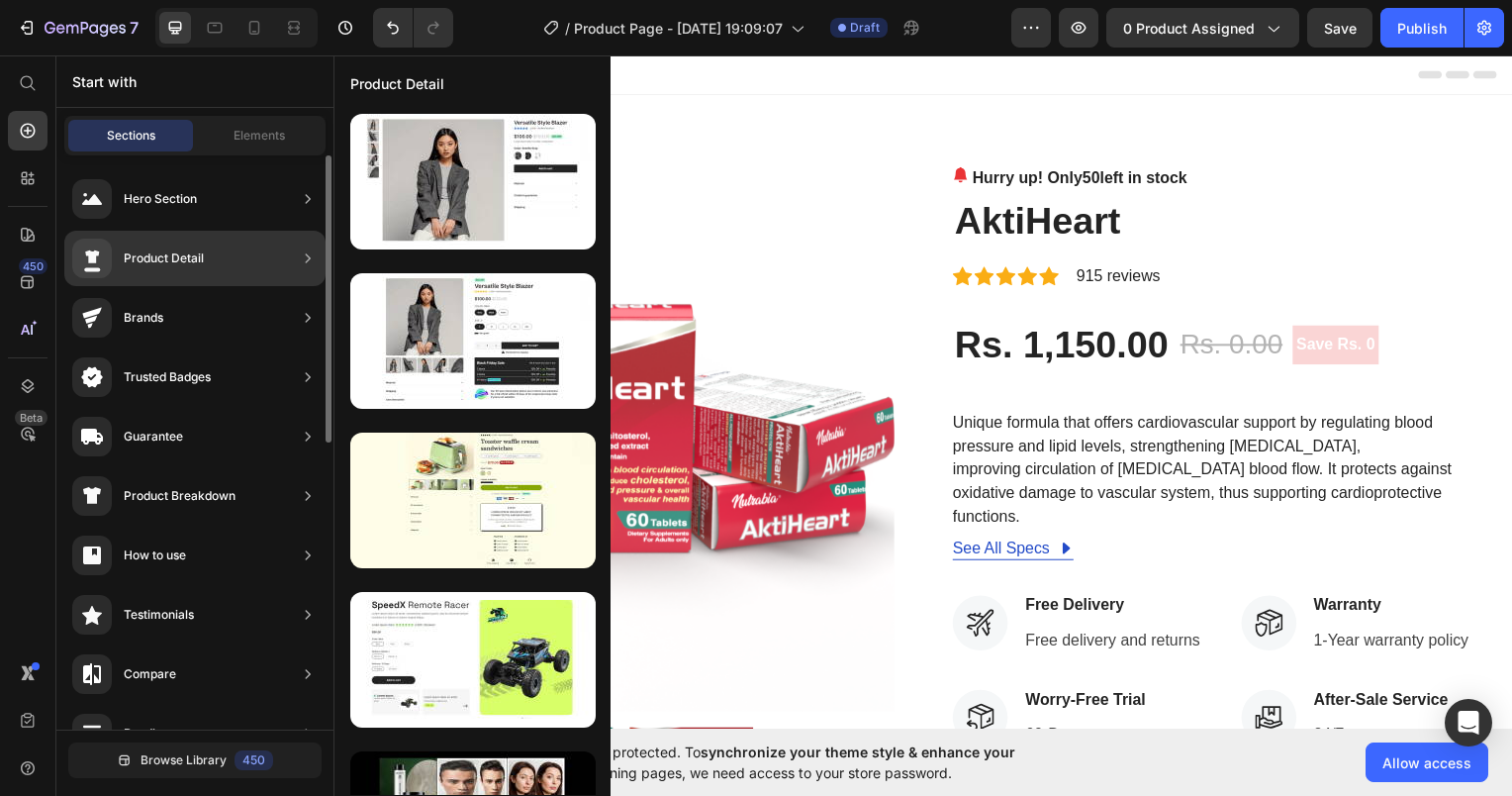 click 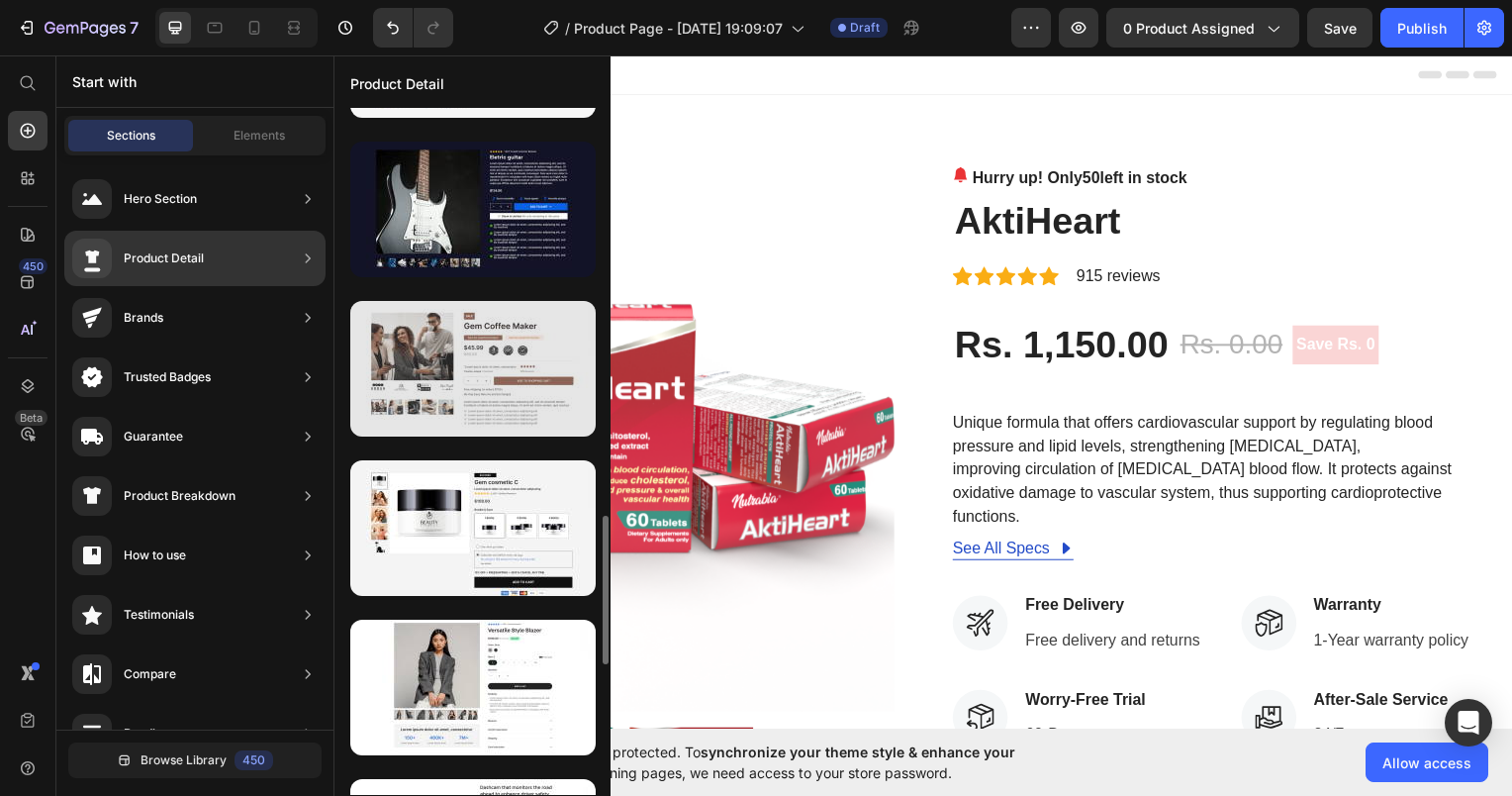 scroll, scrollTop: 2083, scrollLeft: 0, axis: vertical 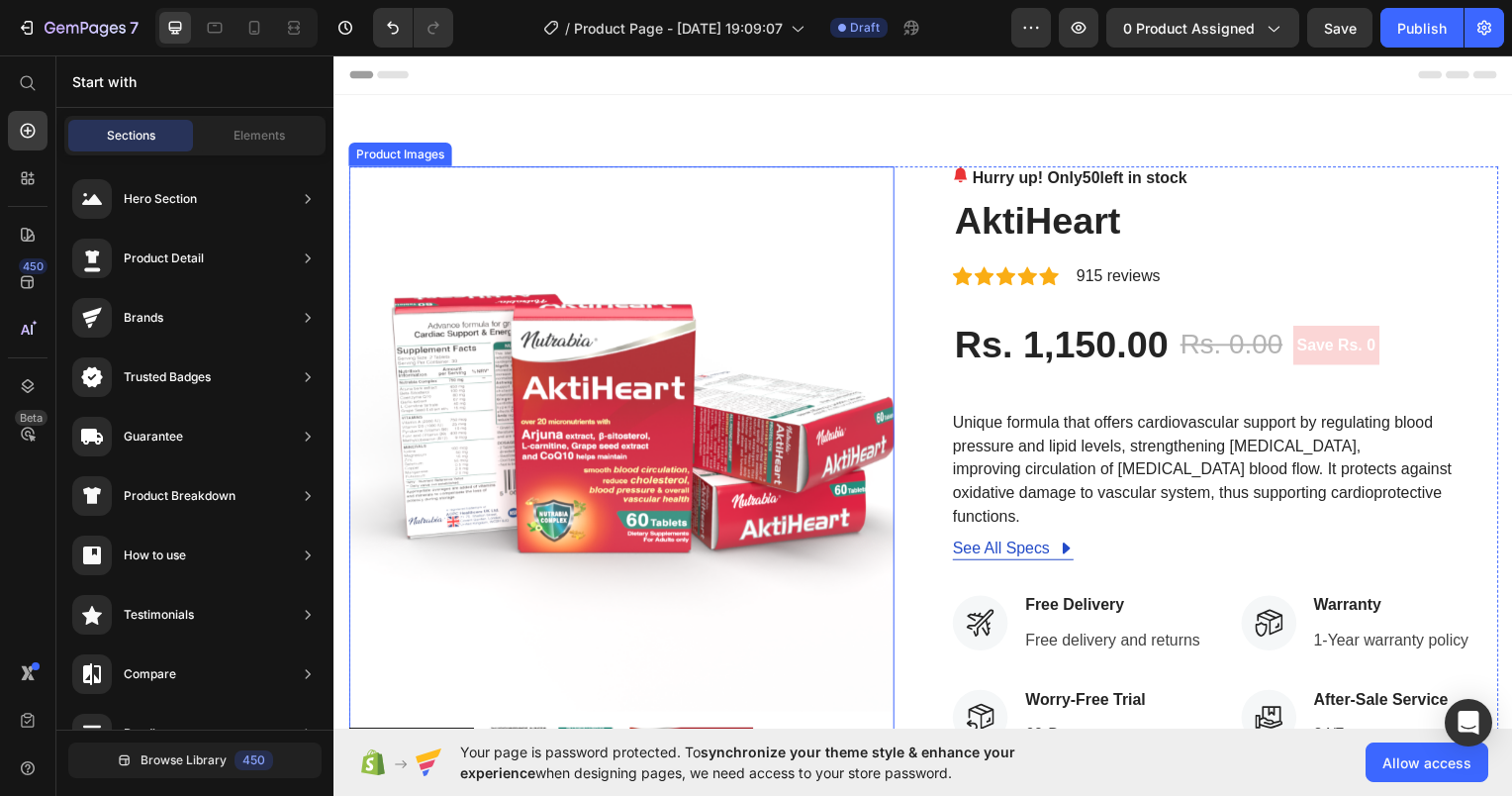 click at bounding box center [622, 441] 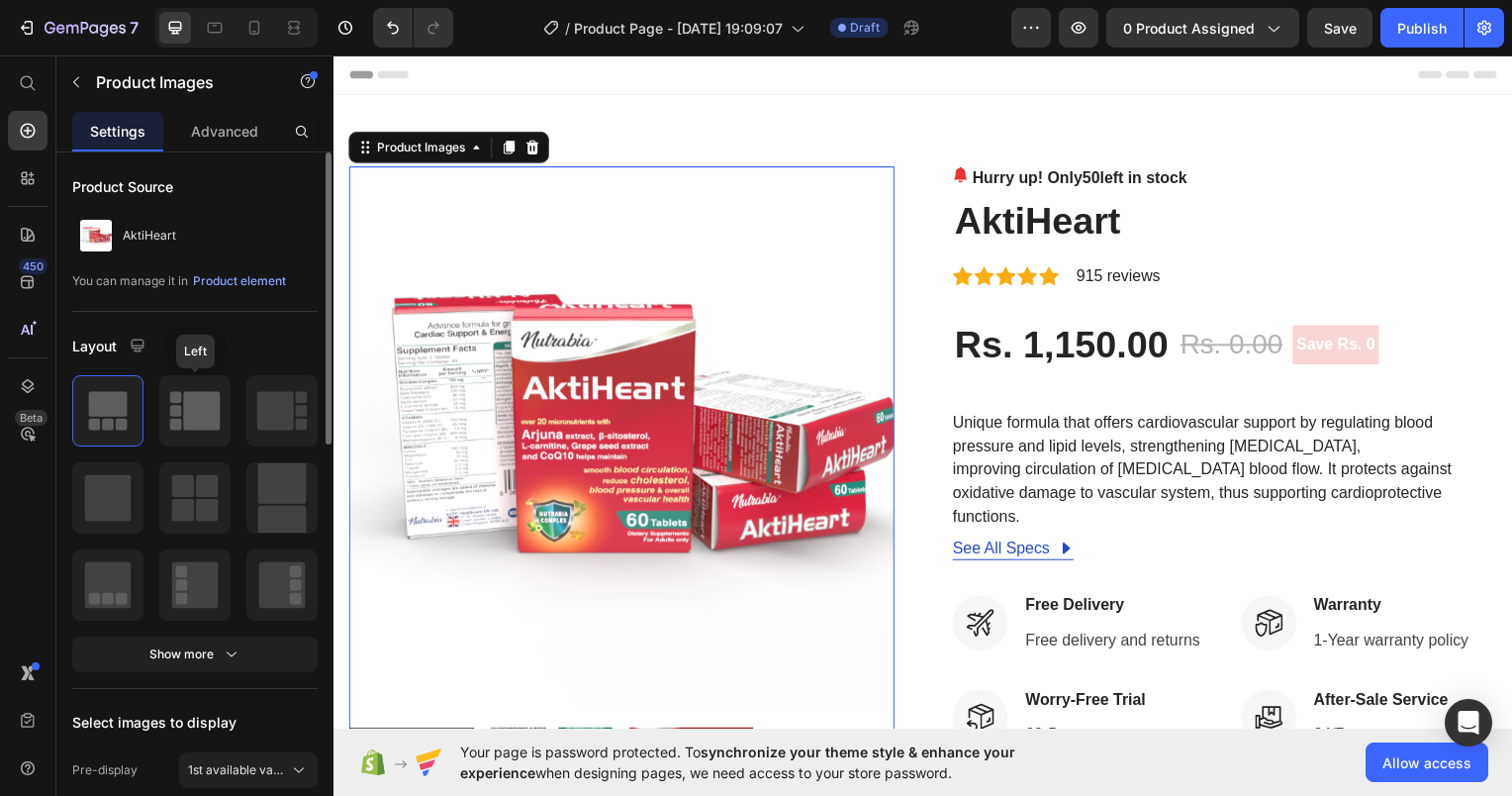 click 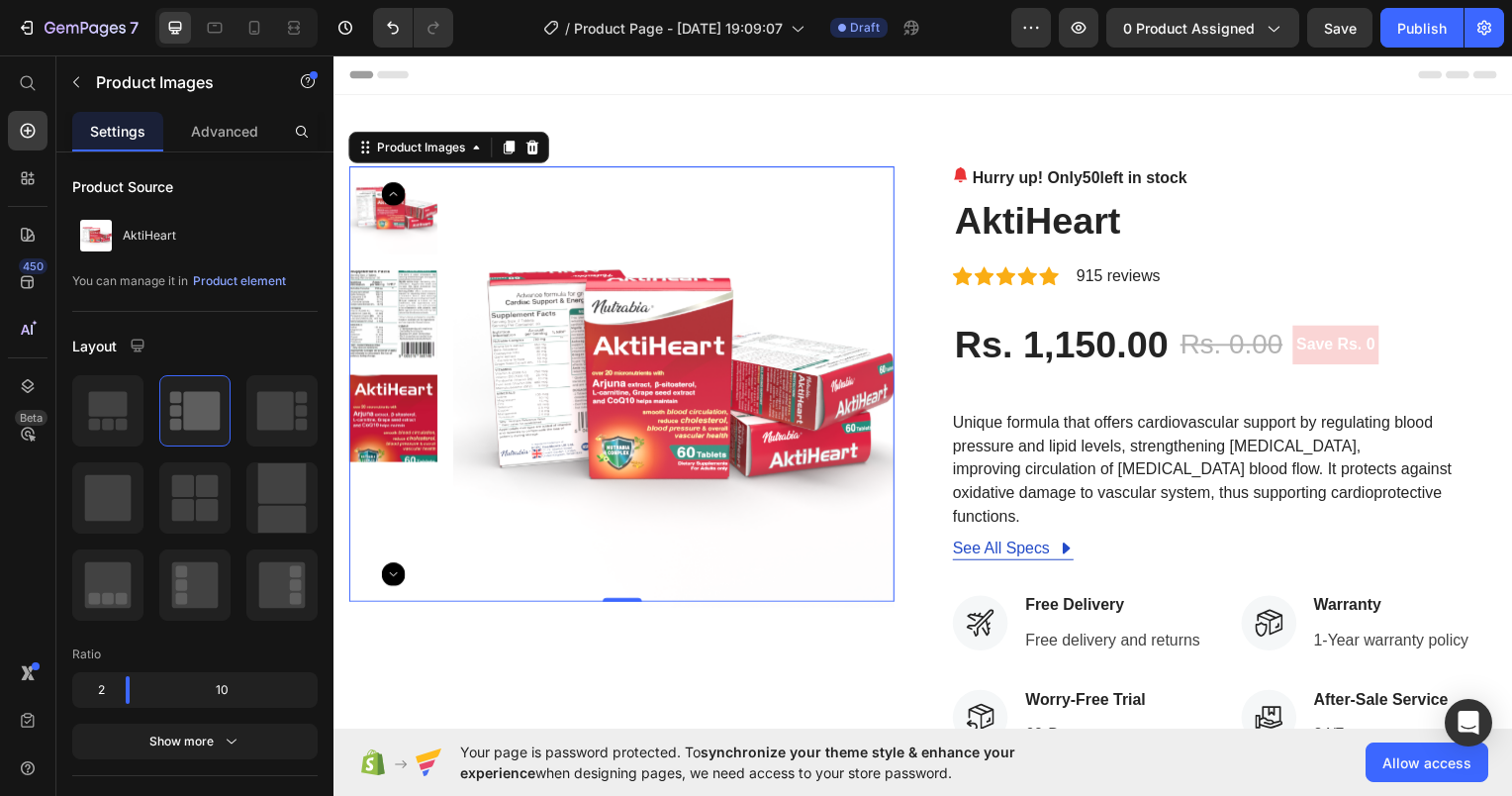 click 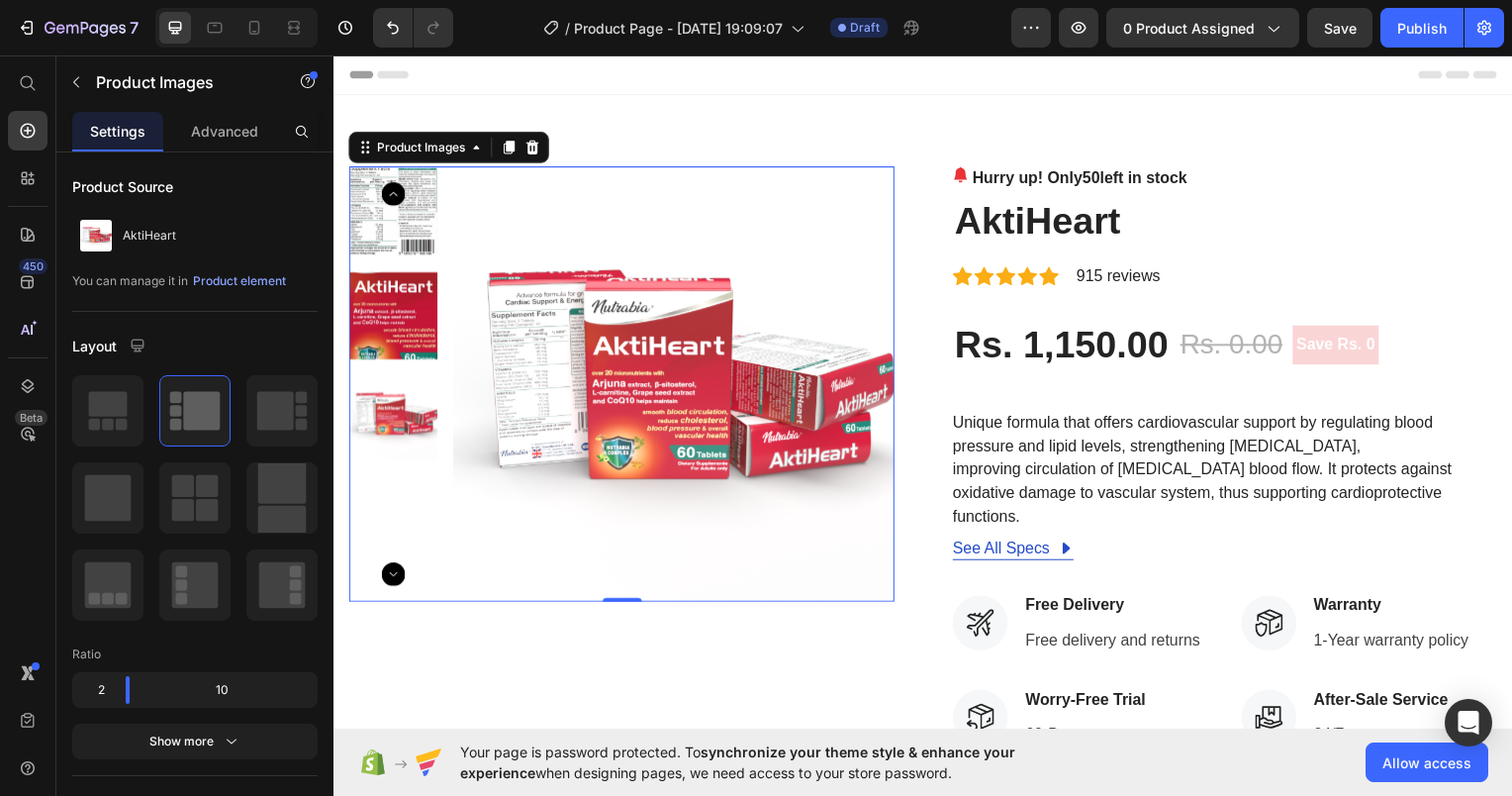 click 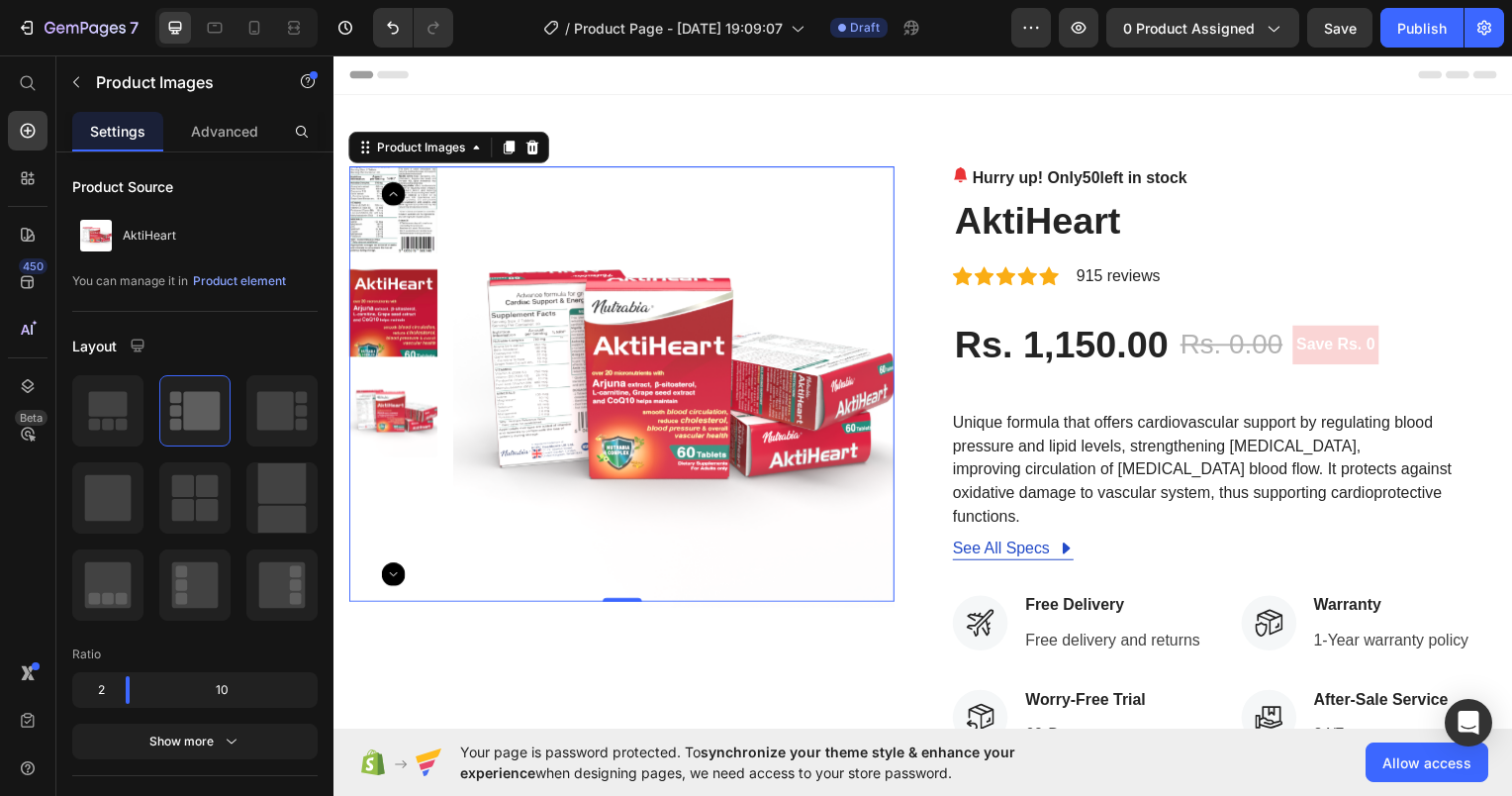 click 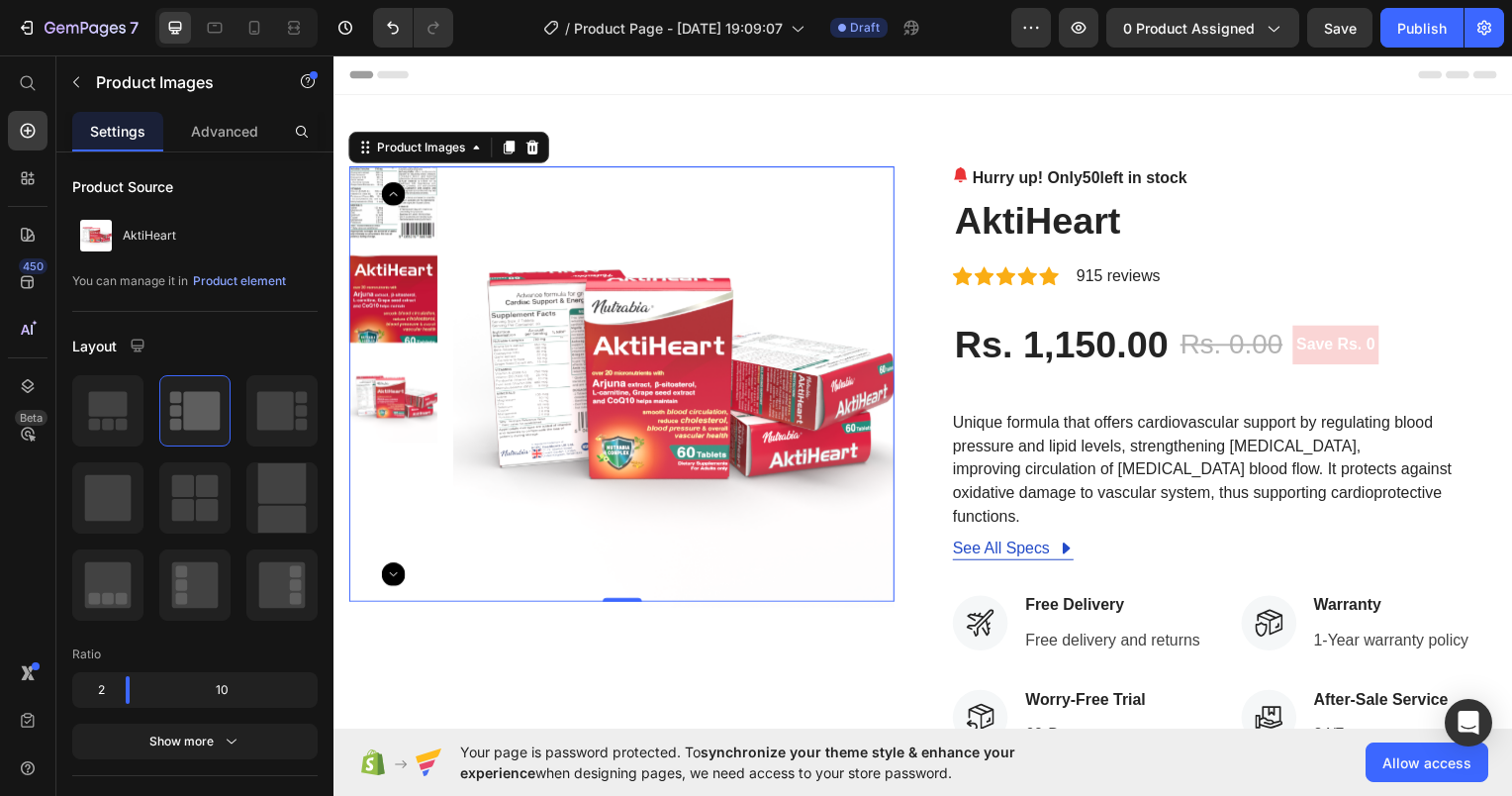 click 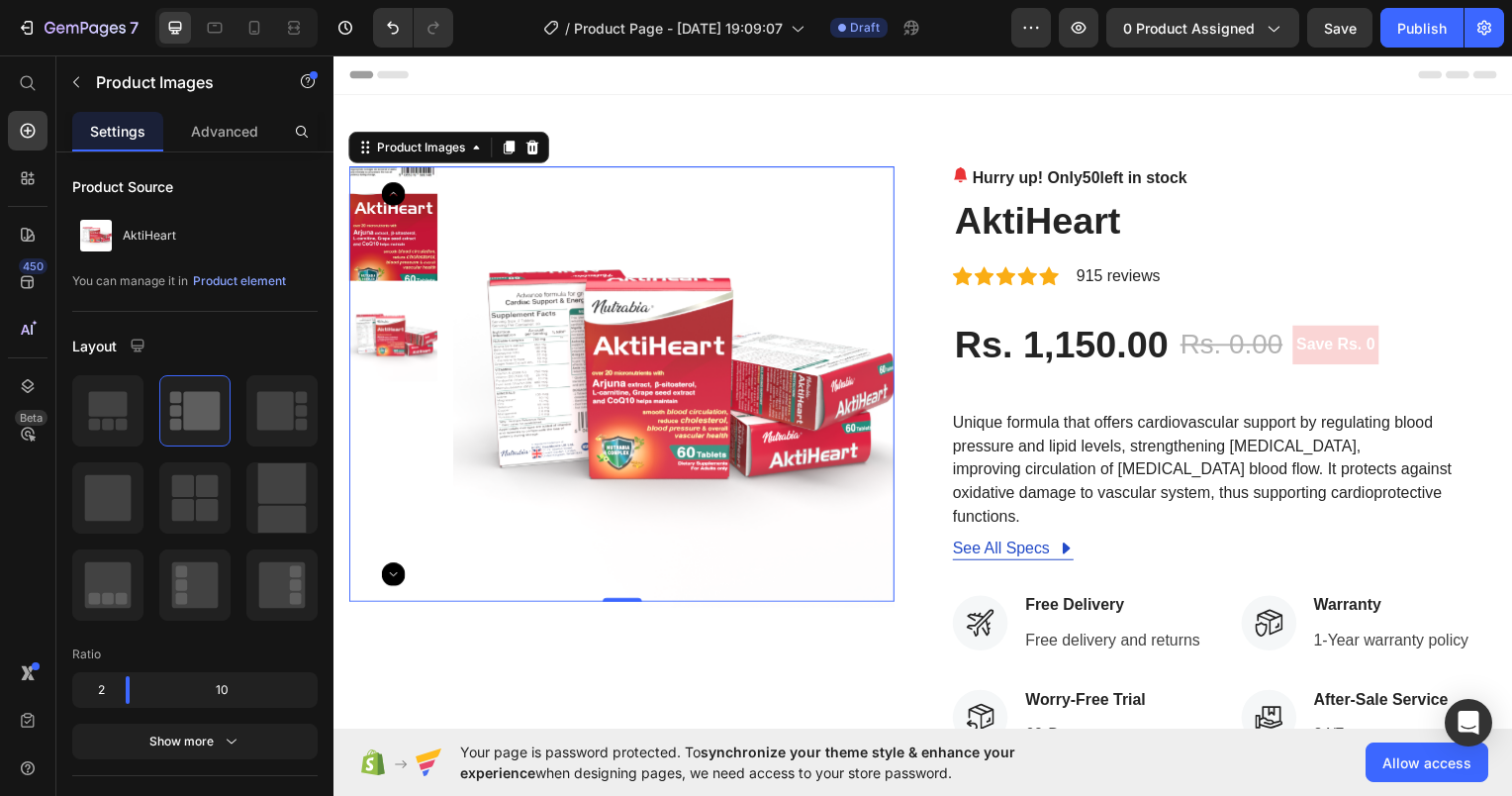 click 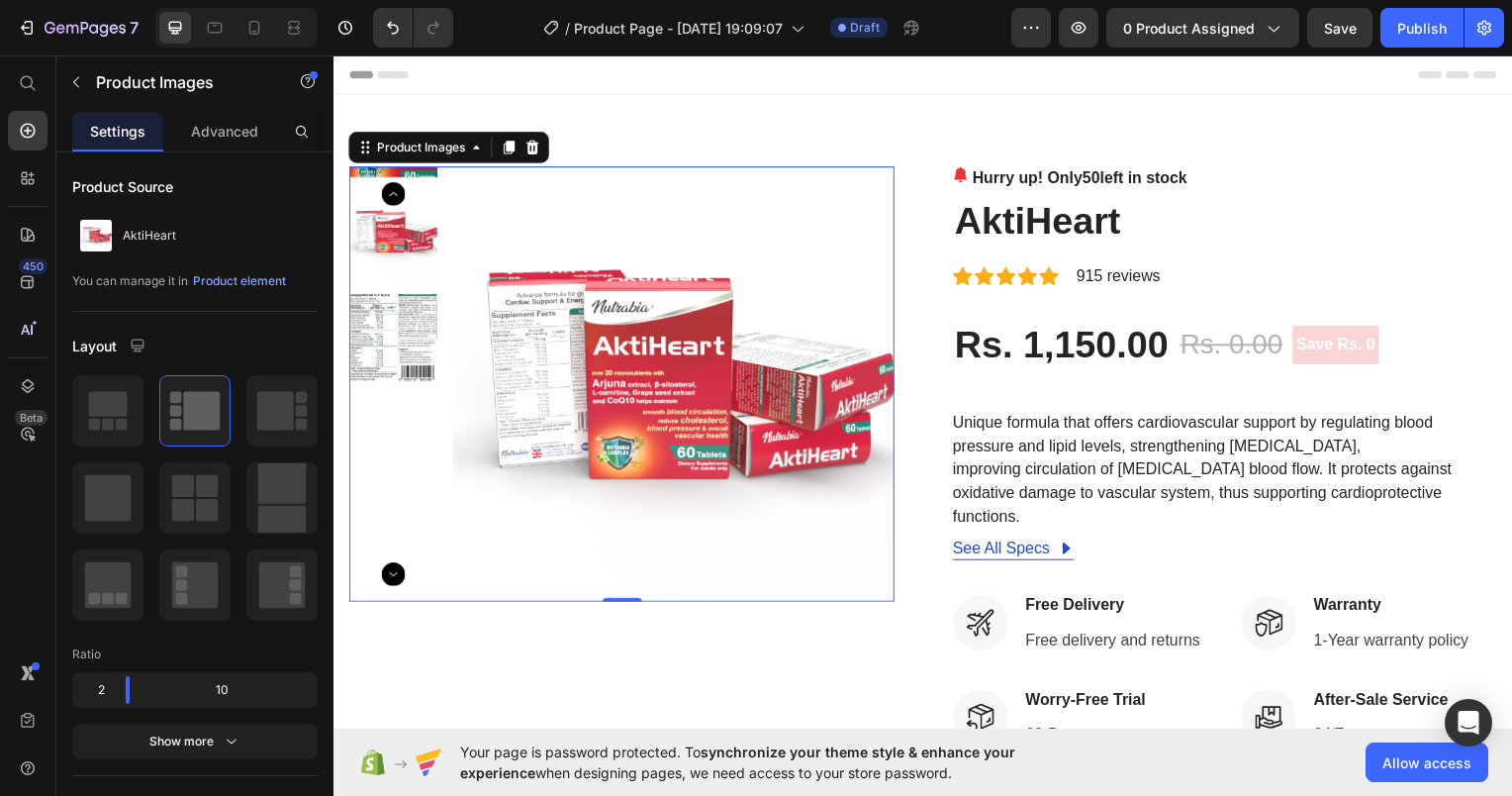 click 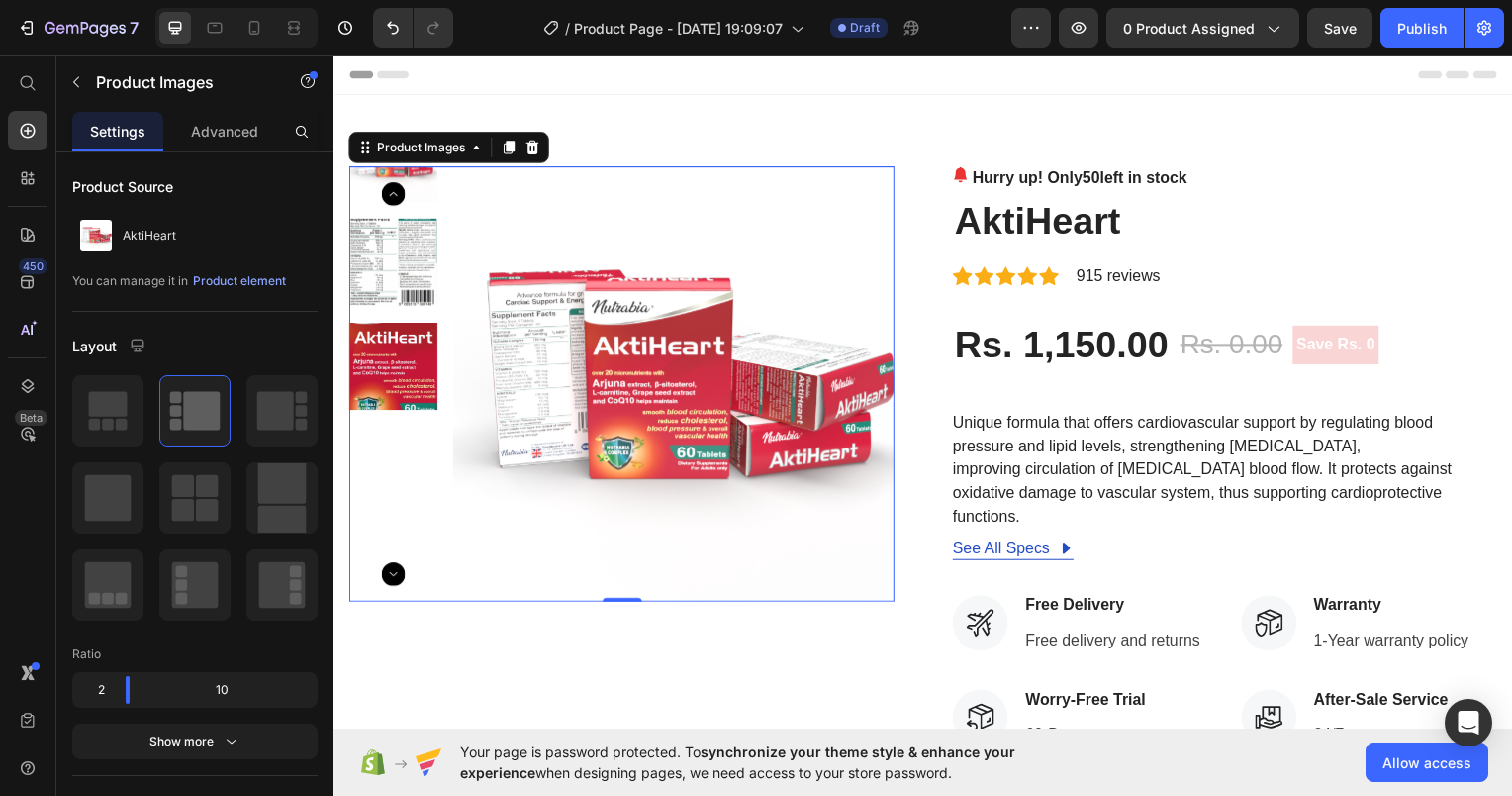 click 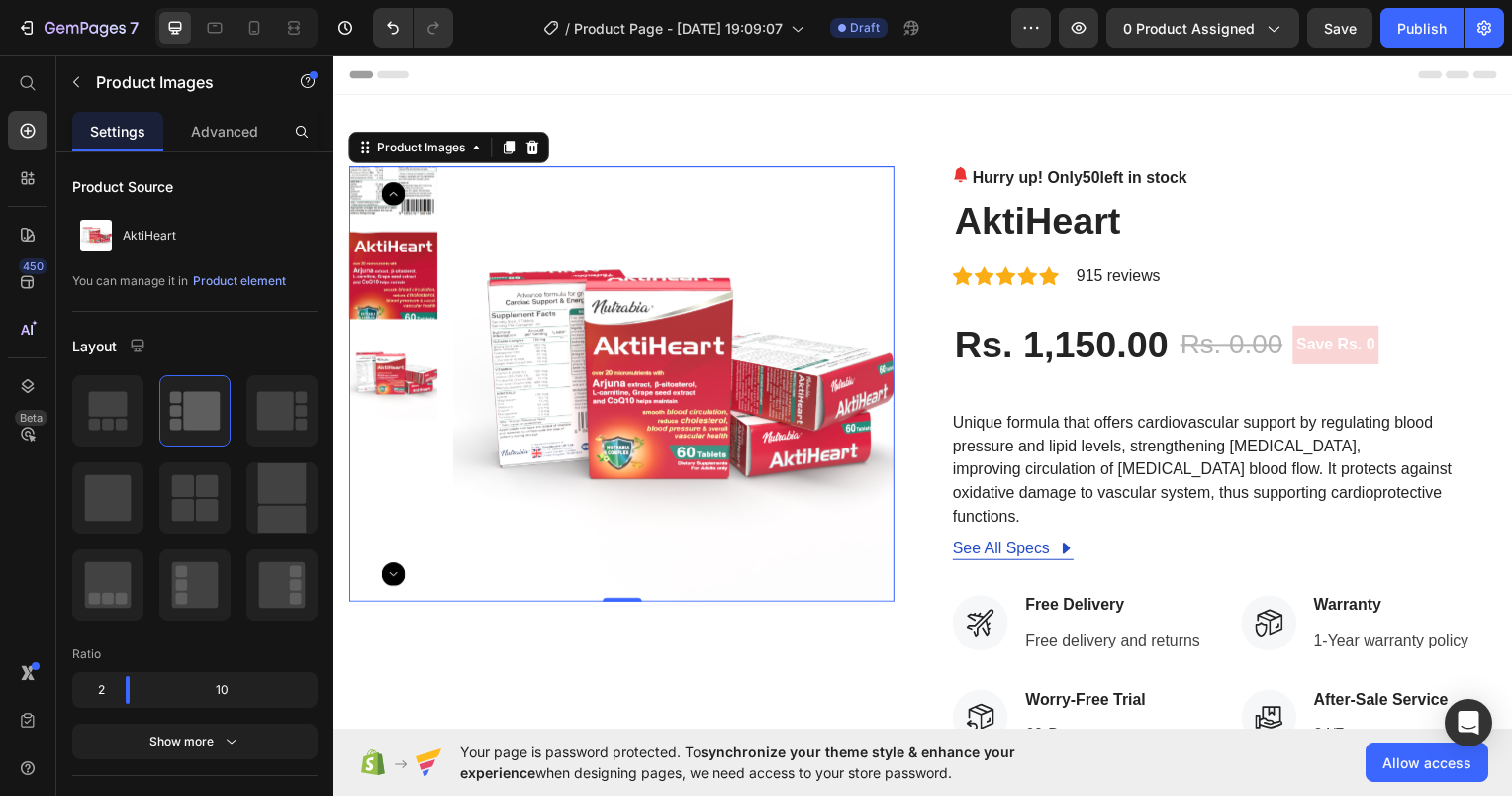 click 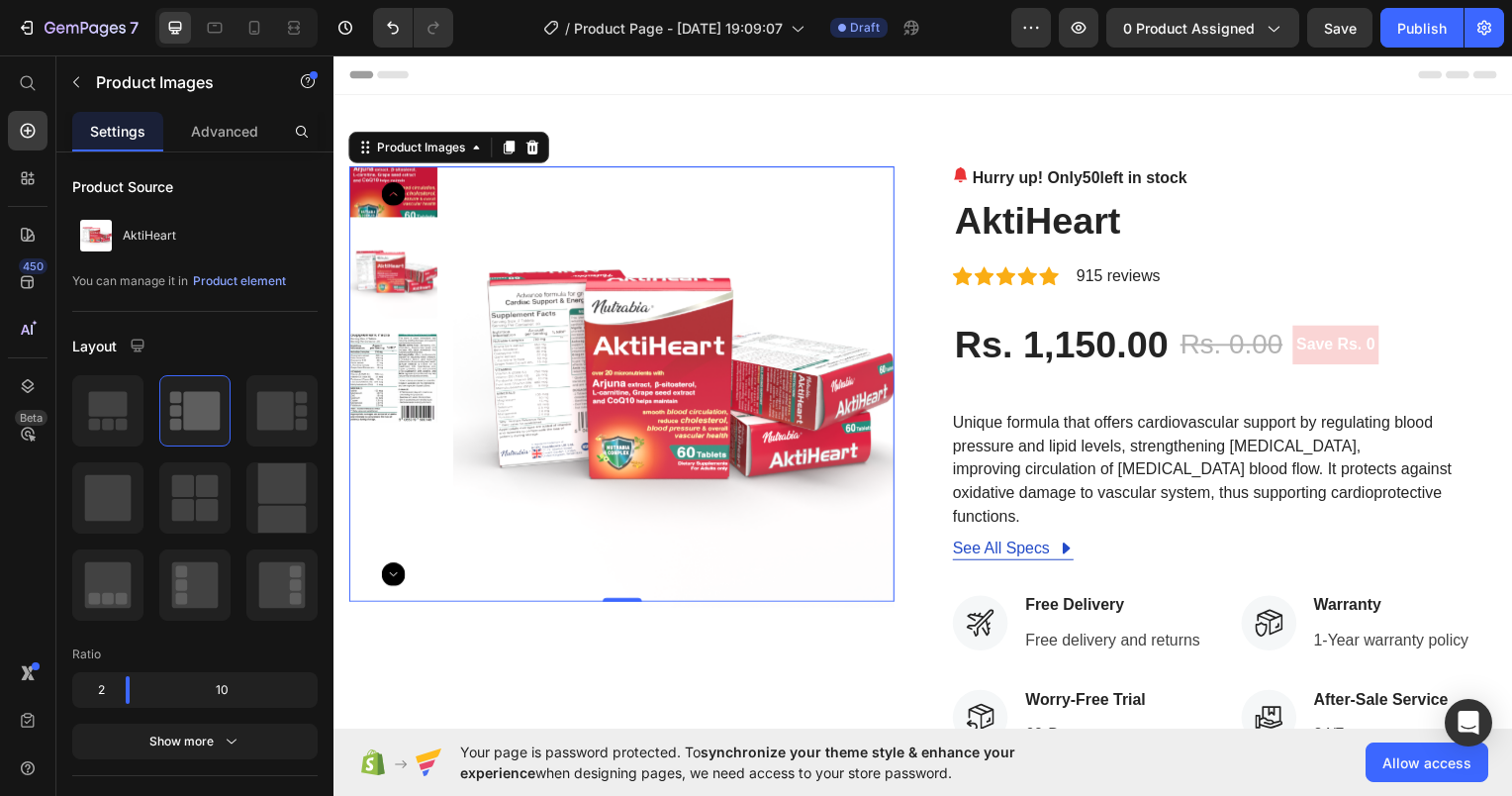 click 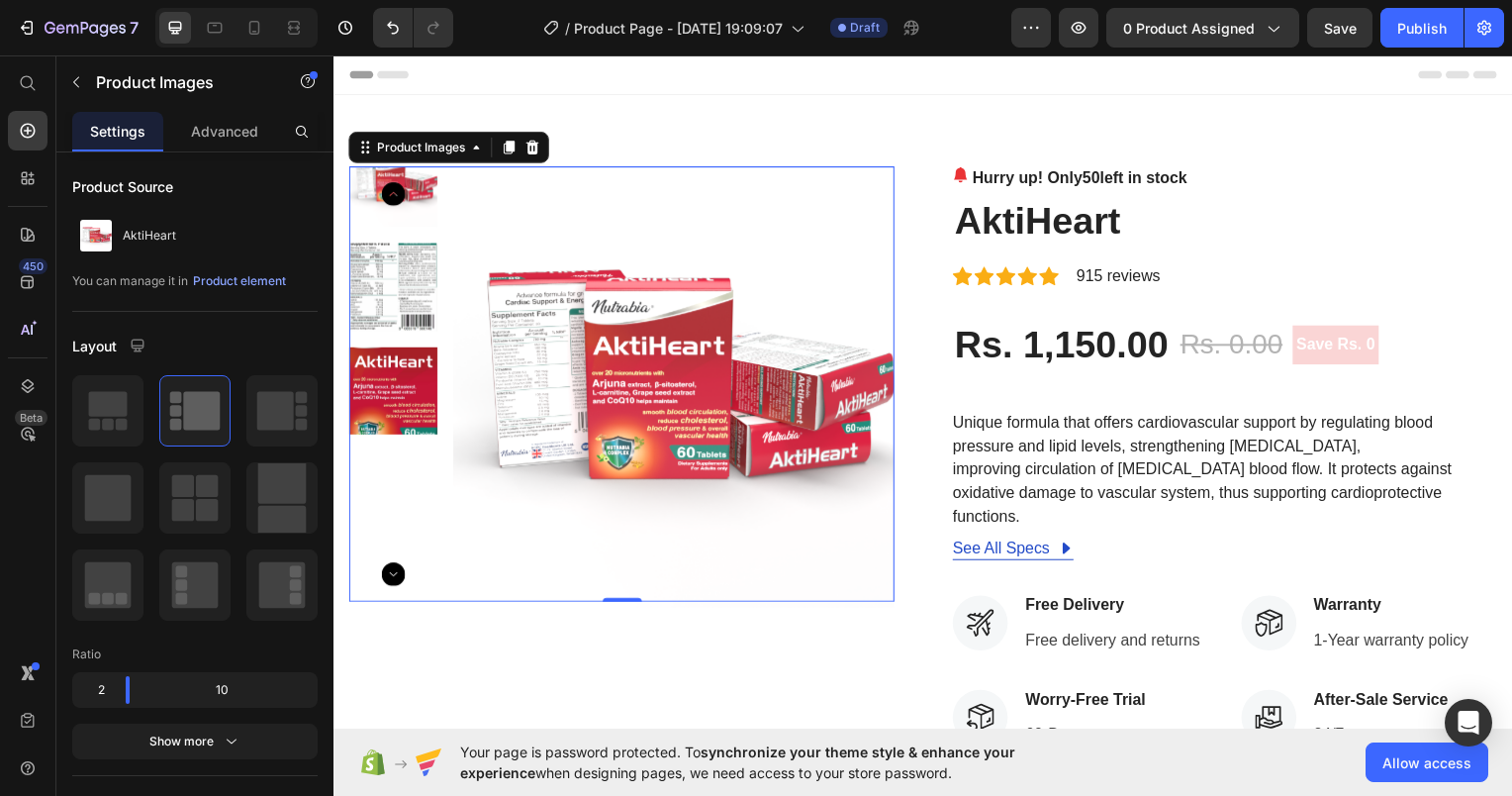 click 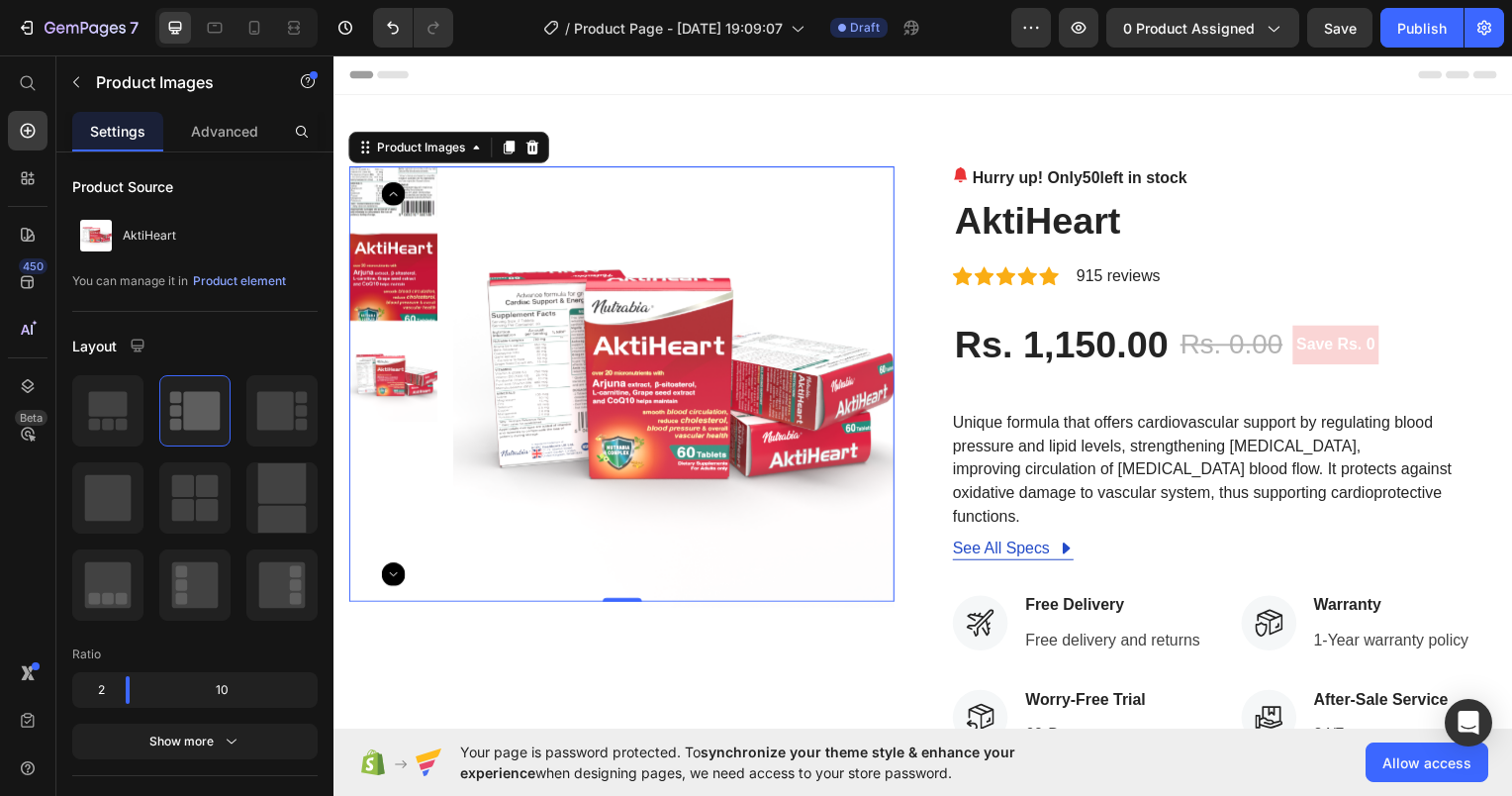 click 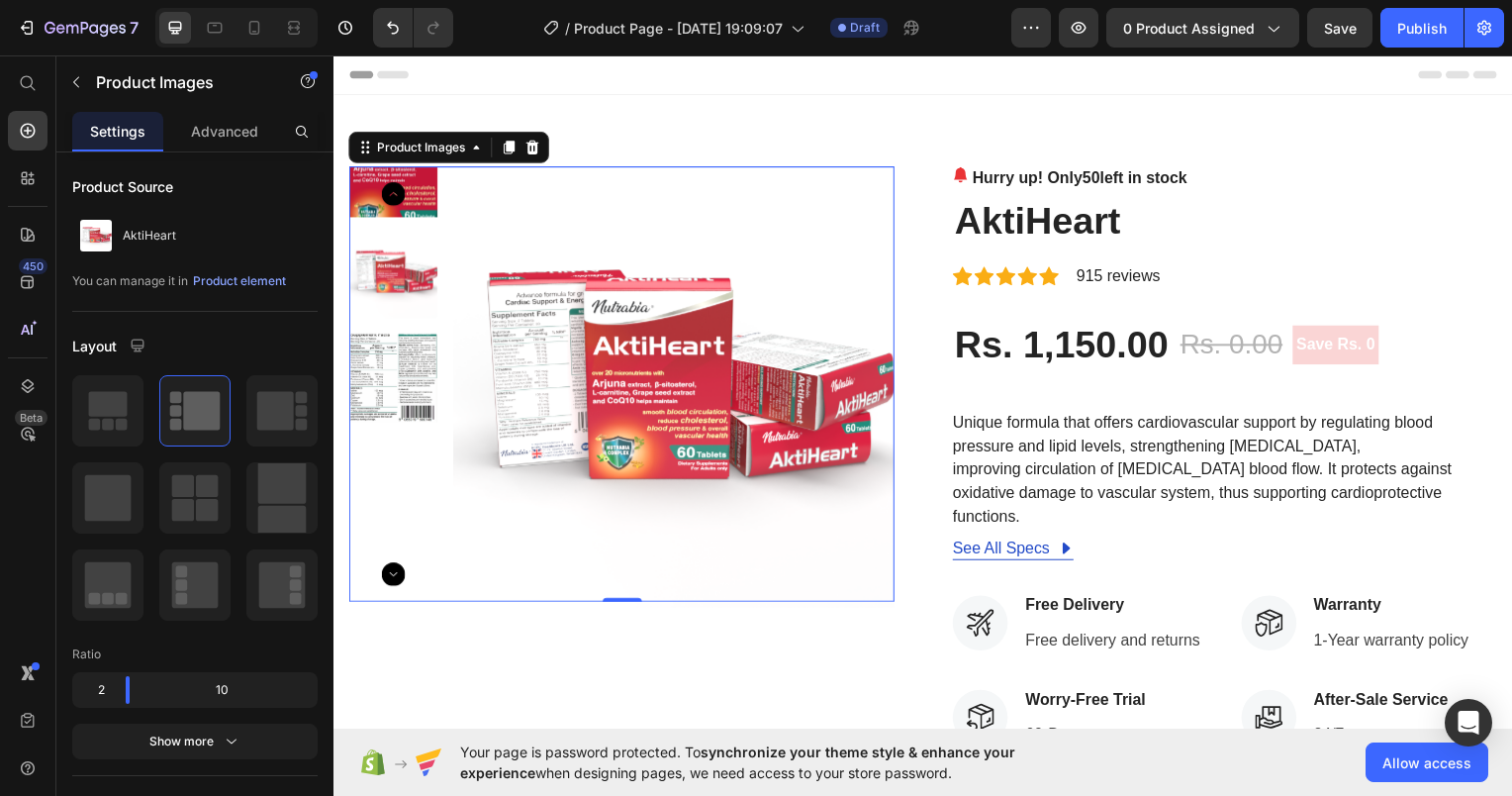 click 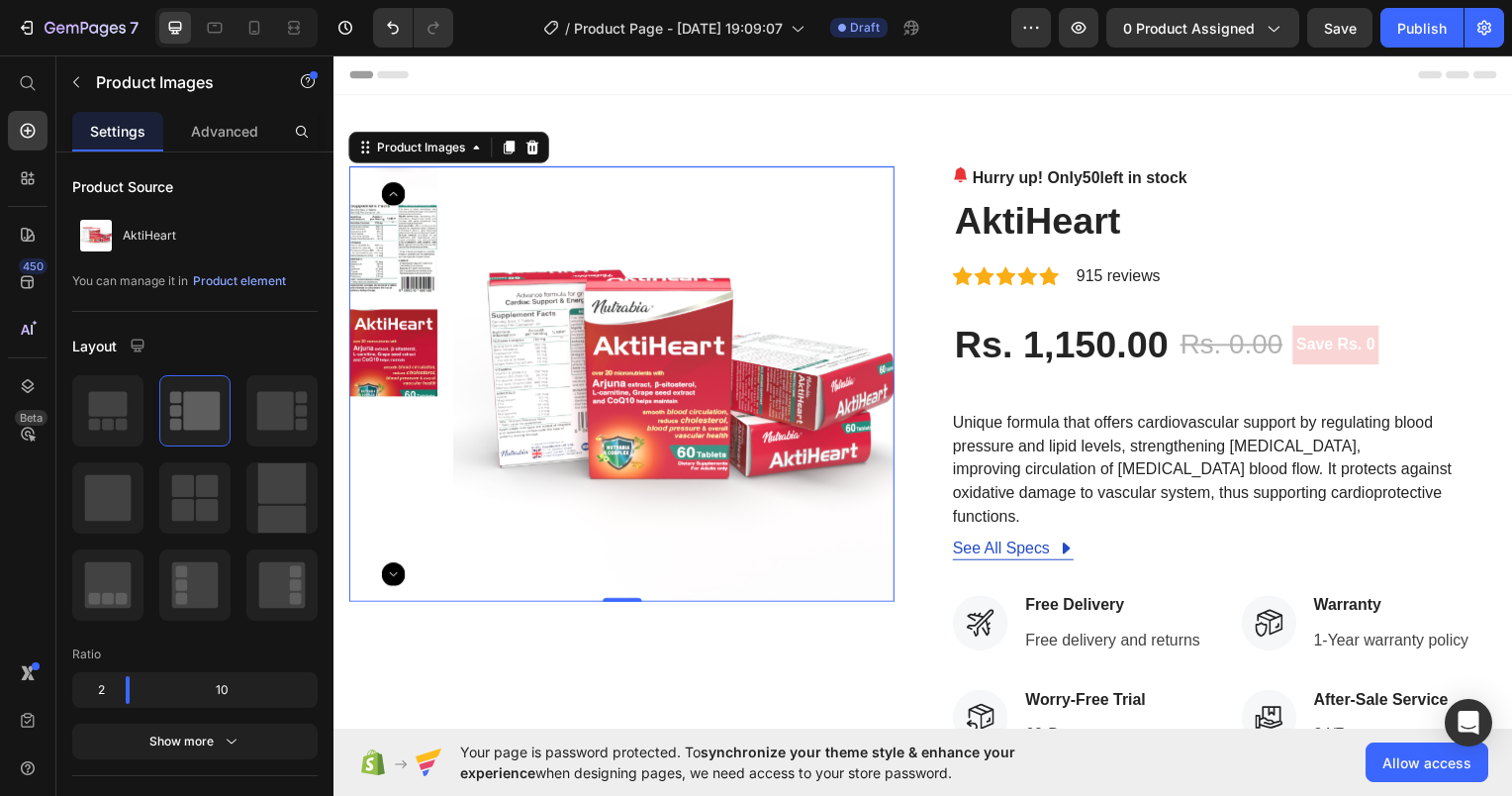 click 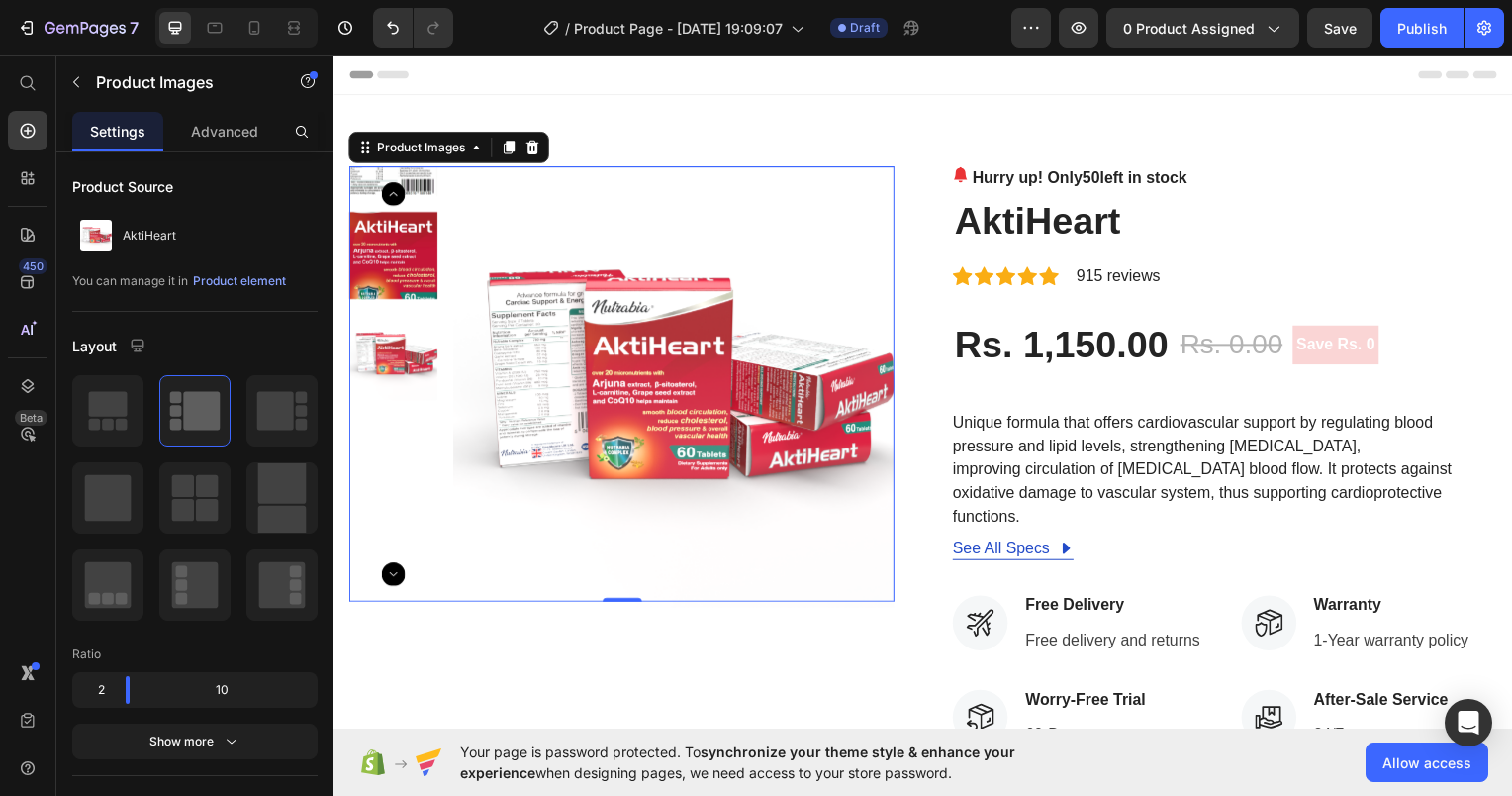 click 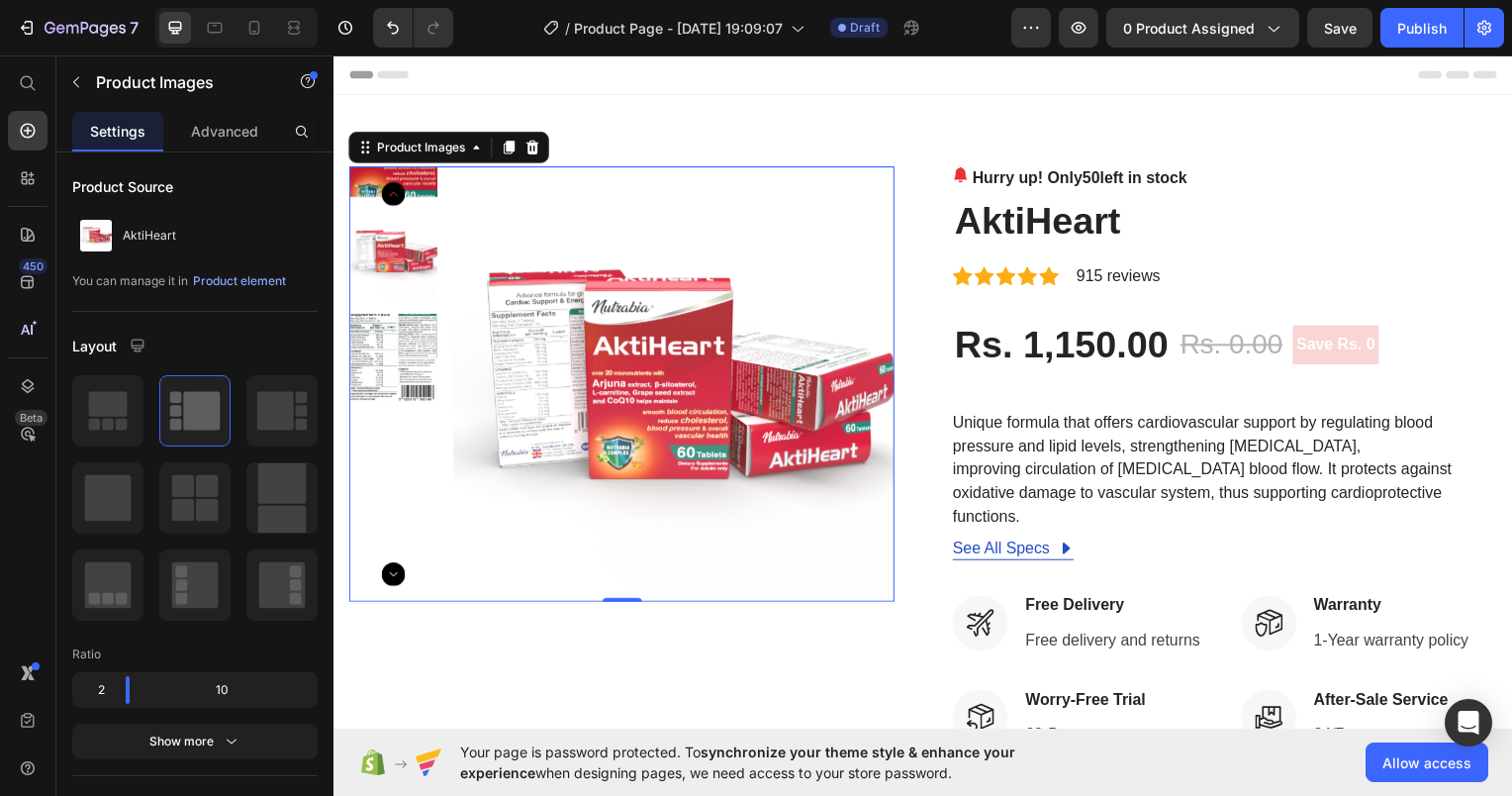 click 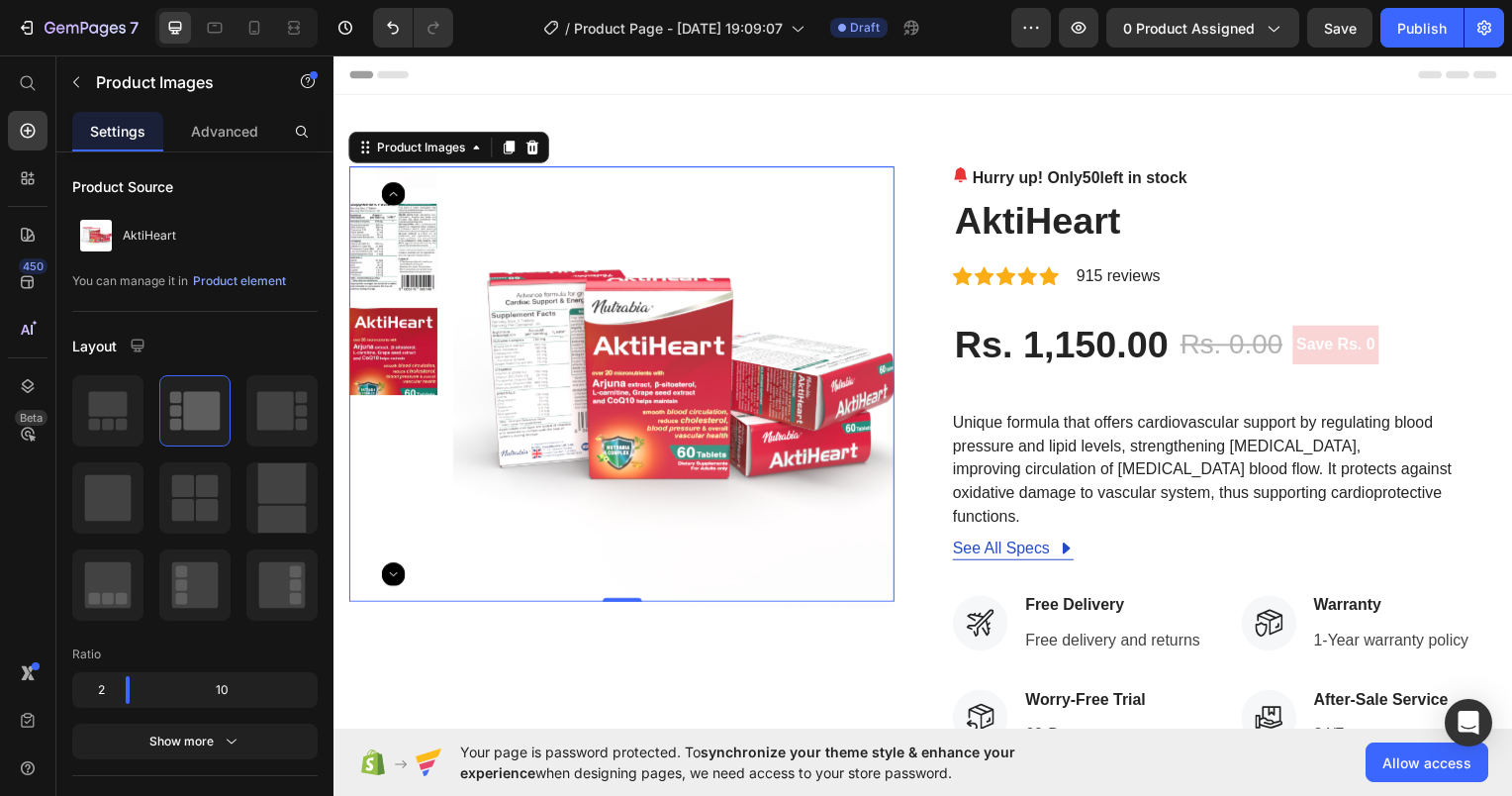click 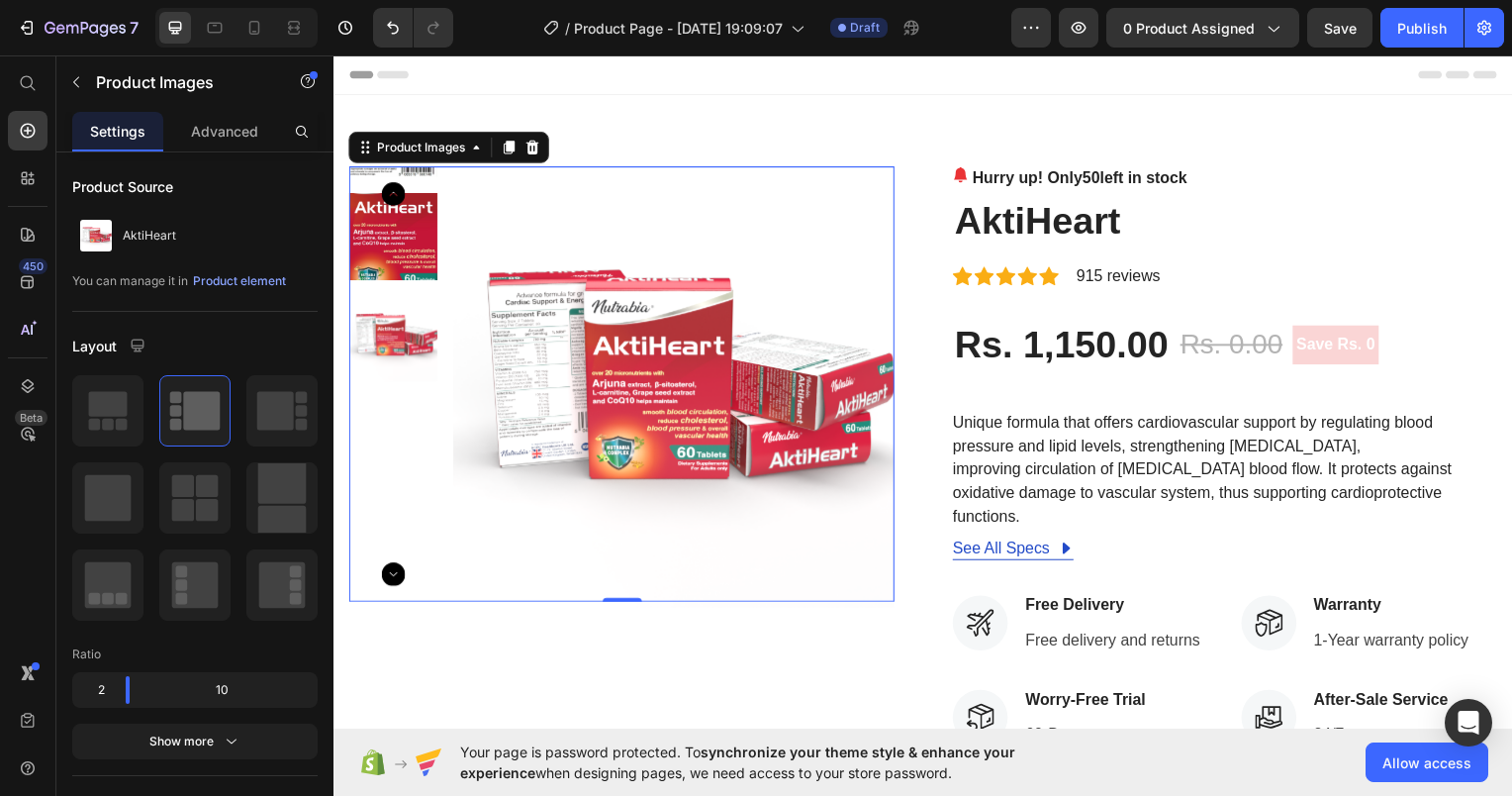 click 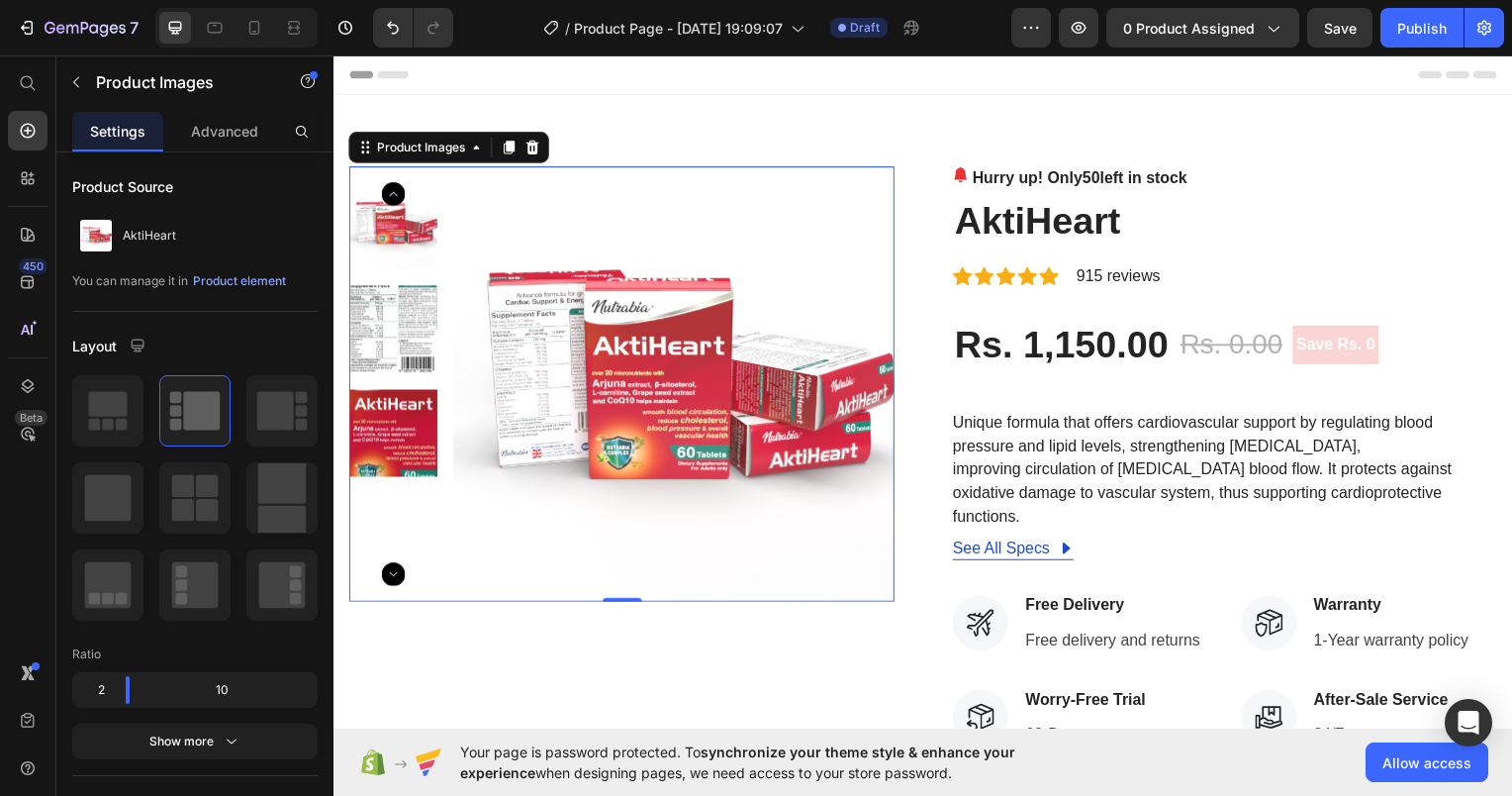 click 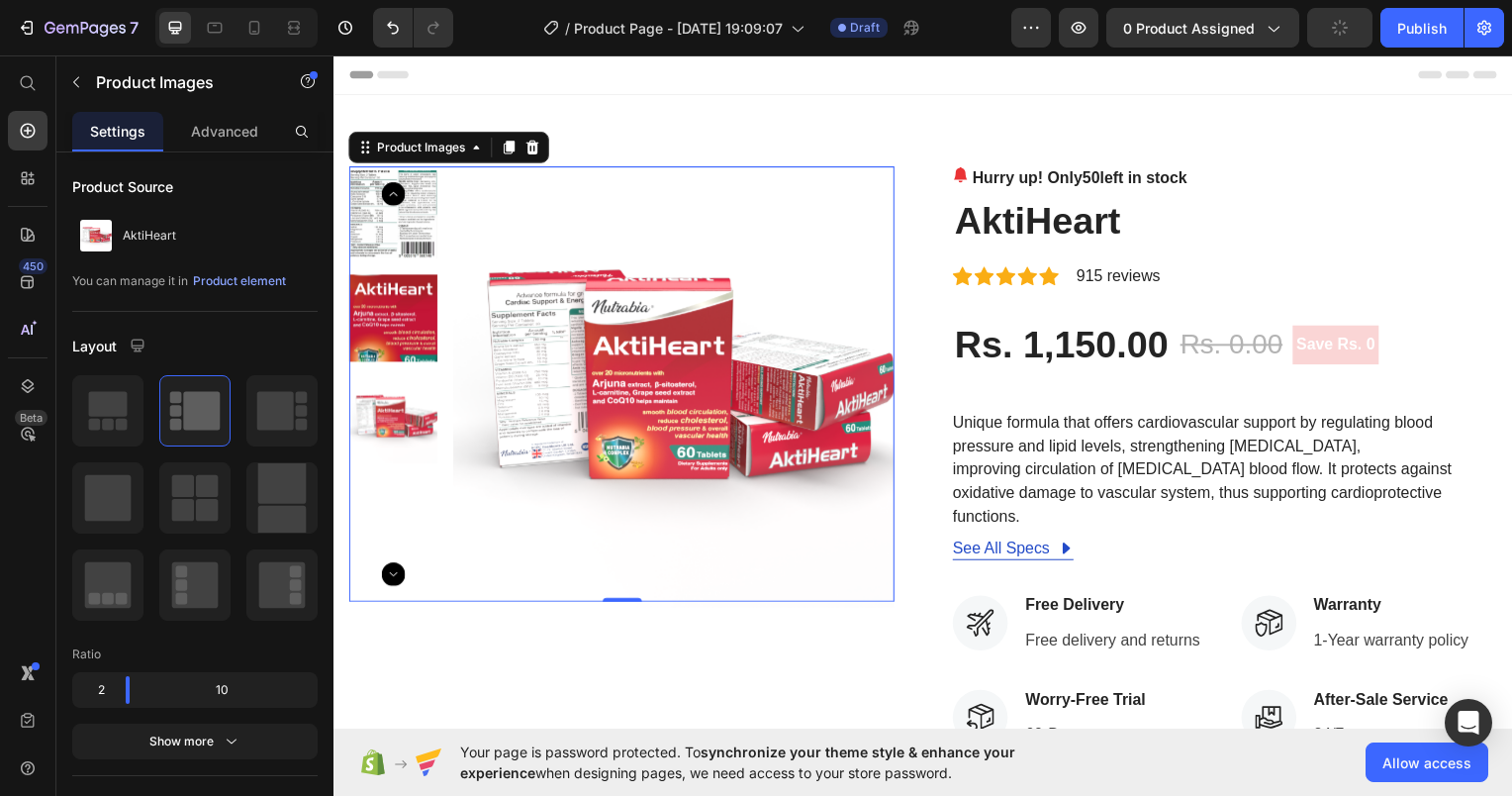 click 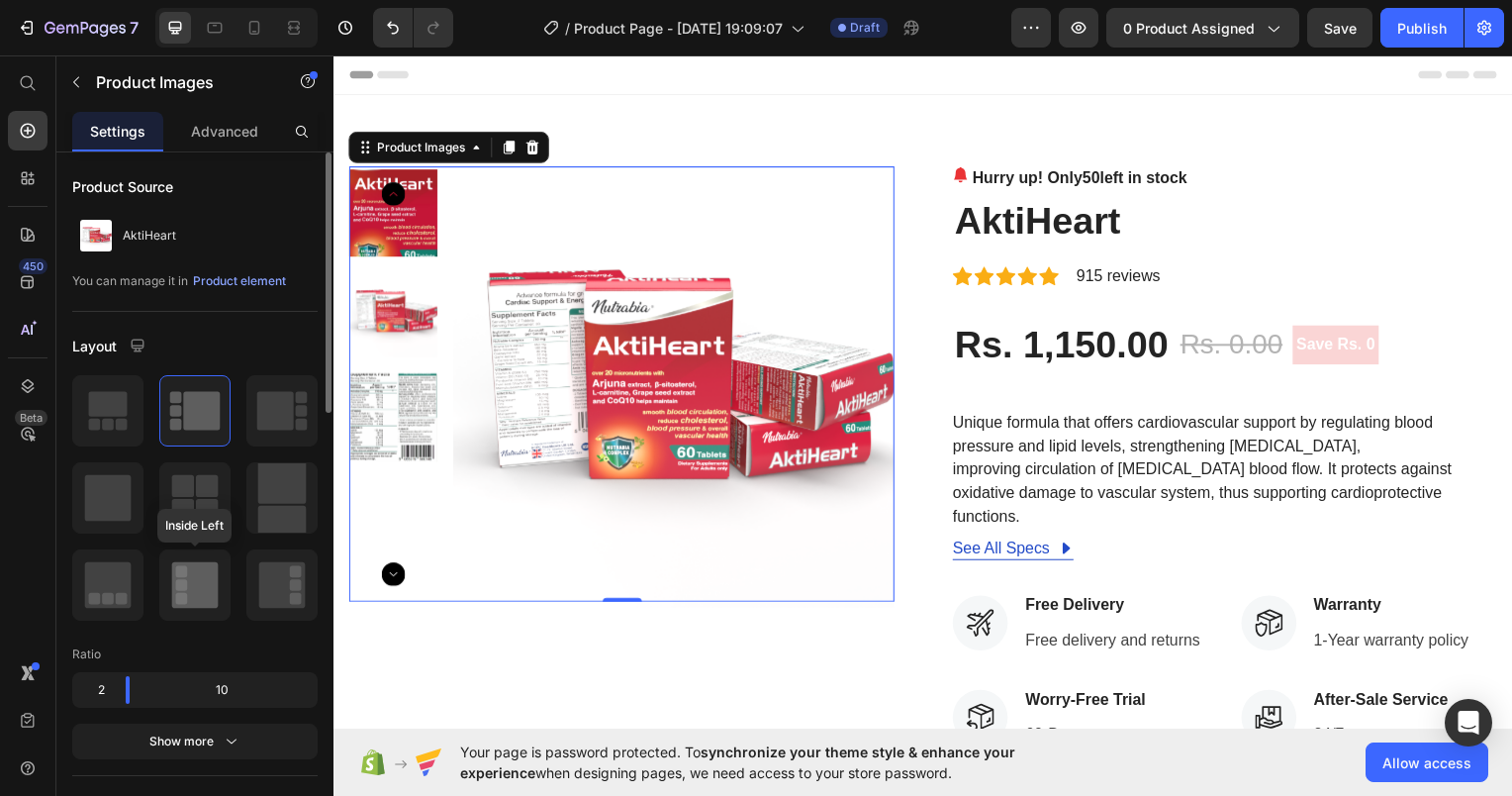 click 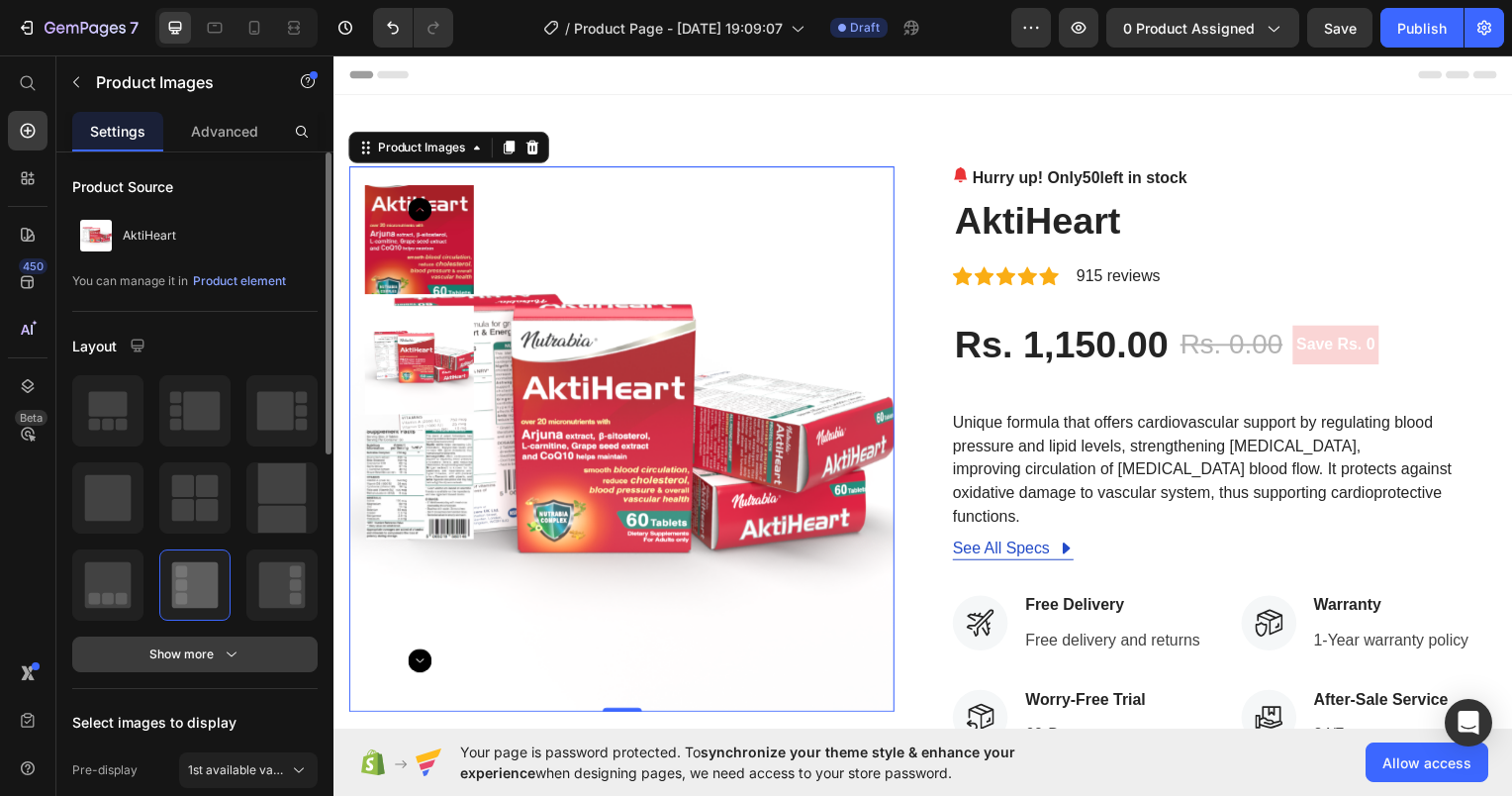 click on "Show more" at bounding box center (195, 654) 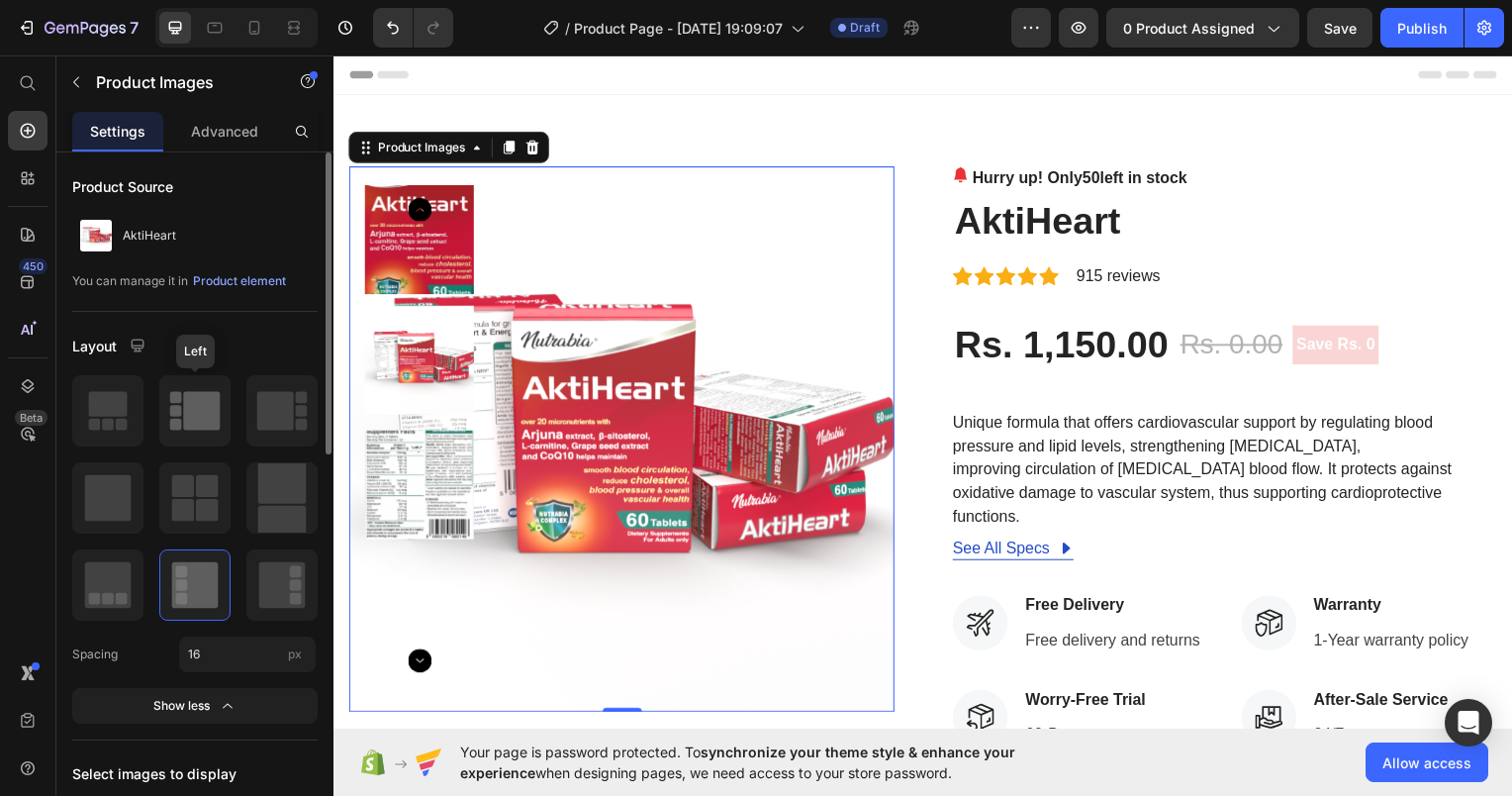 click 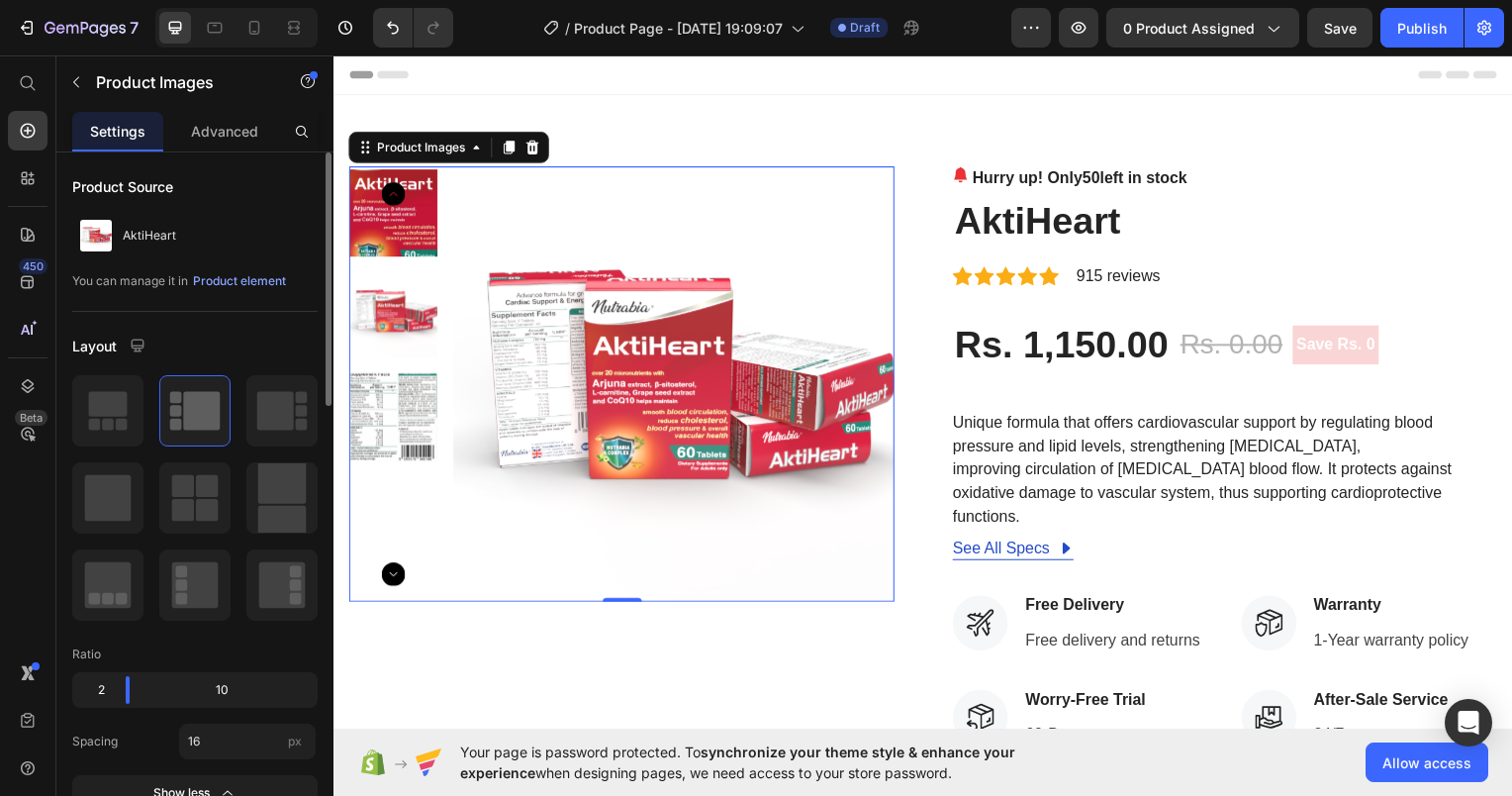scroll, scrollTop: 198, scrollLeft: 0, axis: vertical 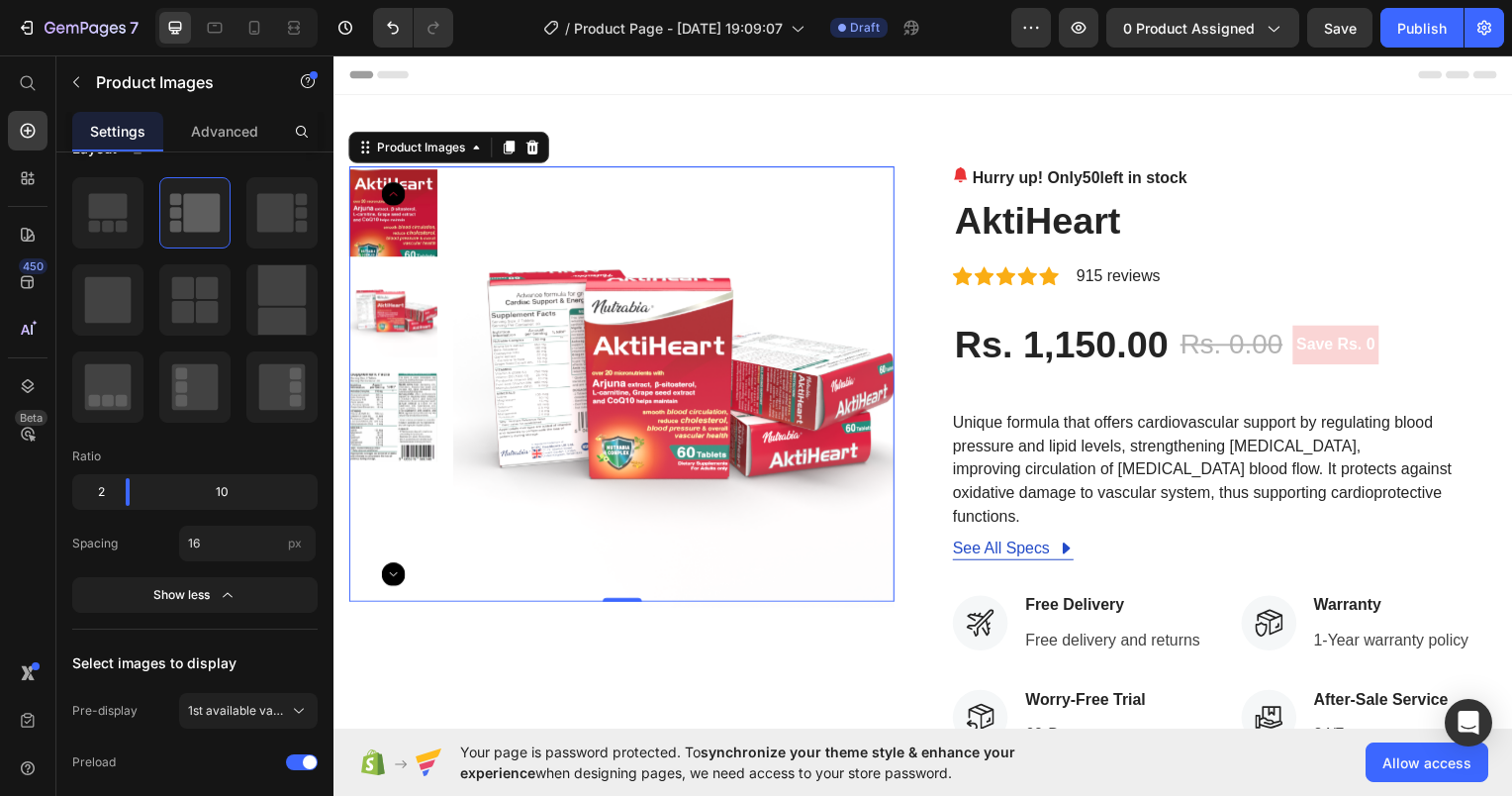 click at bounding box center (675, 388) 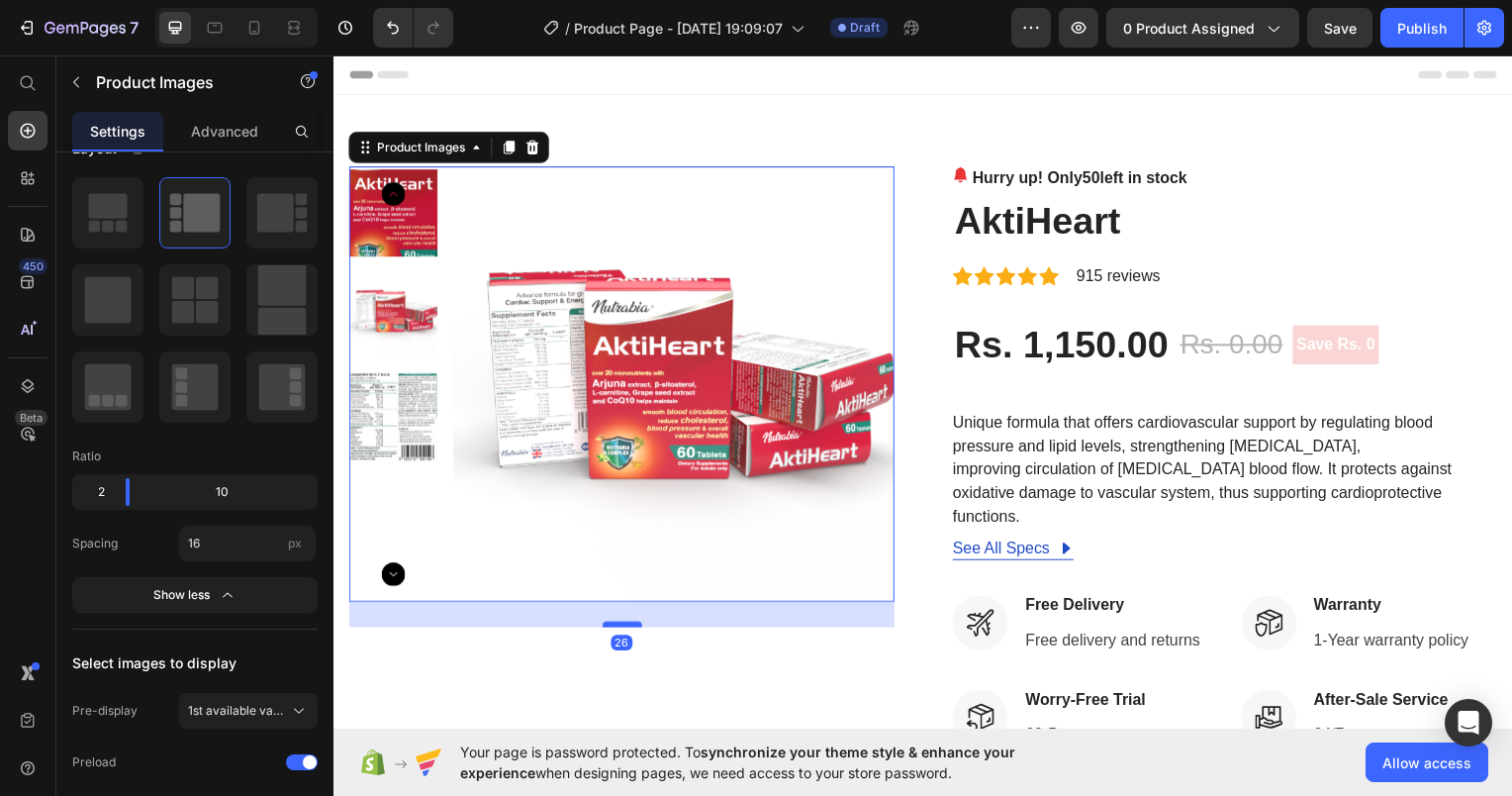 drag, startPoint x: 622, startPoint y: 601, endPoint x: 625, endPoint y: 627, distance: 26.172505 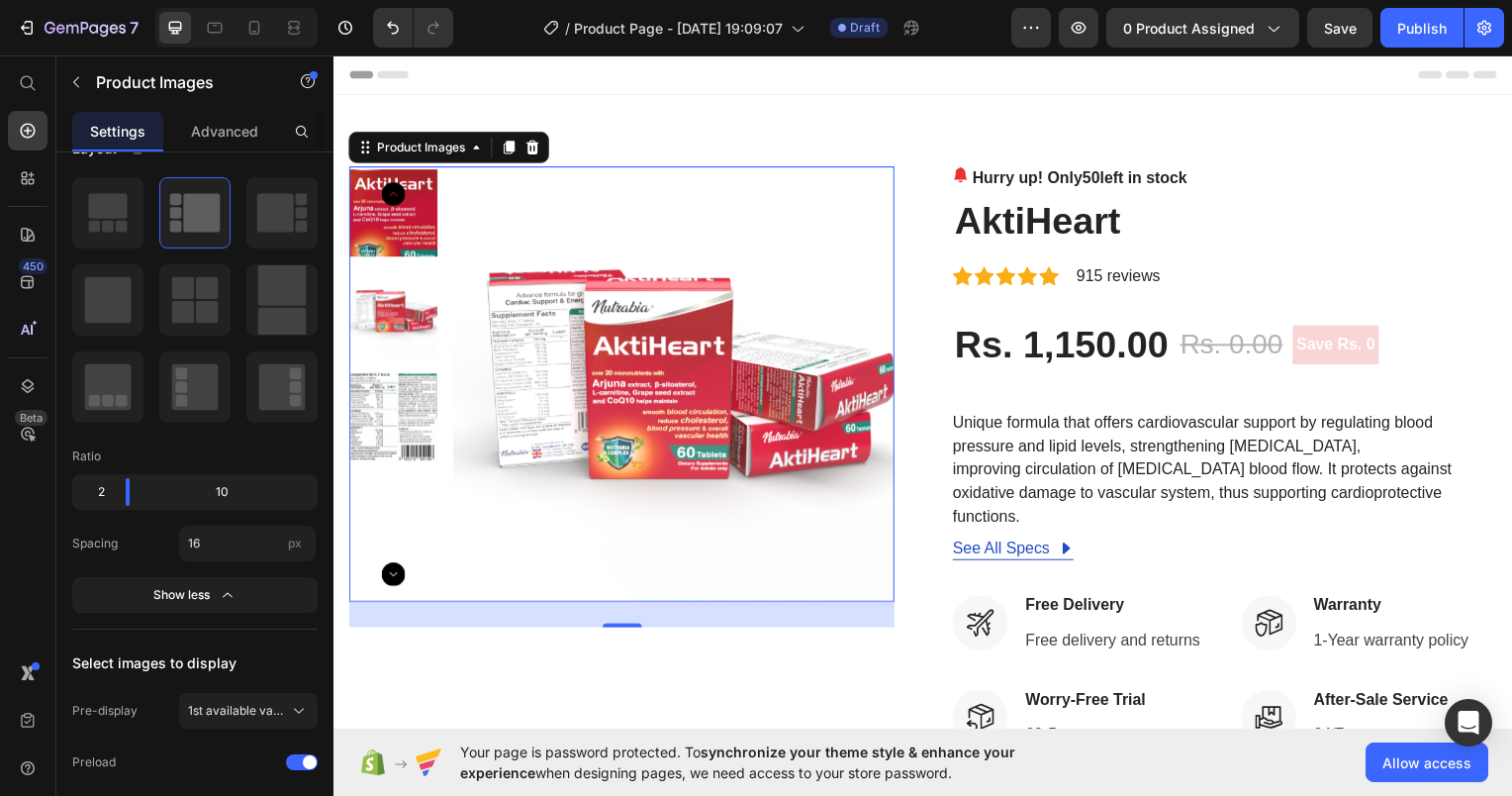click at bounding box center [675, 388] 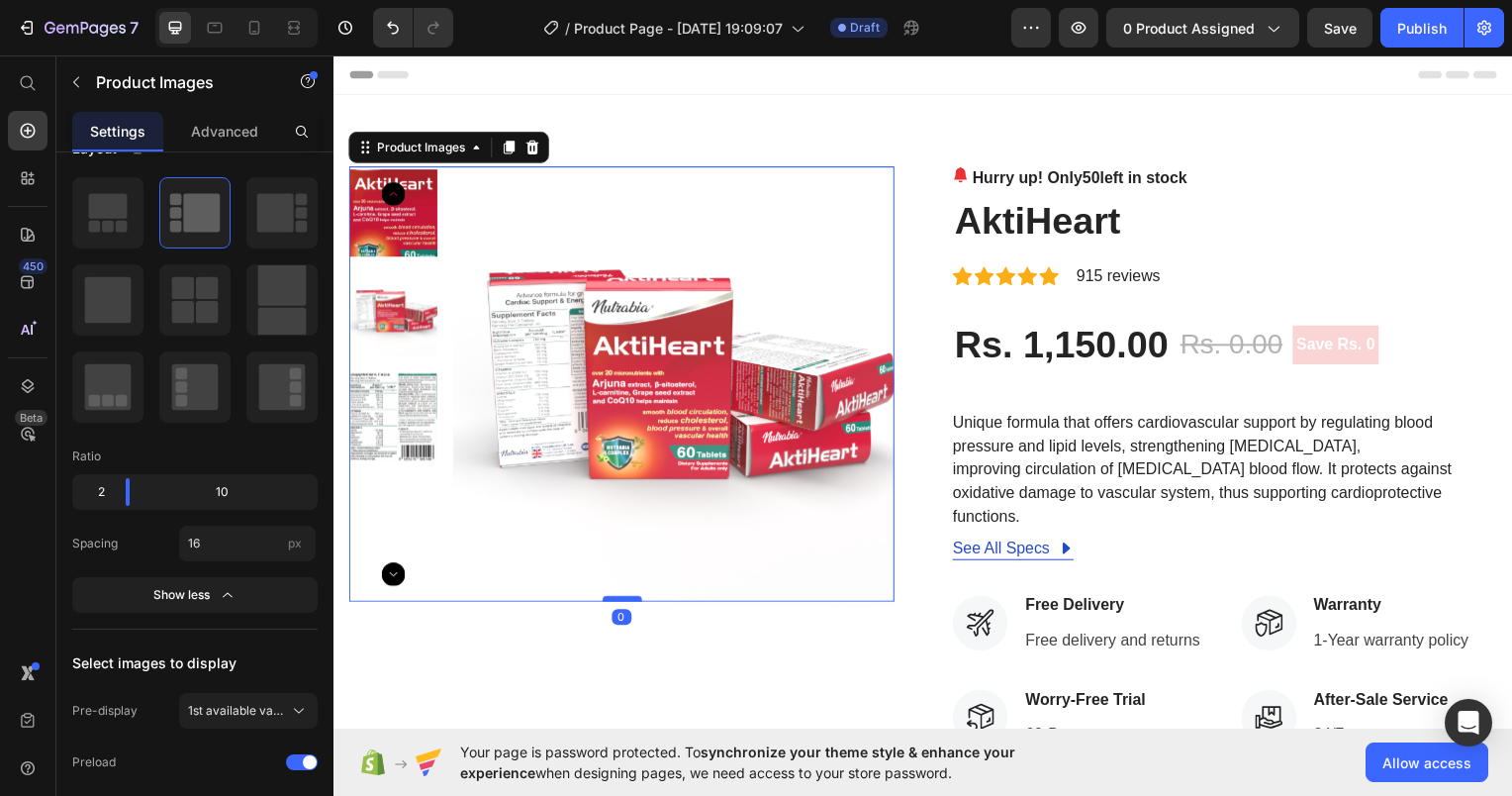 drag, startPoint x: 623, startPoint y: 627, endPoint x: 621, endPoint y: 601, distance: 26.07681 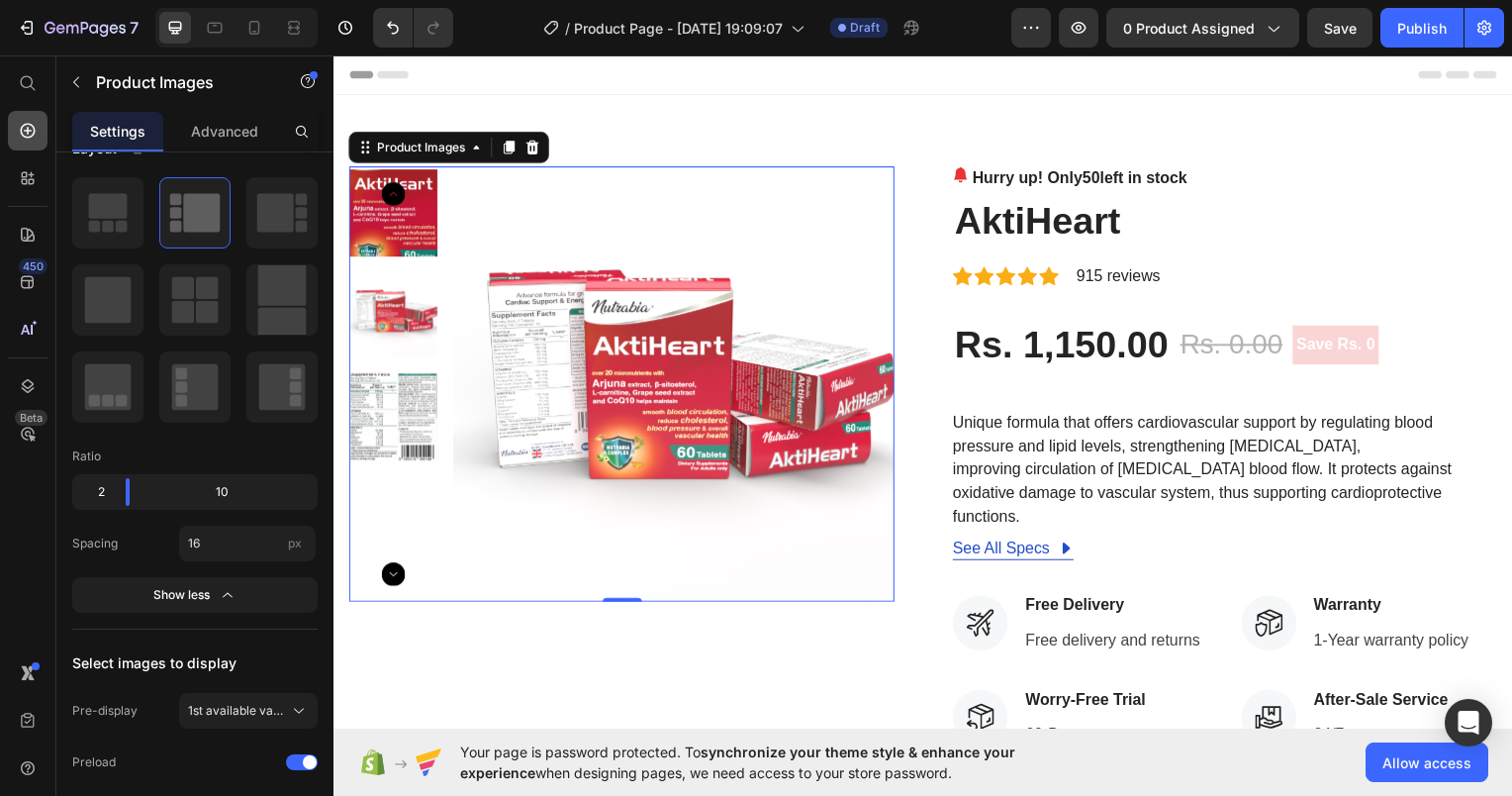 click 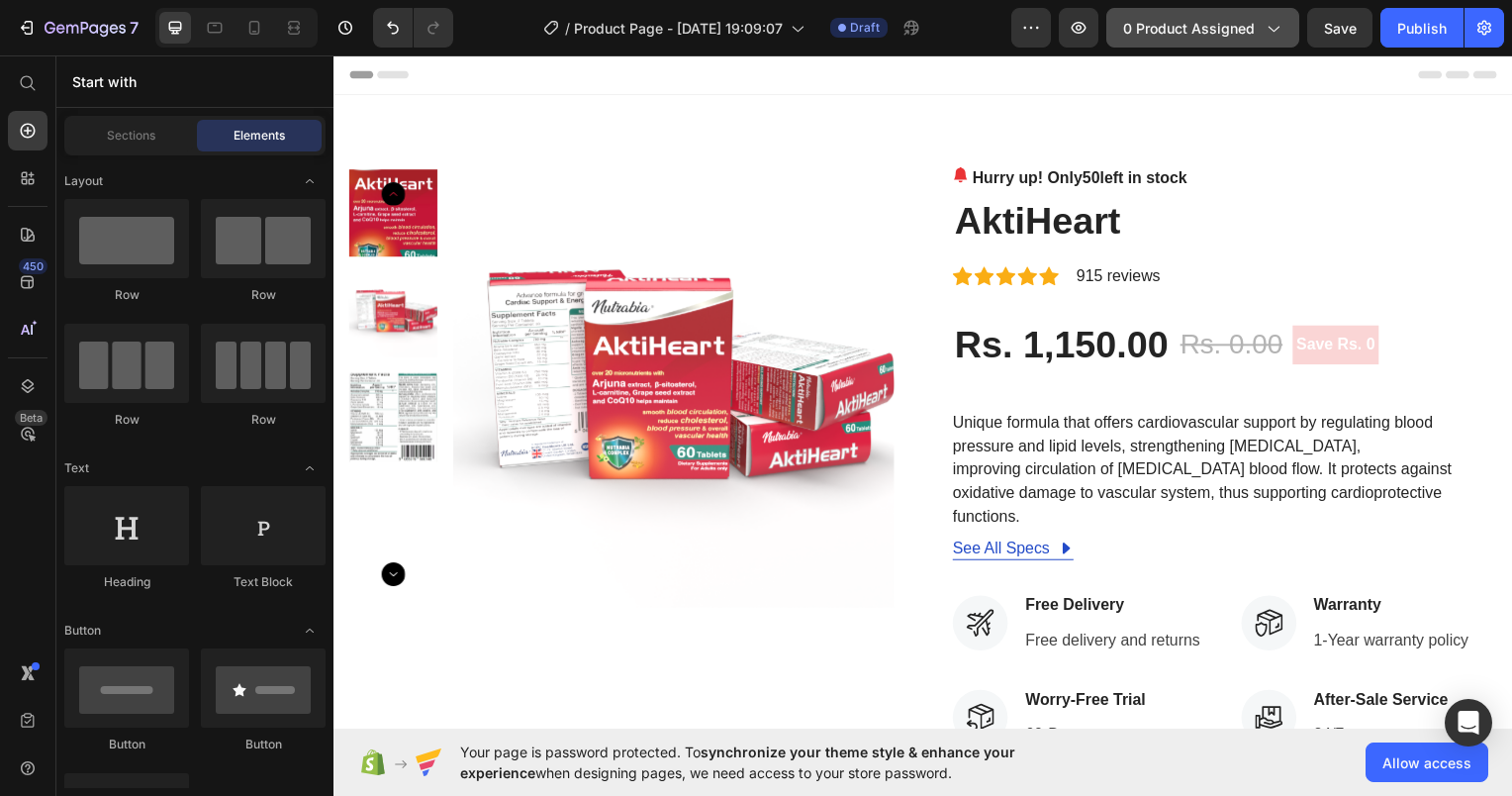 click on "0 product assigned" at bounding box center (1202, 28) 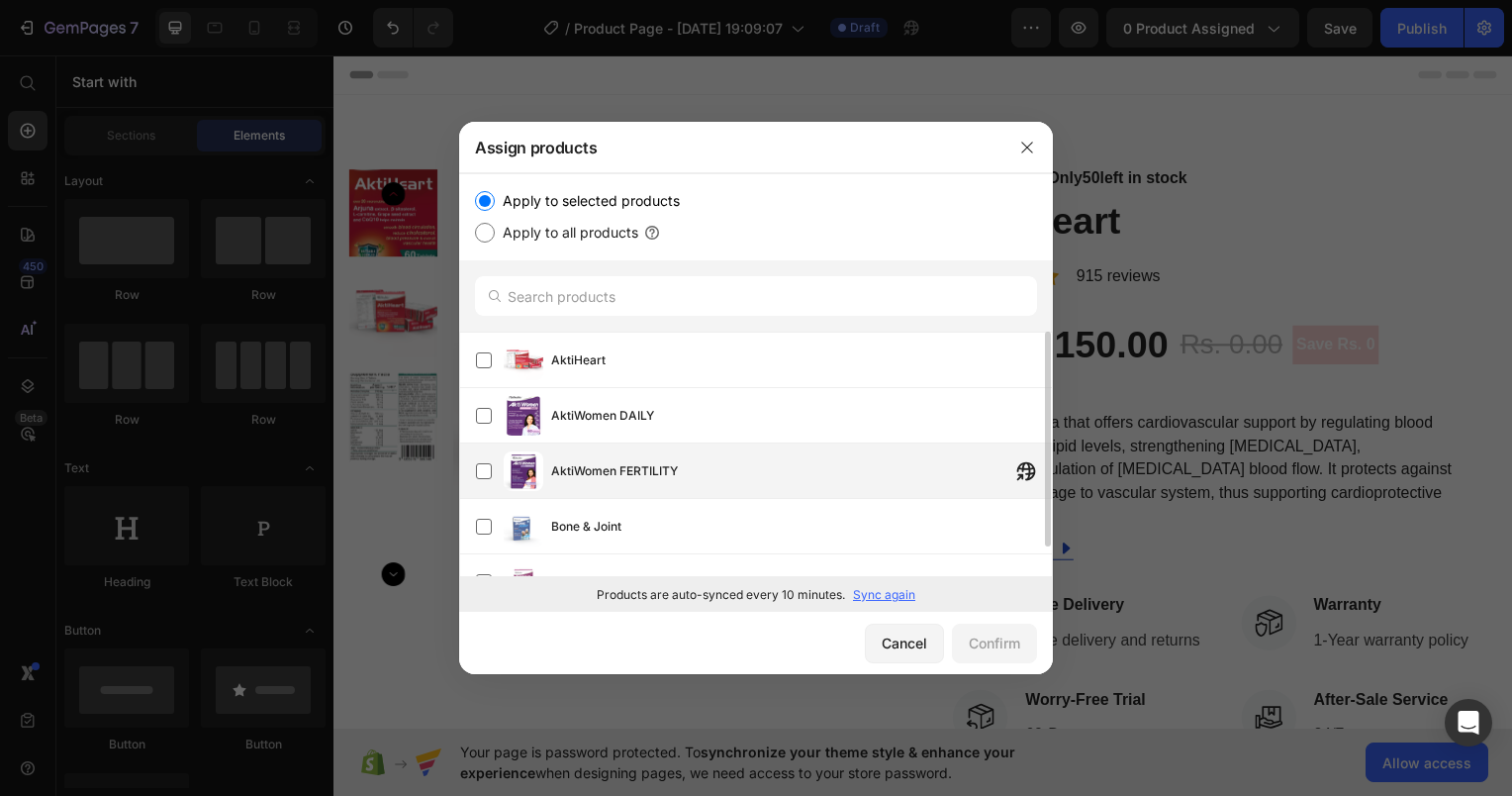 click on "AktiWomen FERTILITY" at bounding box center (614, 471) 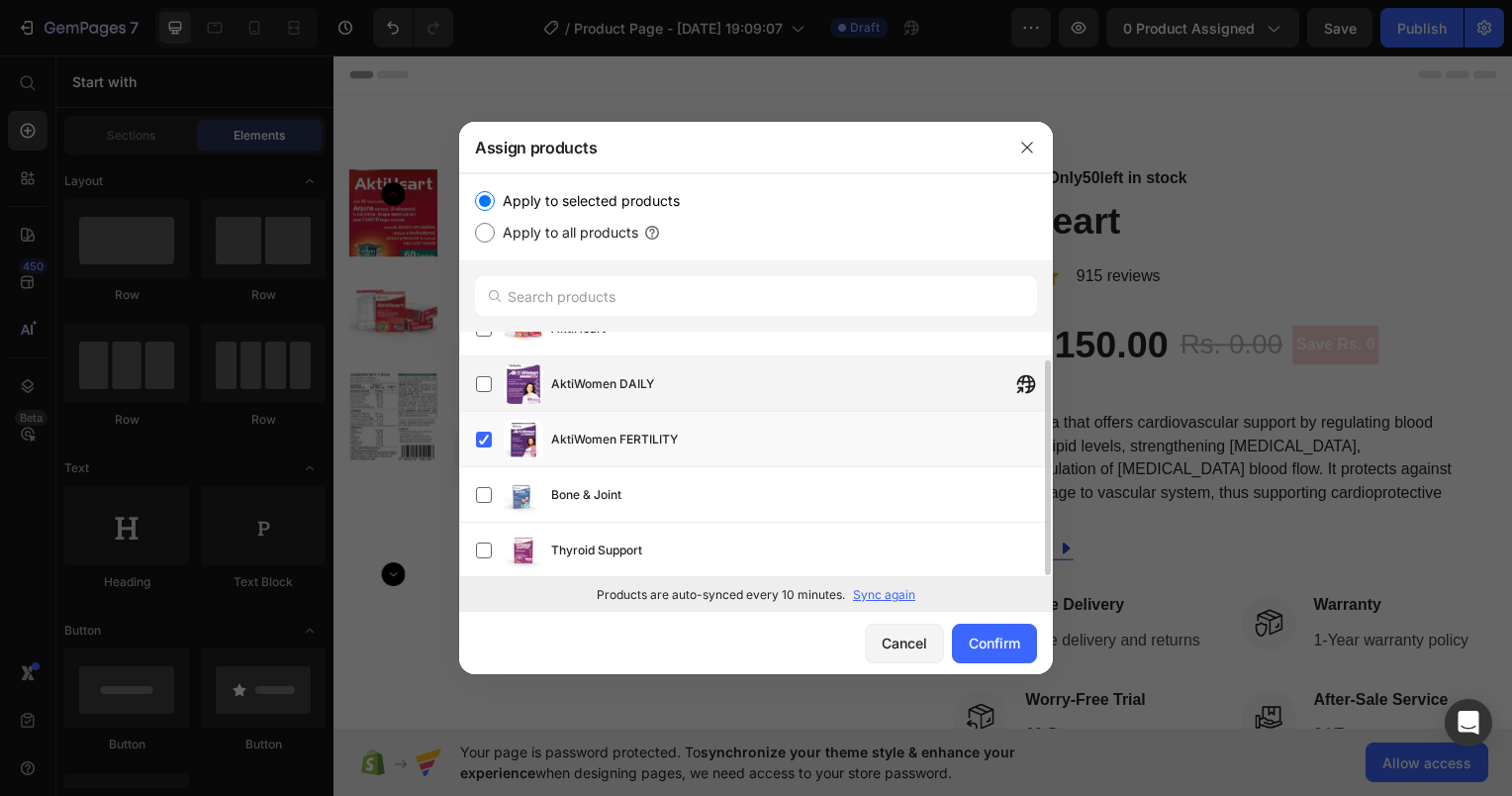 scroll, scrollTop: 0, scrollLeft: 0, axis: both 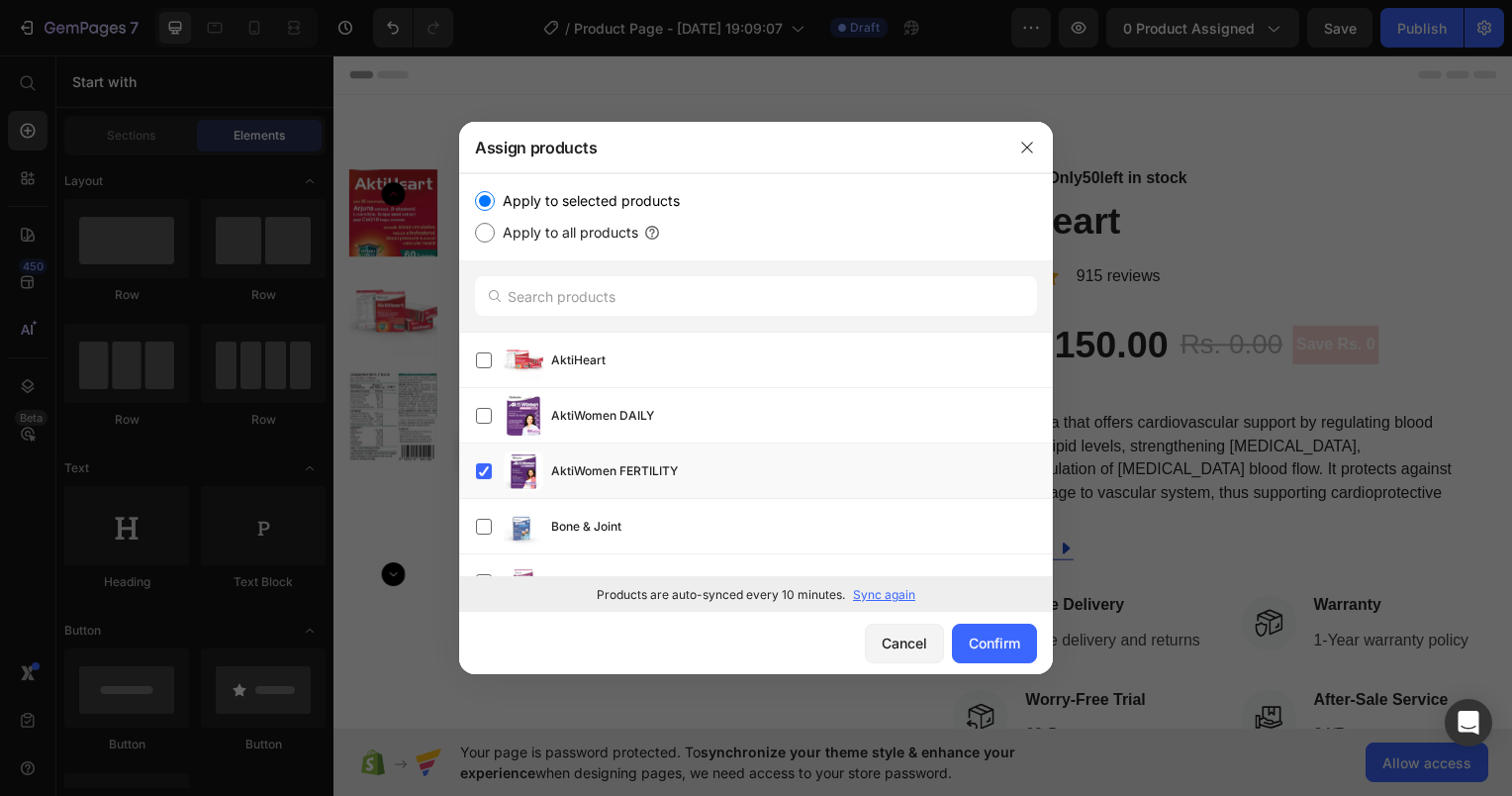 click on "Apply to all products" at bounding box center [566, 233] 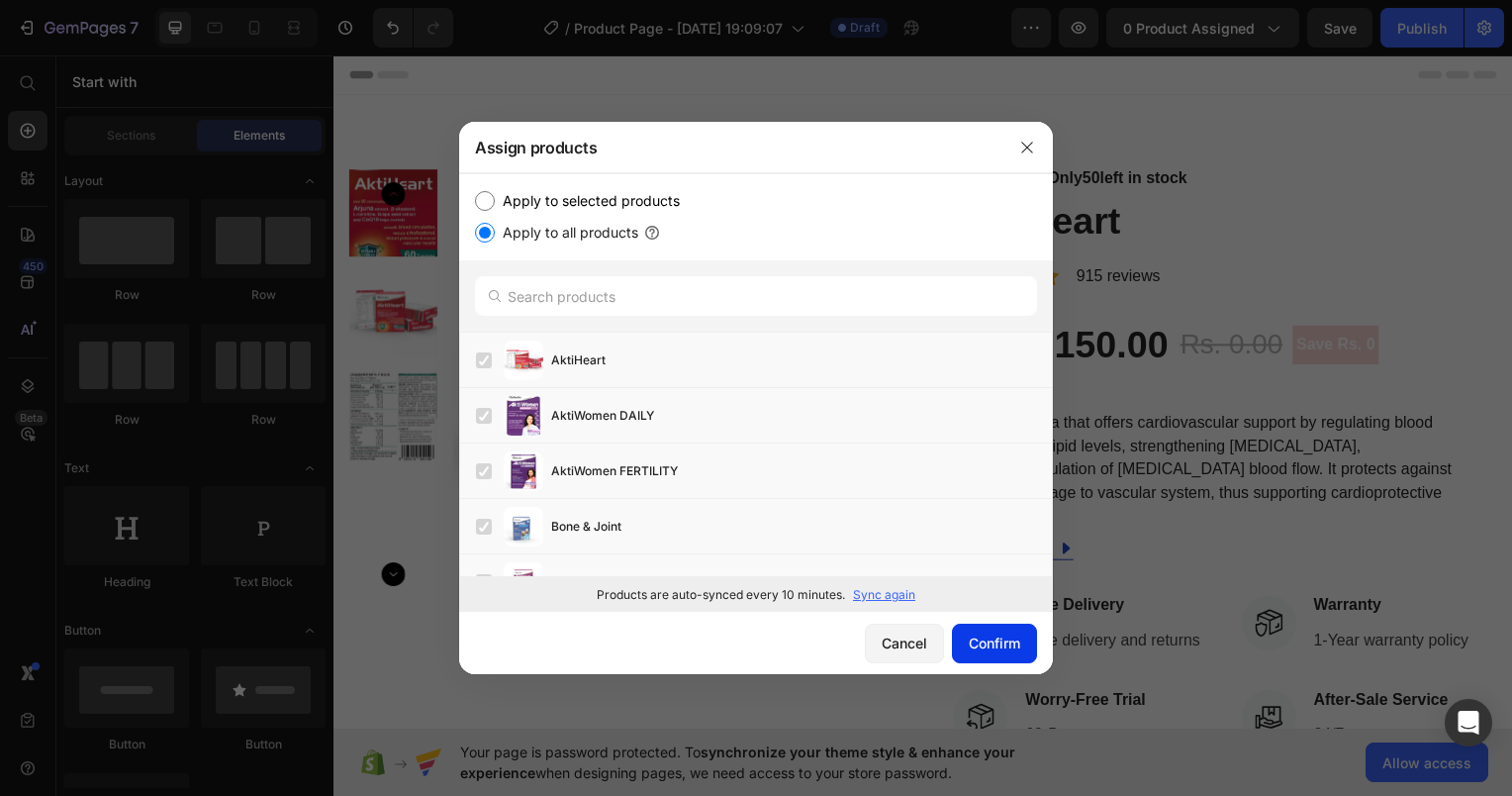 click on "Confirm" at bounding box center (994, 643) 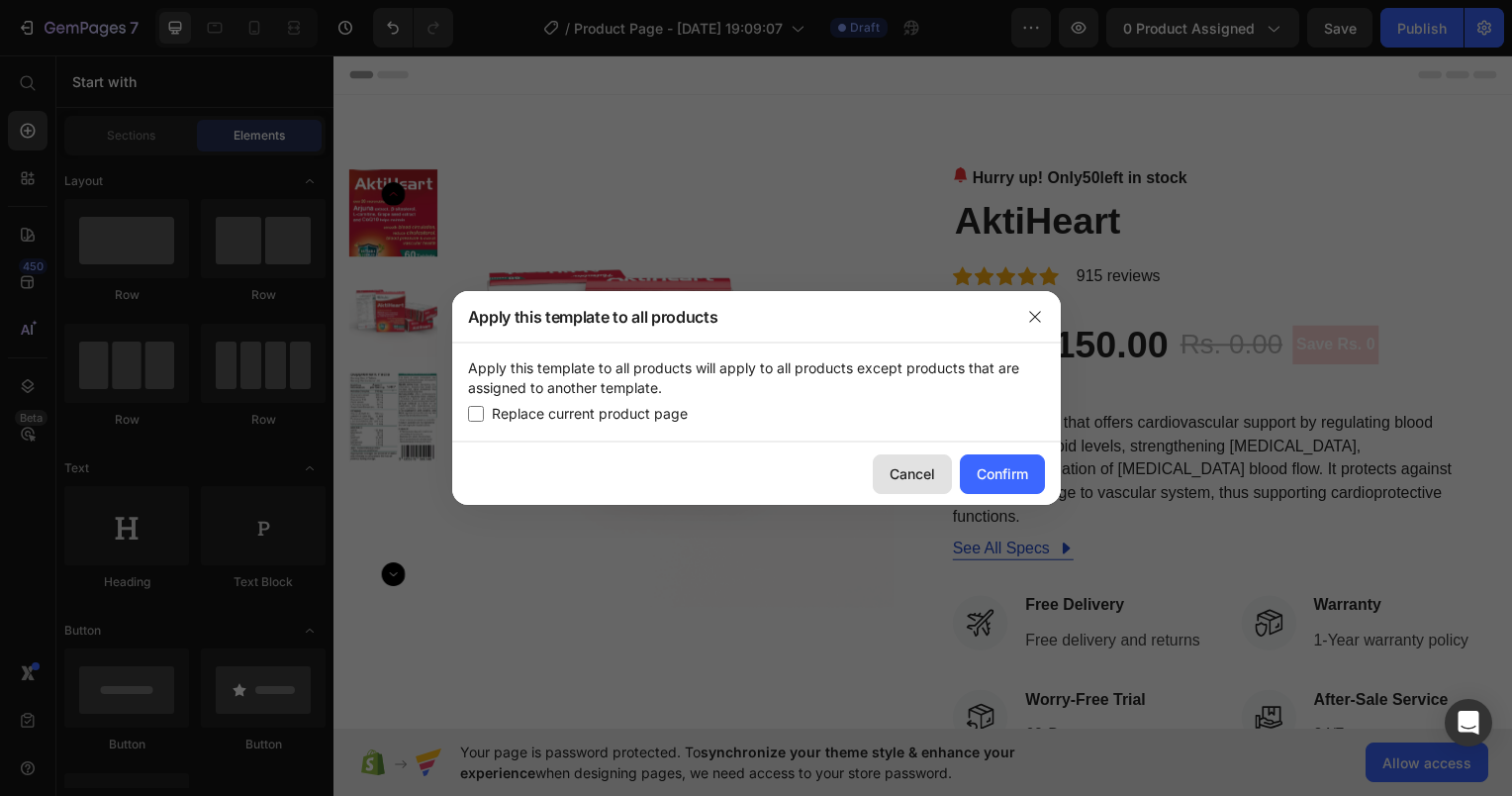 click on "Cancel" at bounding box center [912, 473] 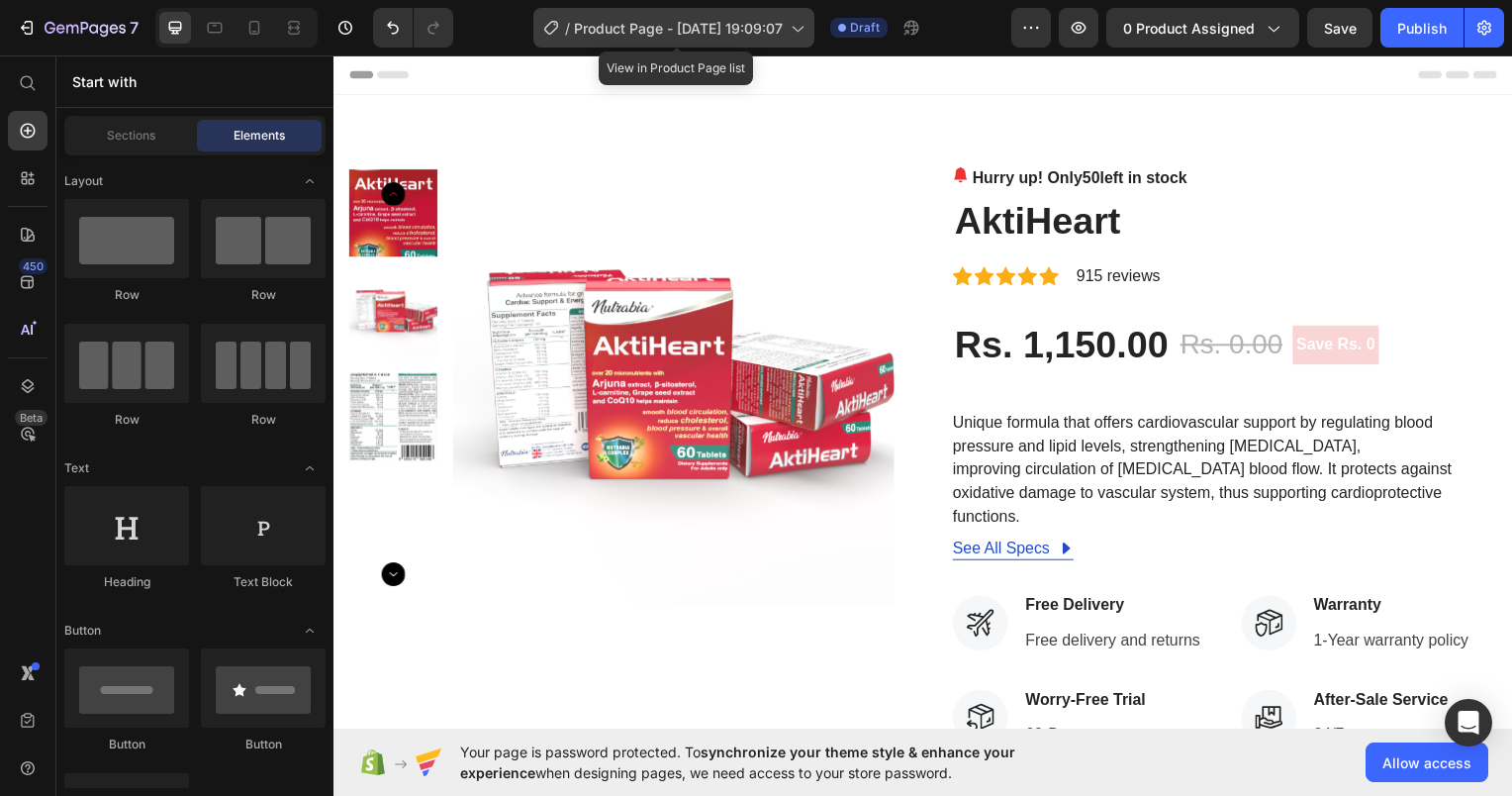 click on "Product Page - [DATE] 19:09:07" at bounding box center [678, 28] 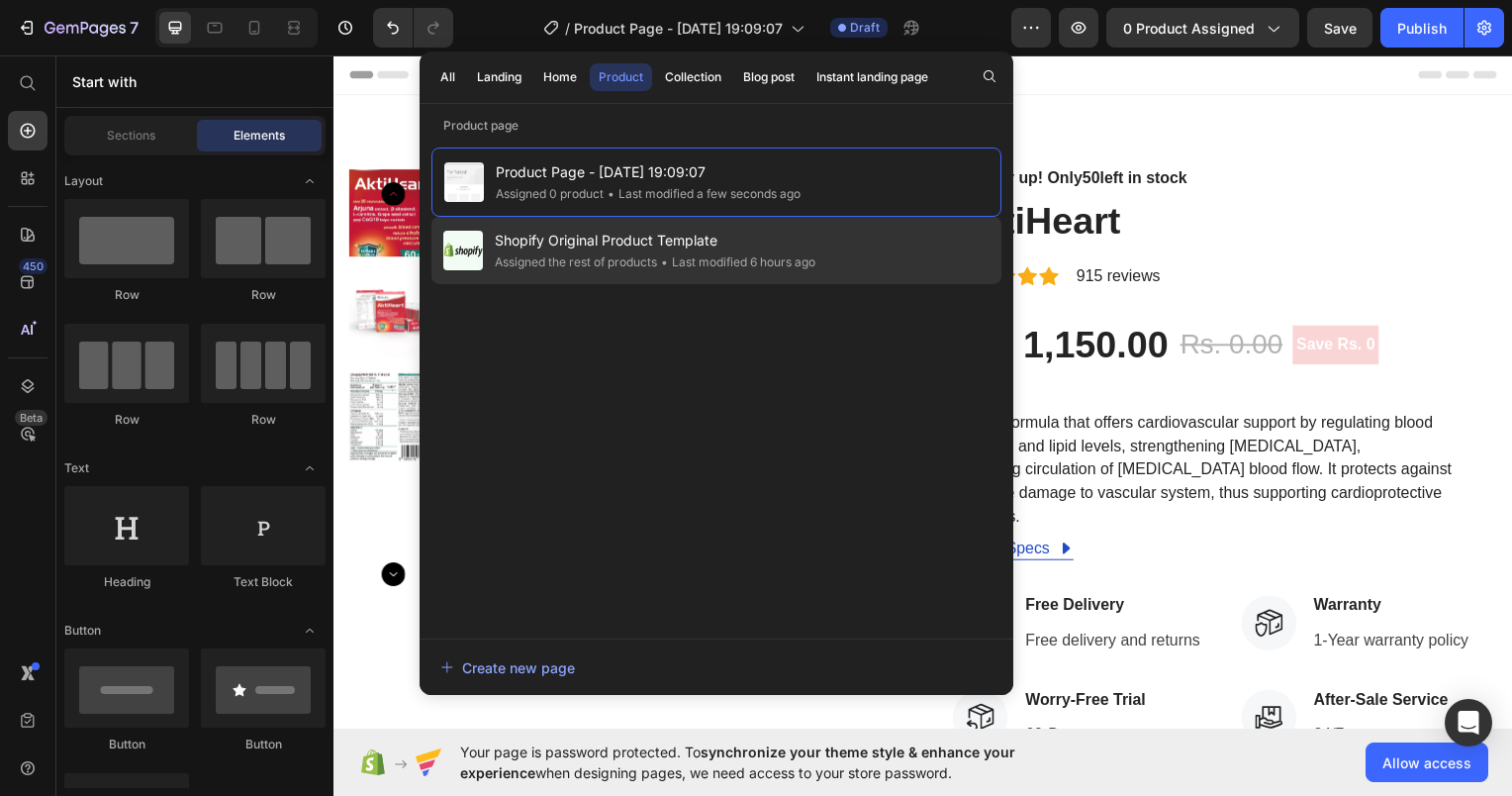 click on "Shopify Original Product Template" at bounding box center [655, 241] 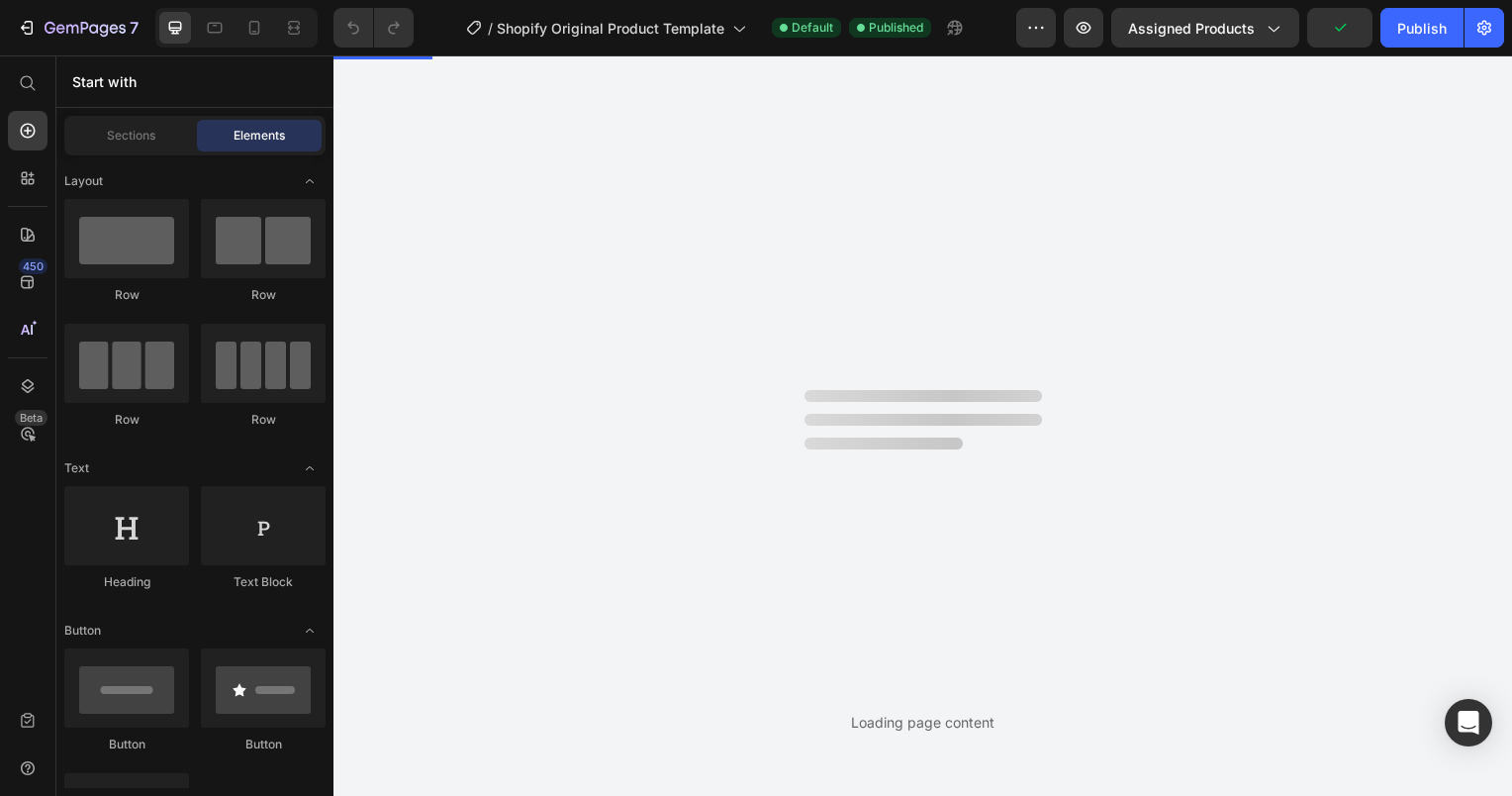 scroll, scrollTop: 0, scrollLeft: 0, axis: both 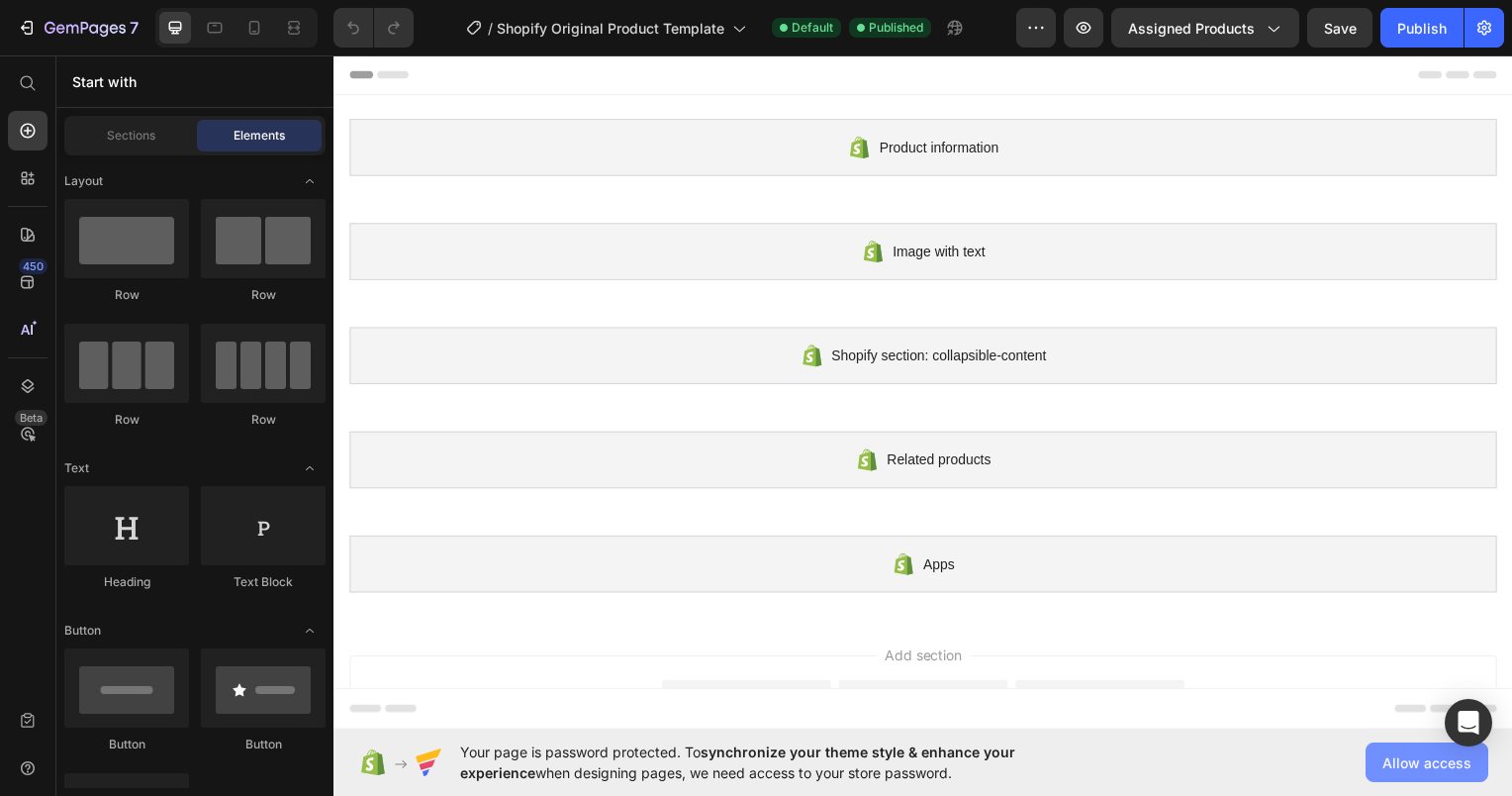 click on "Allow access" 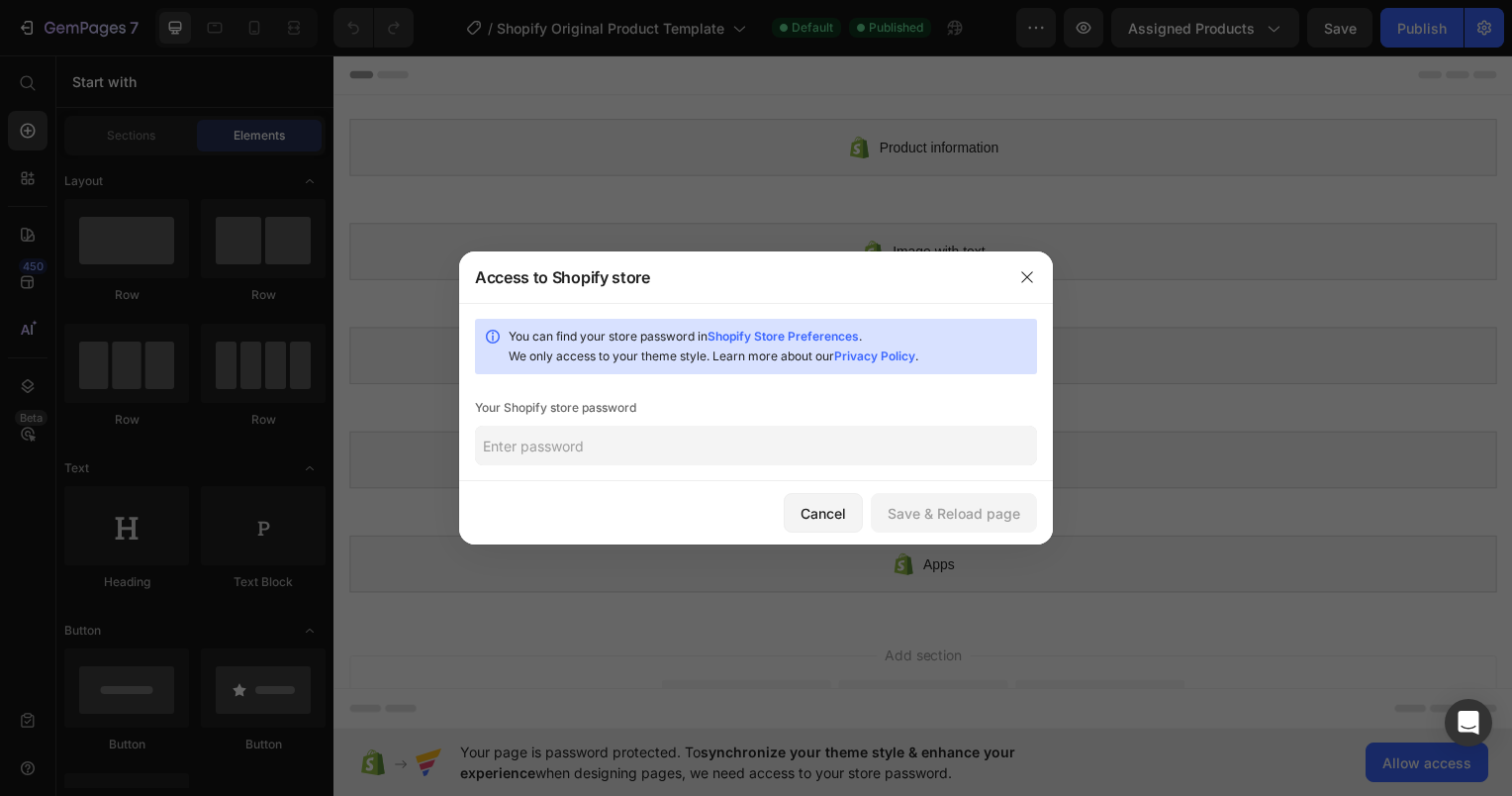 click 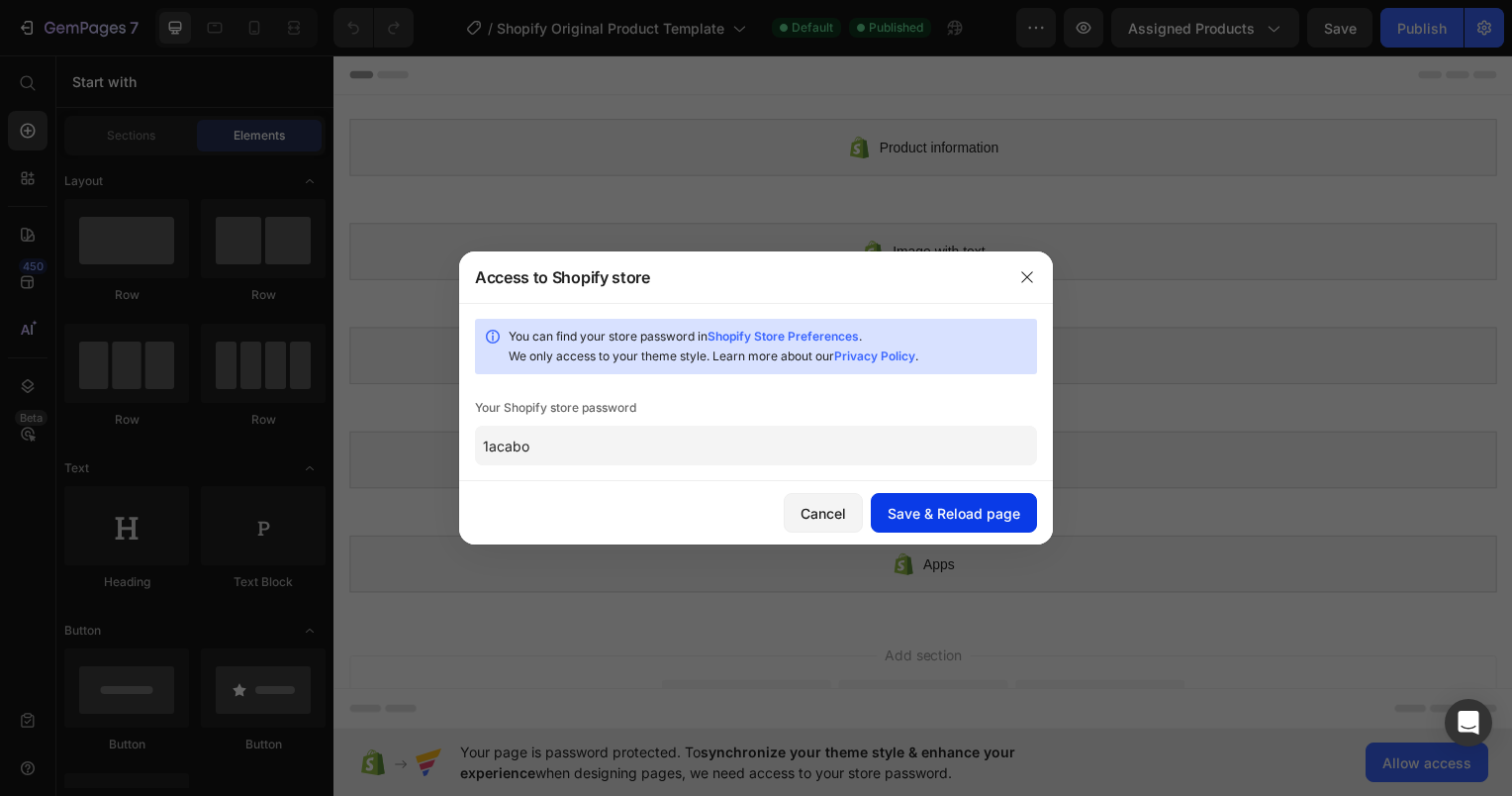 click on "Save & Reload page" at bounding box center [954, 513] 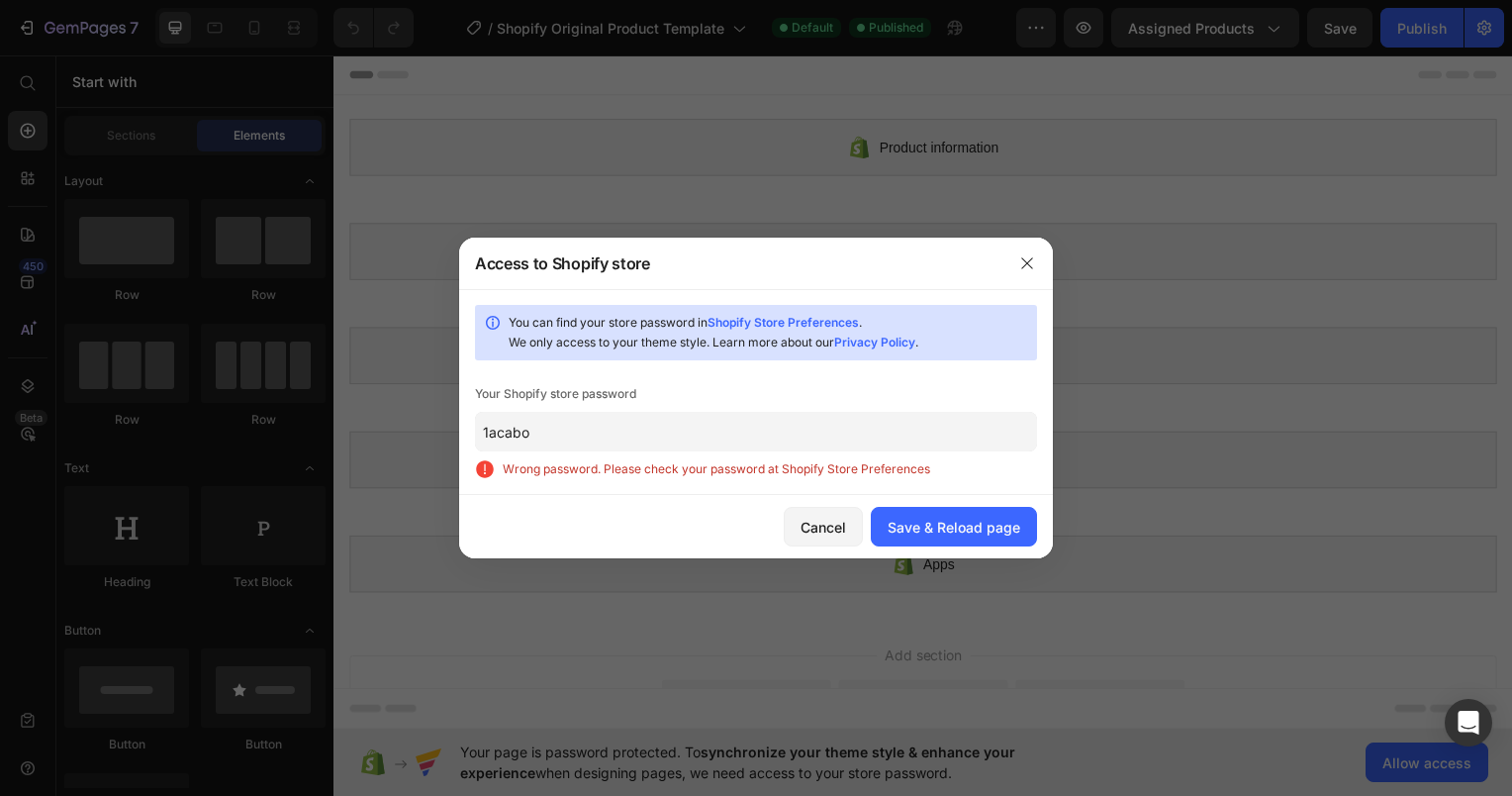 click on "1acabo" 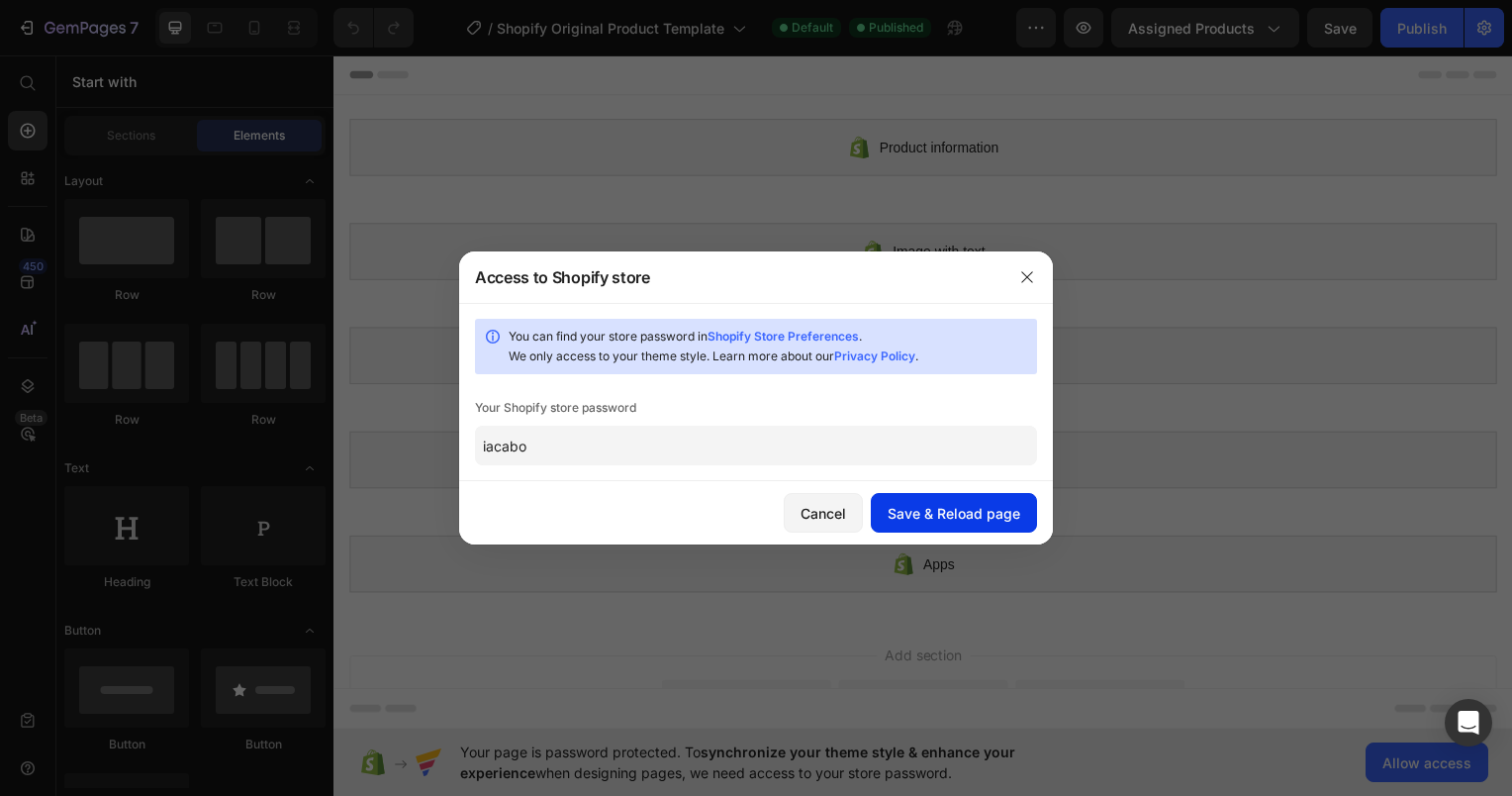 type on "iacabo" 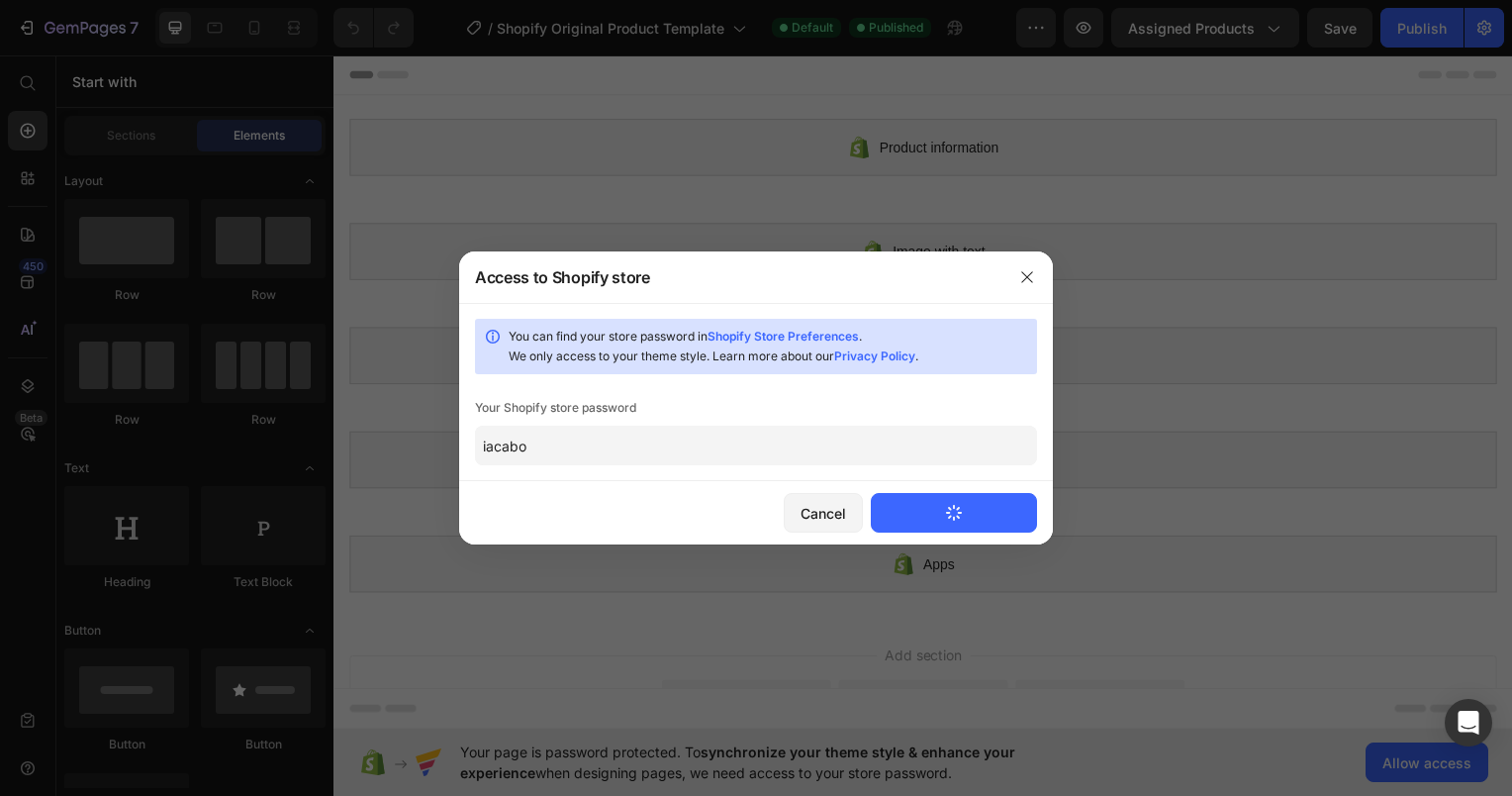 type 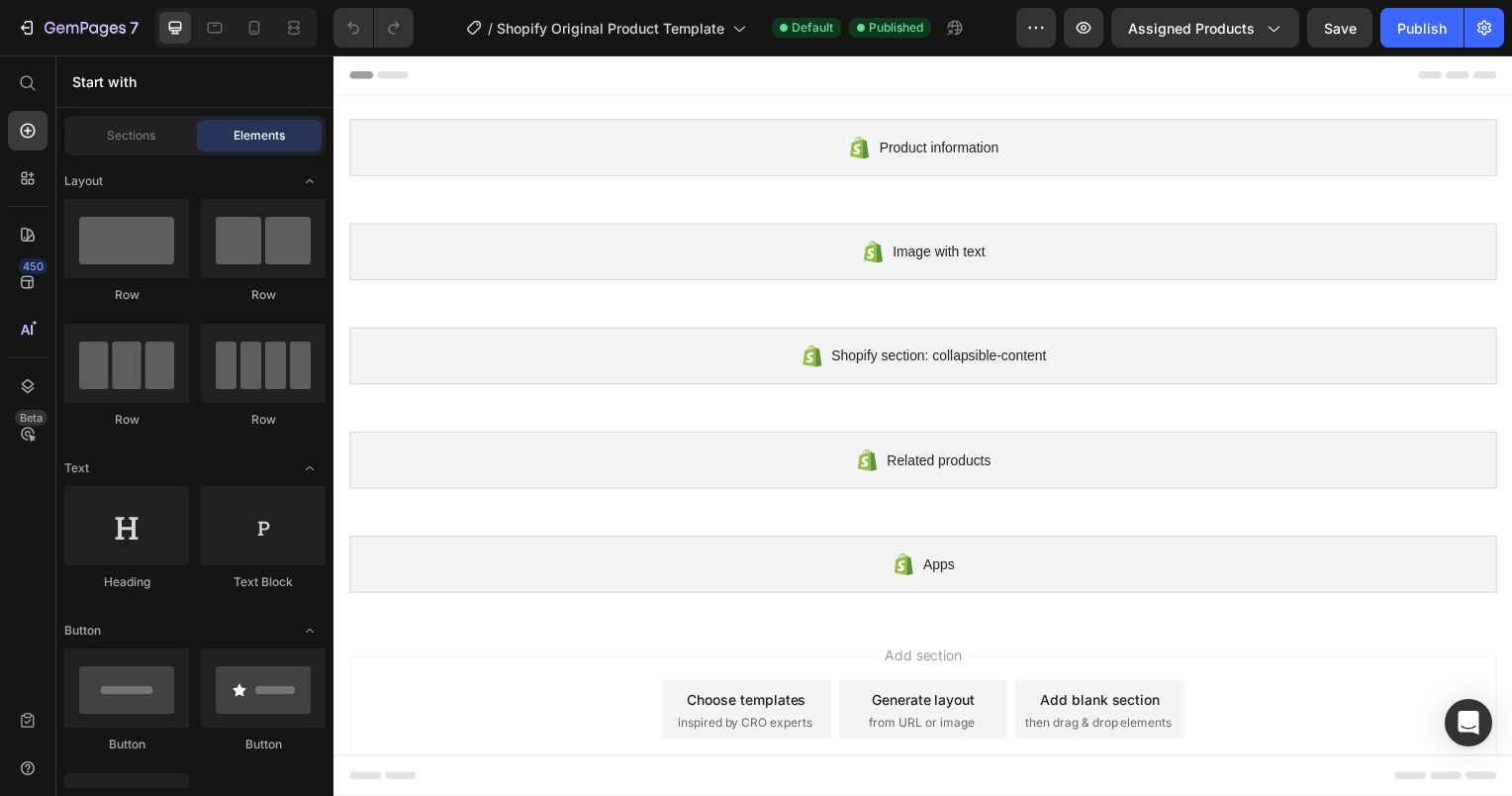 scroll, scrollTop: 0, scrollLeft: 0, axis: both 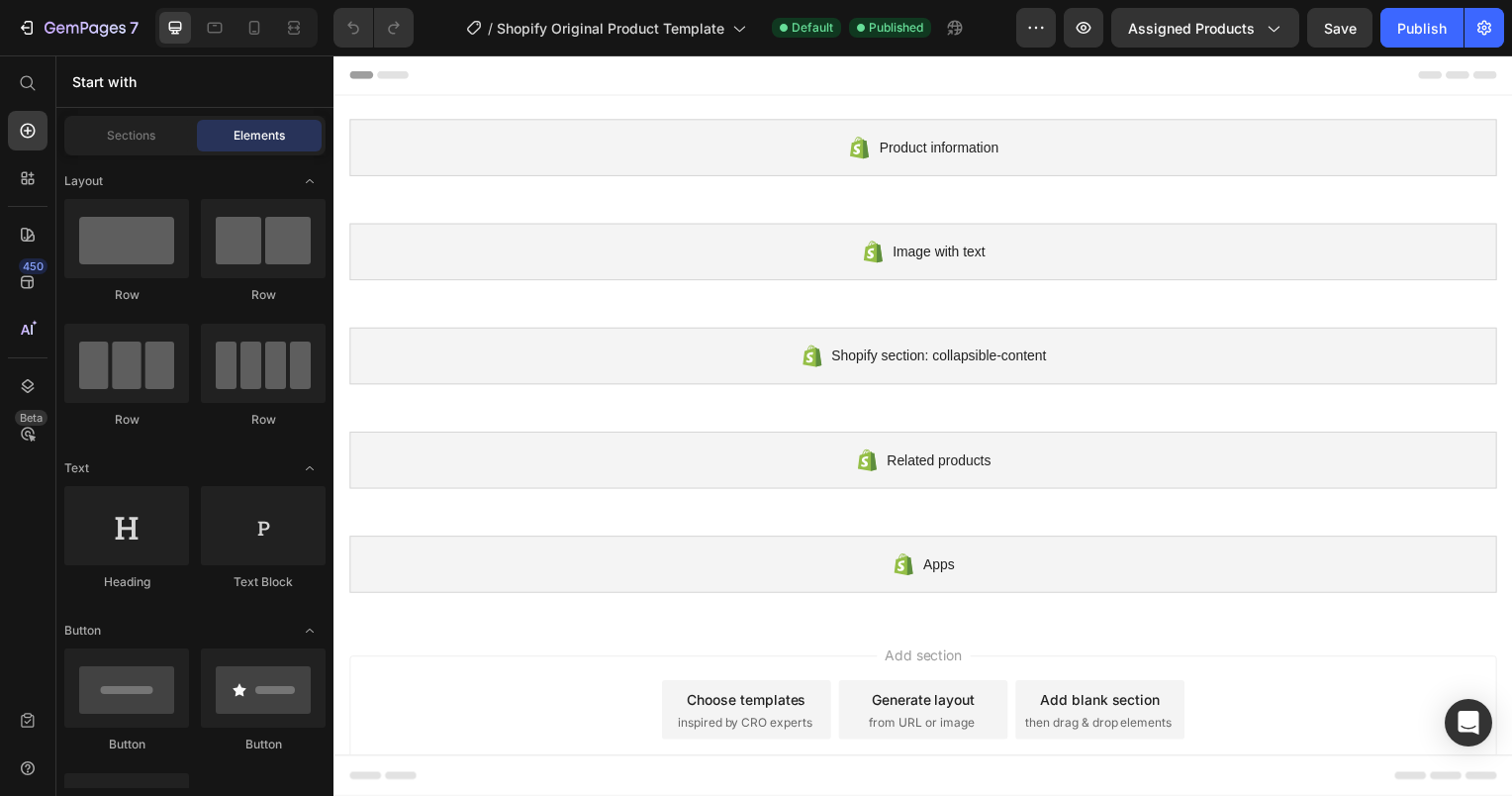 click 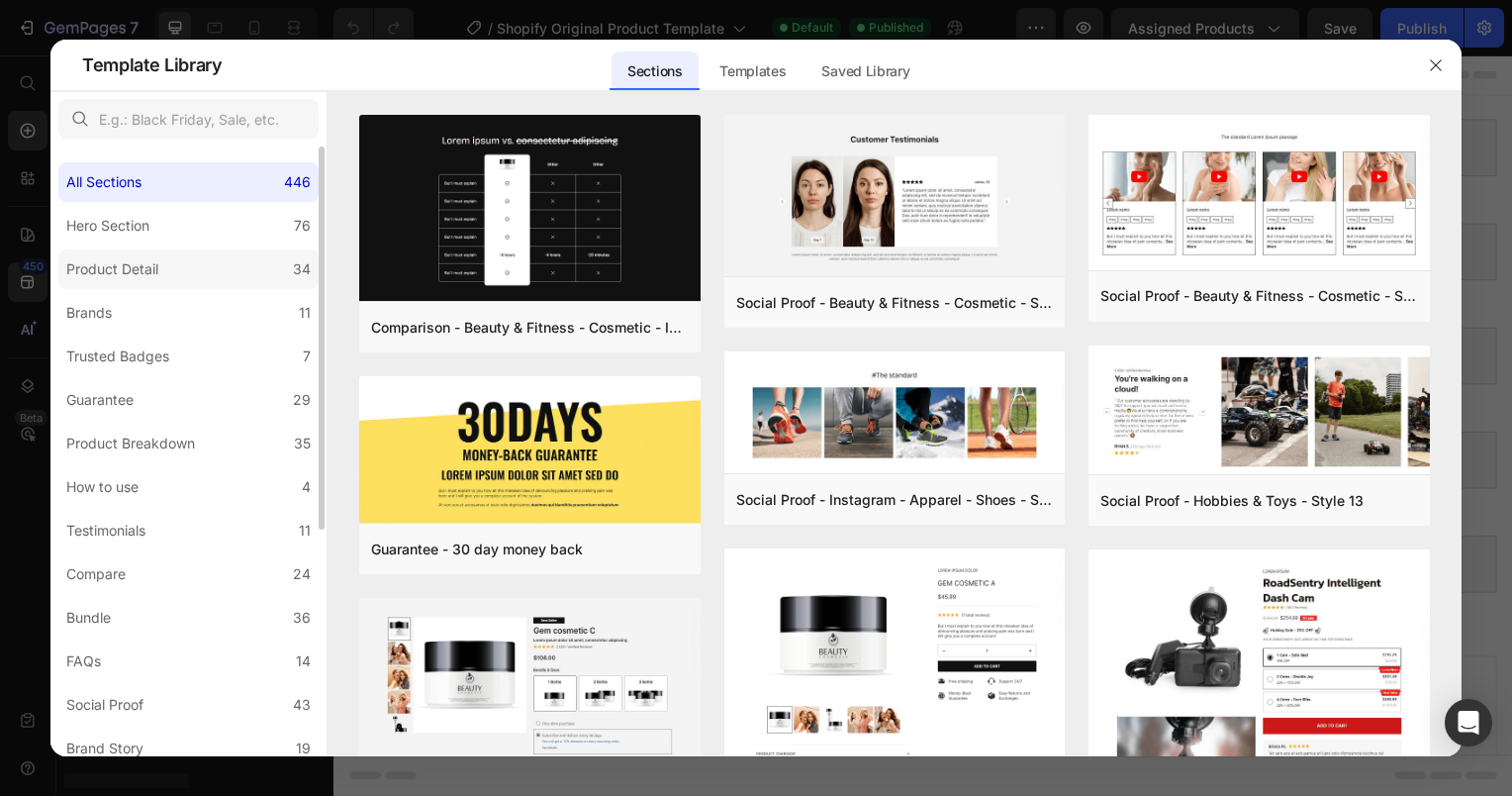 click on "Product Detail 34" 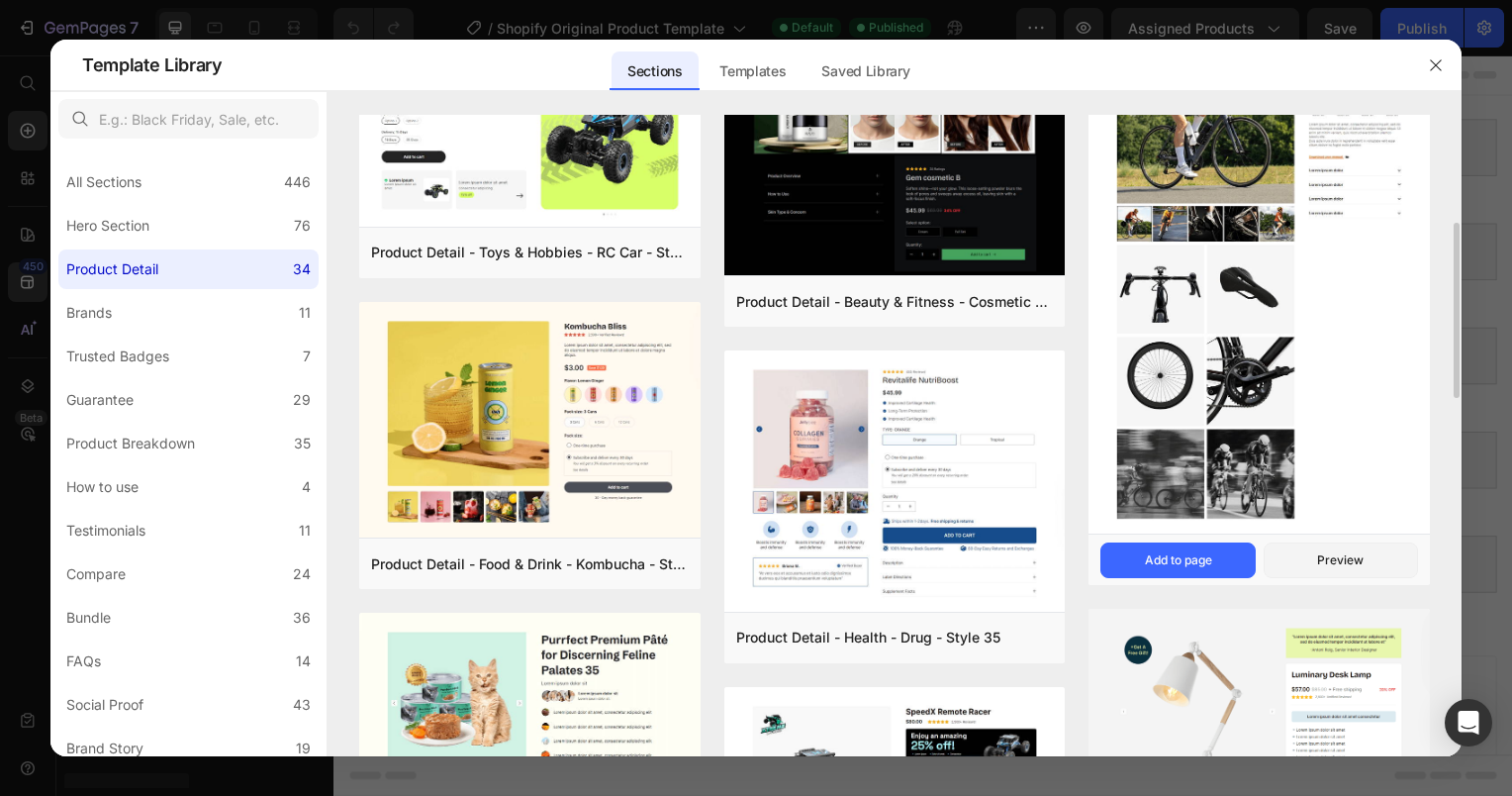 scroll, scrollTop: 0, scrollLeft: 0, axis: both 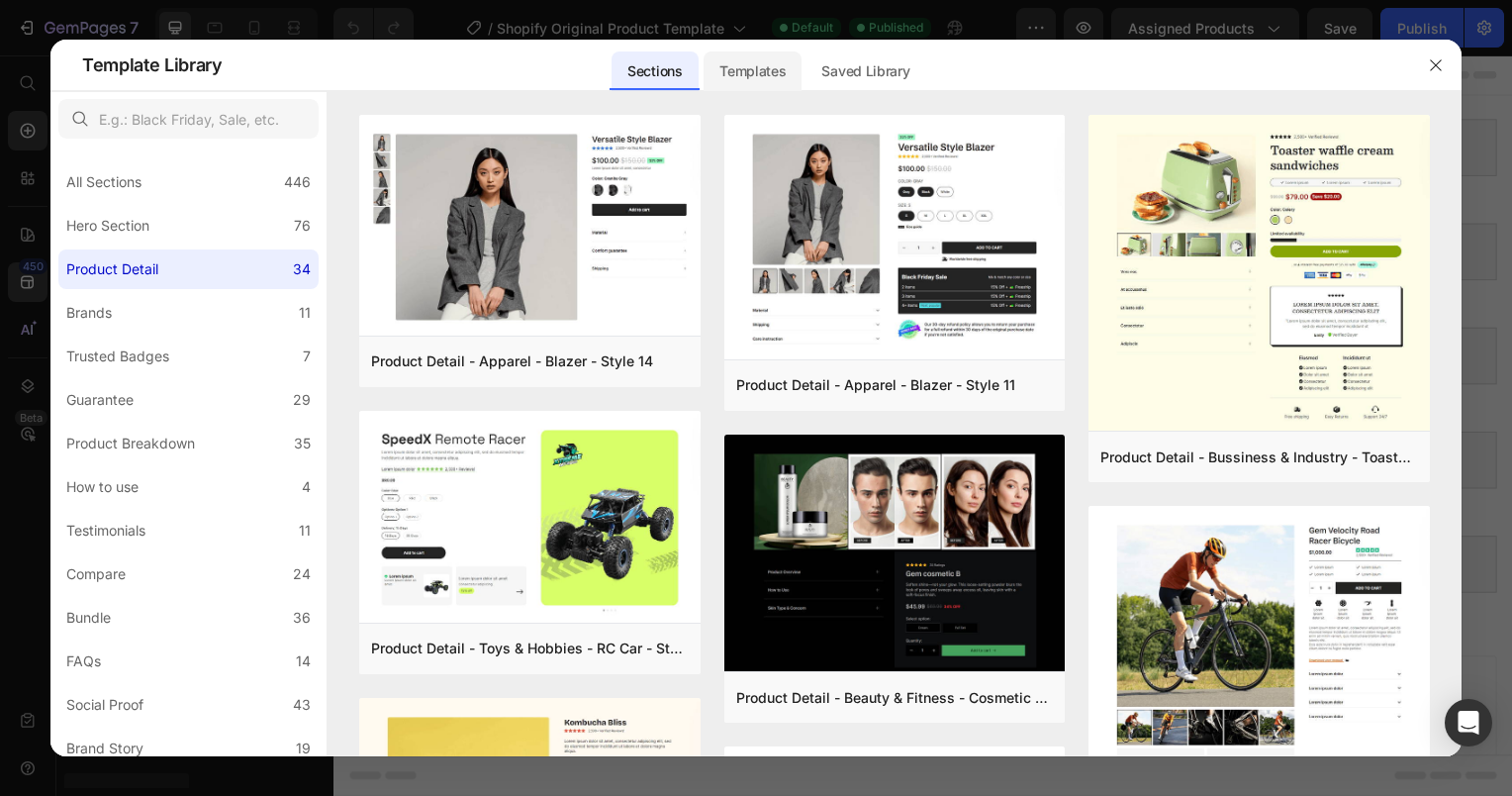 click on "Templates" 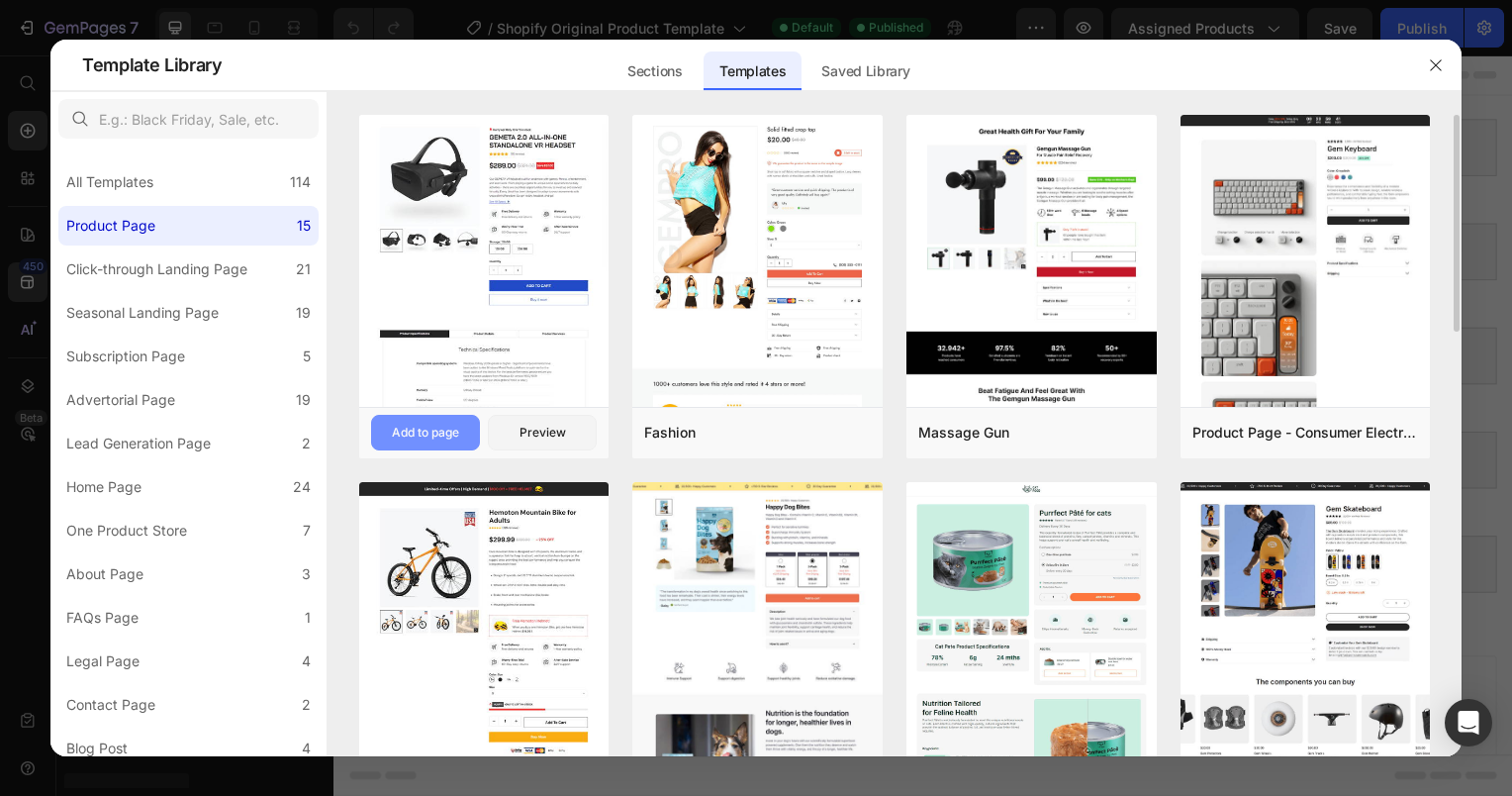 click on "Add to page" at bounding box center [425, 433] 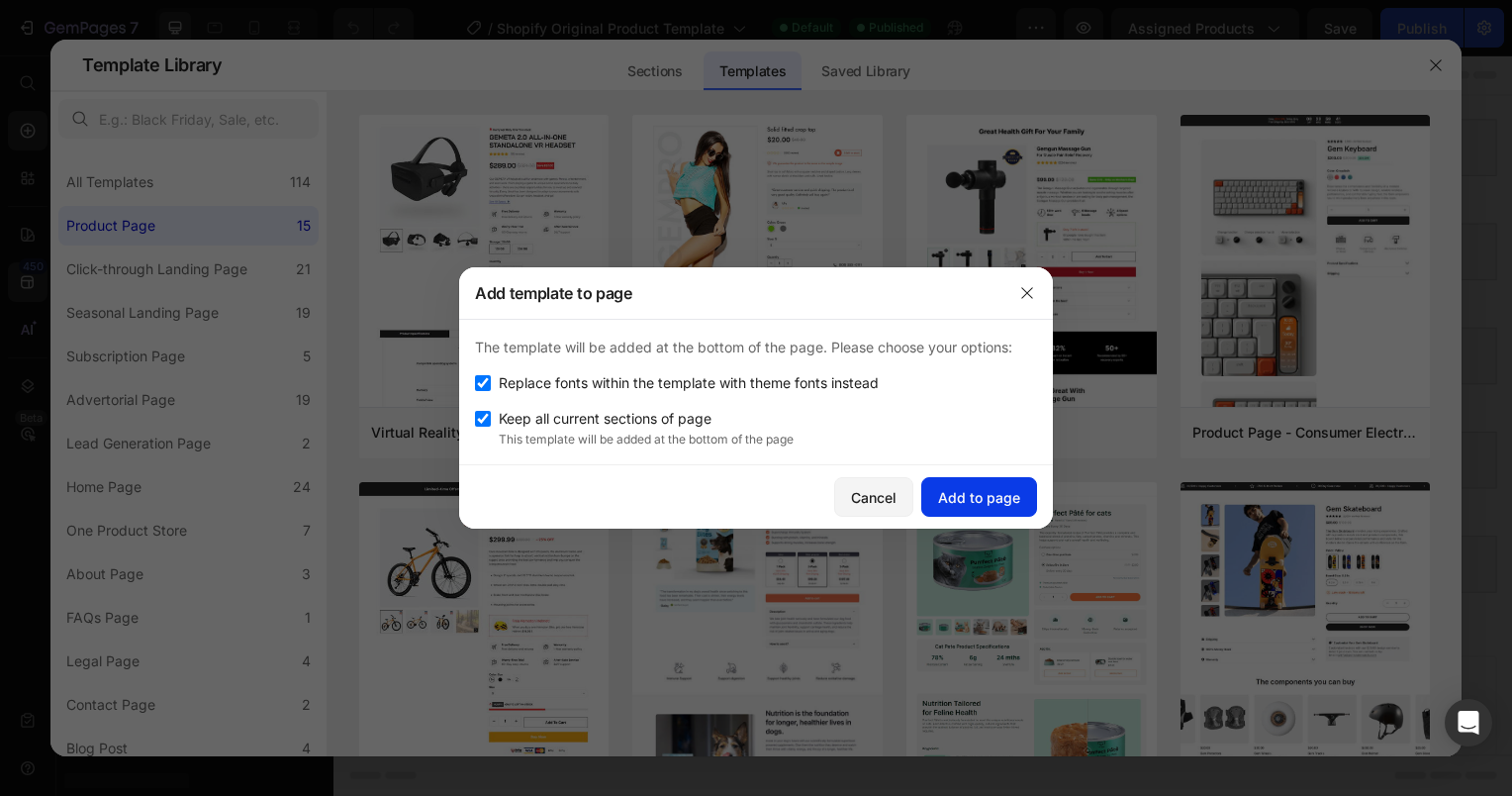 click on "Add to page" at bounding box center (979, 497) 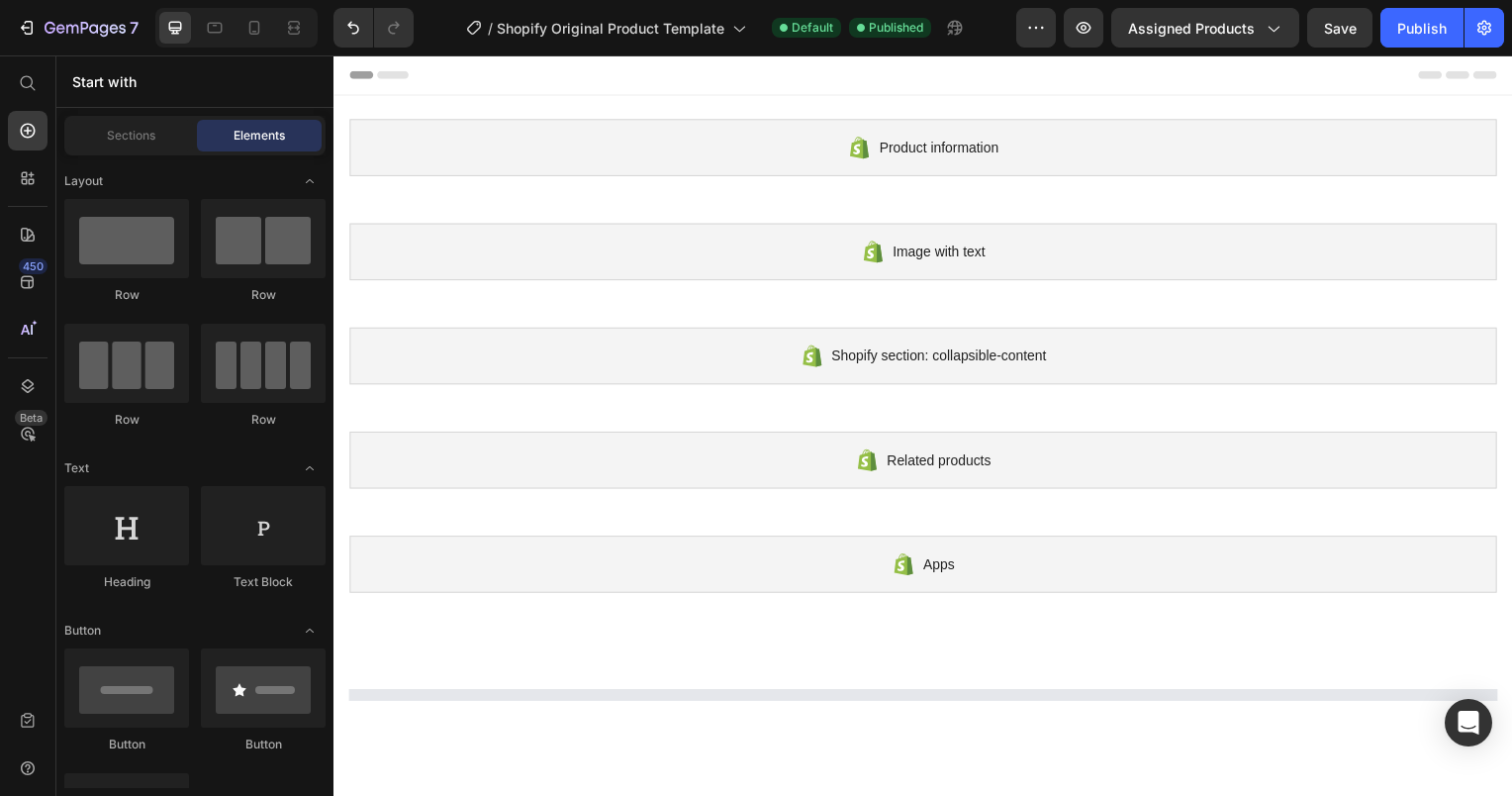 scroll, scrollTop: 0, scrollLeft: 0, axis: both 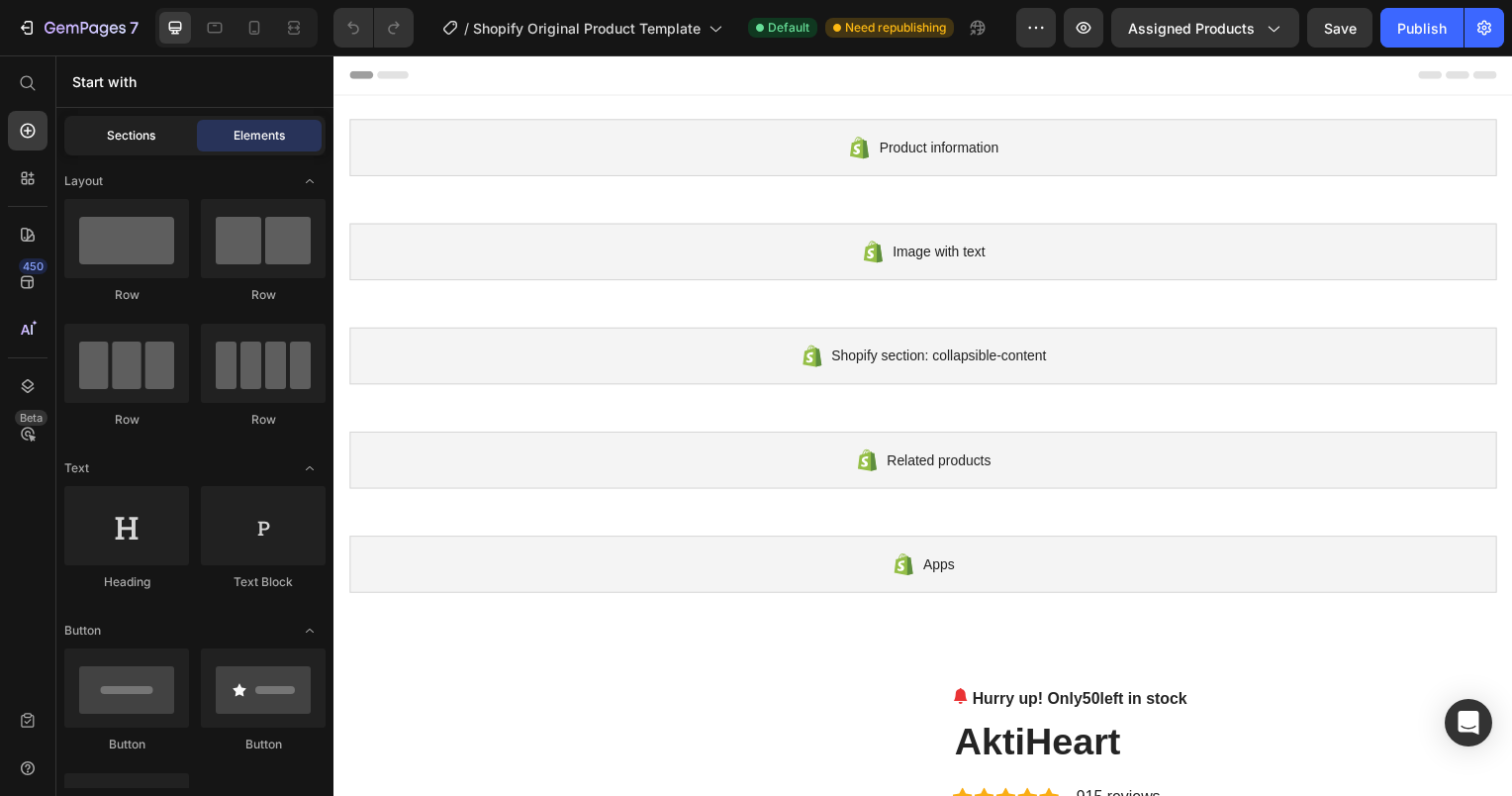 click on "Sections" at bounding box center [131, 136] 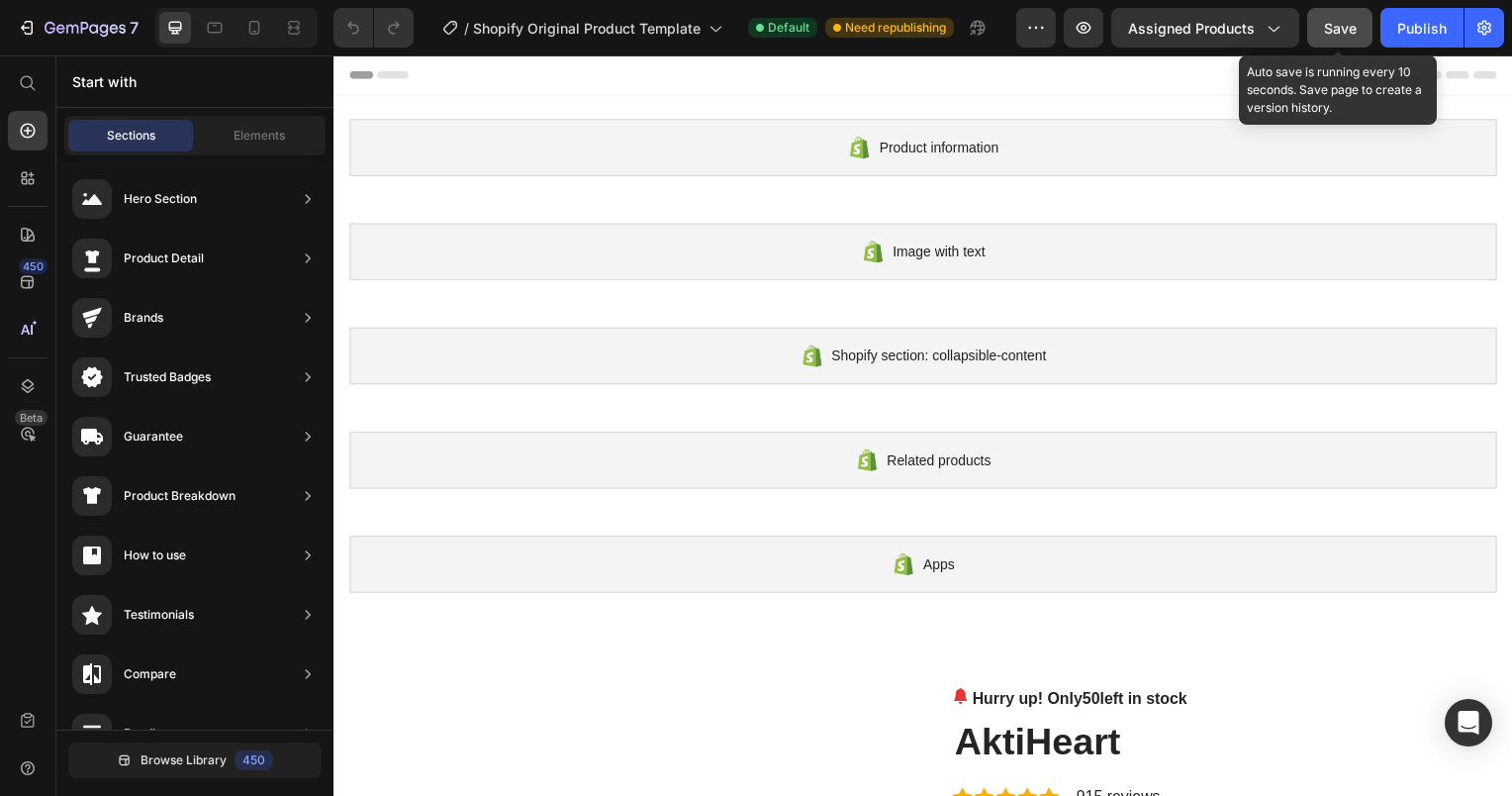click on "Save" 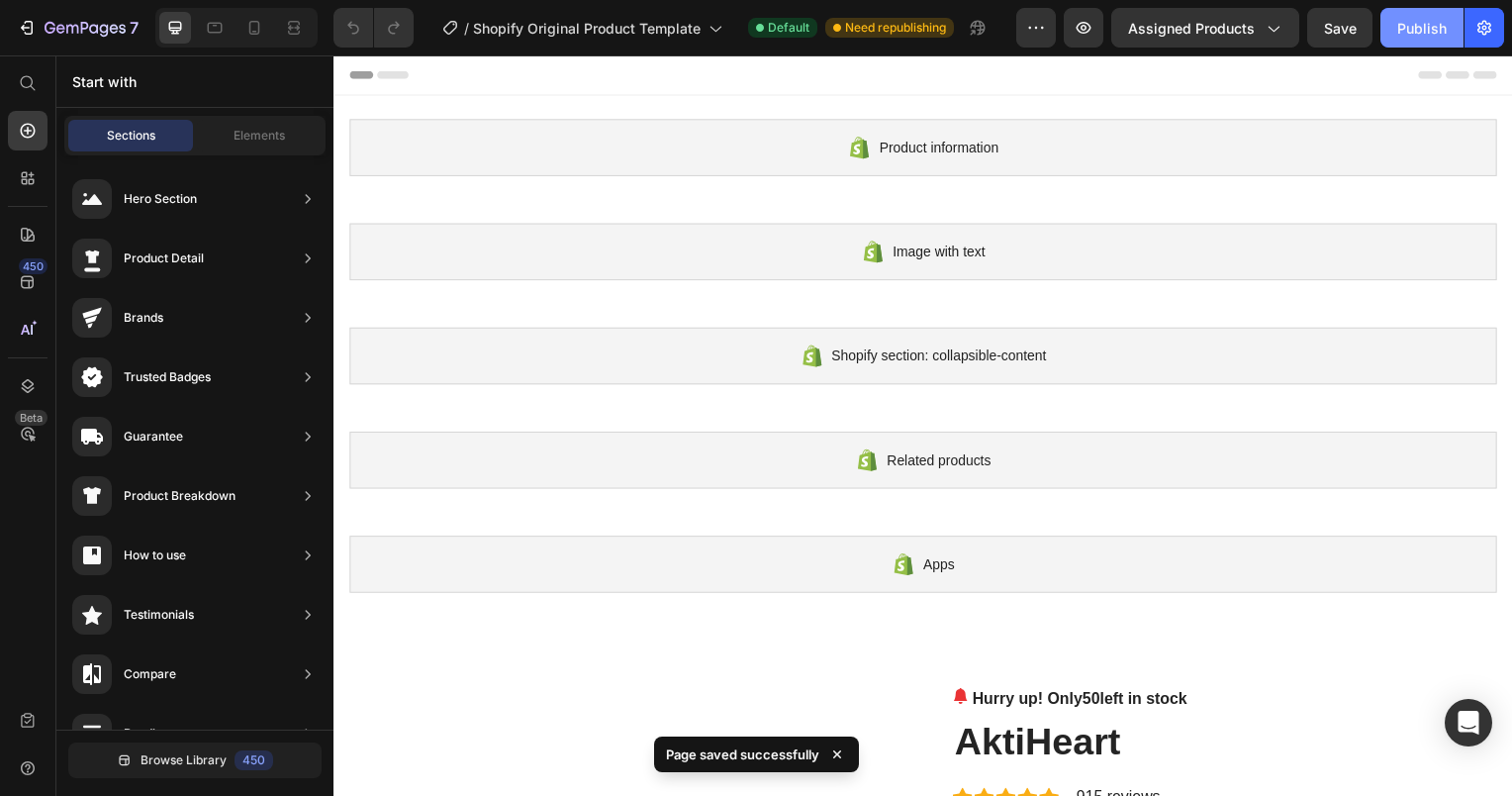 click on "Publish" at bounding box center [1422, 28] 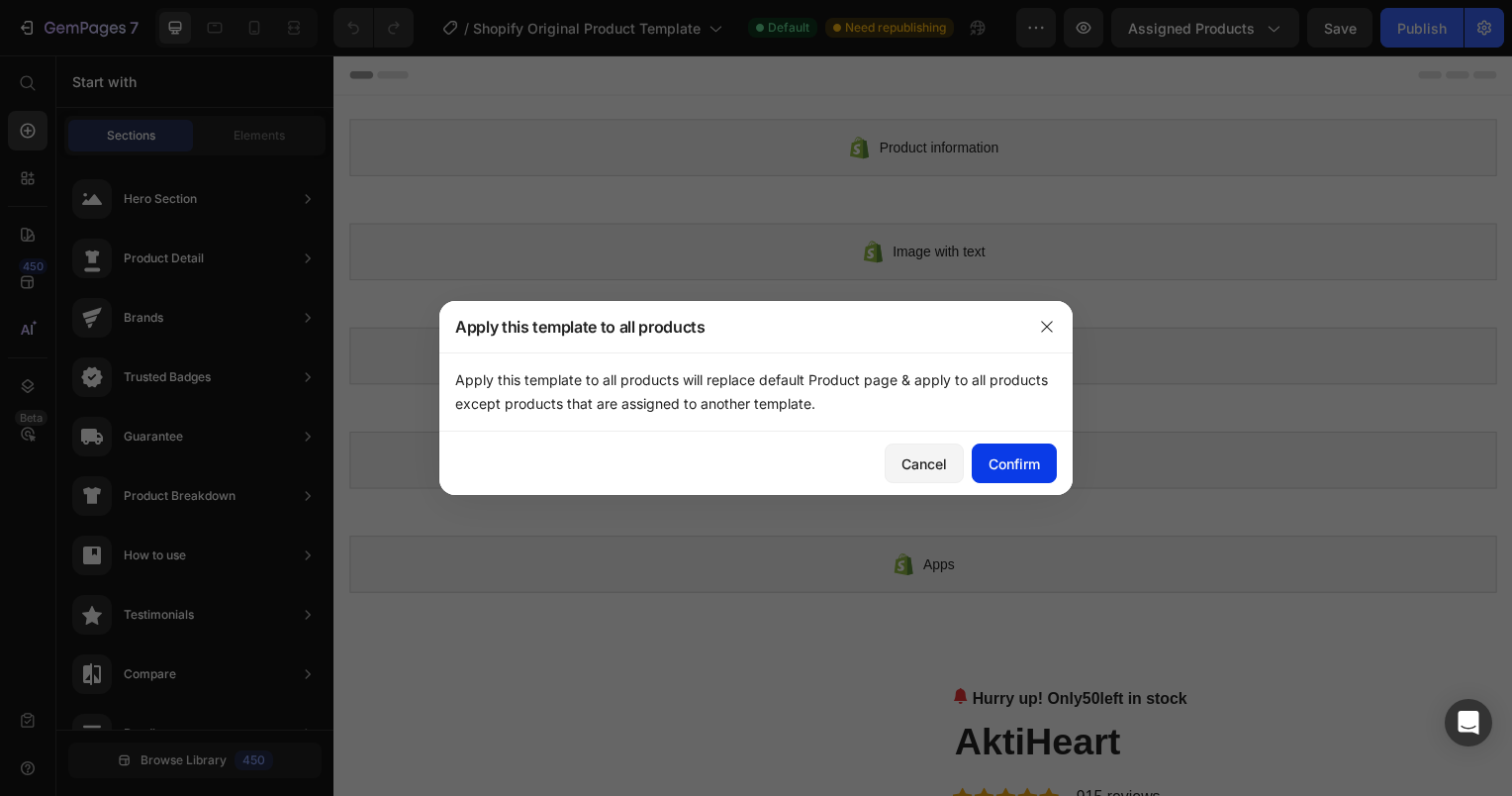 click on "Confirm" 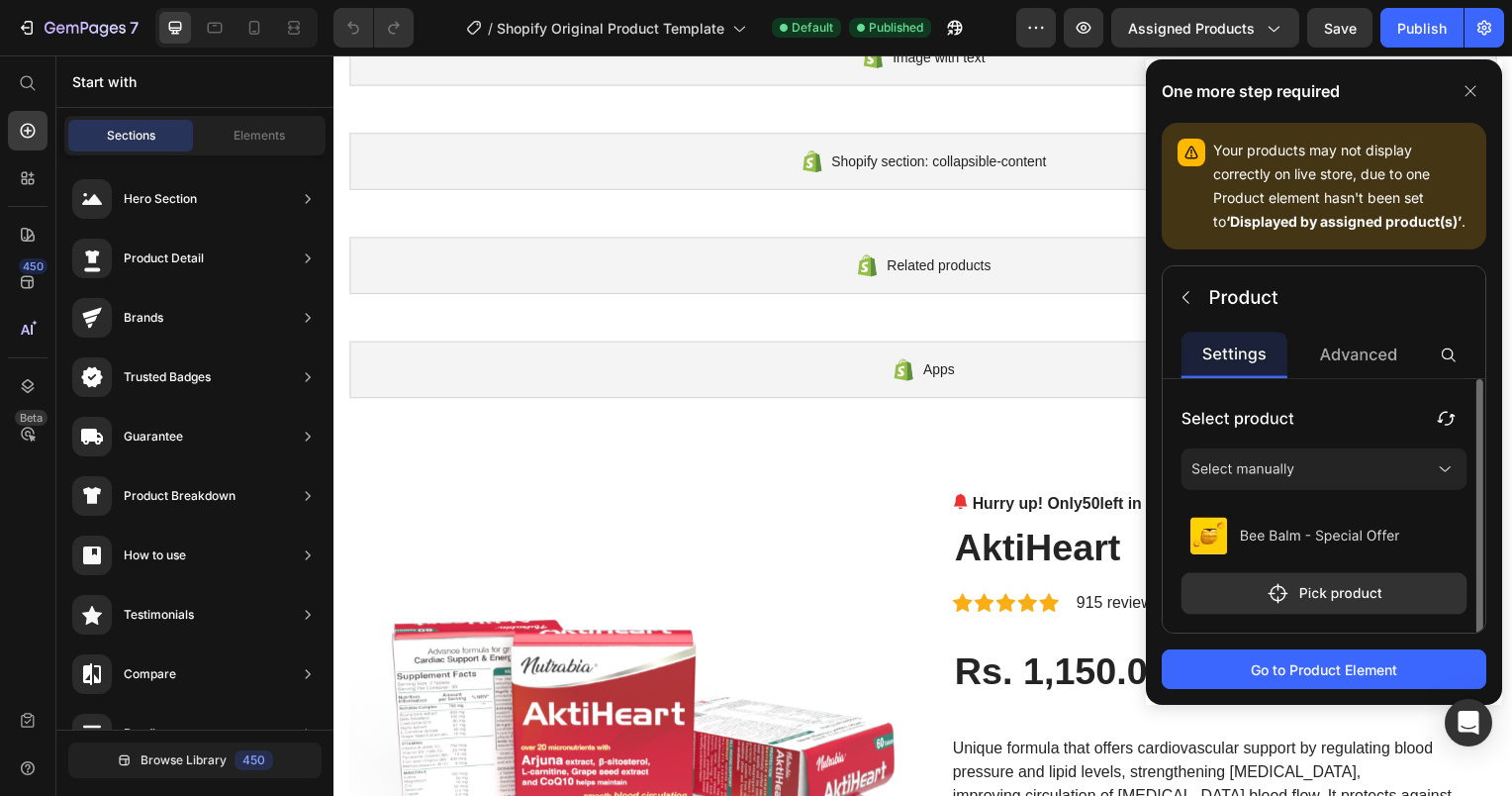scroll, scrollTop: 198, scrollLeft: 0, axis: vertical 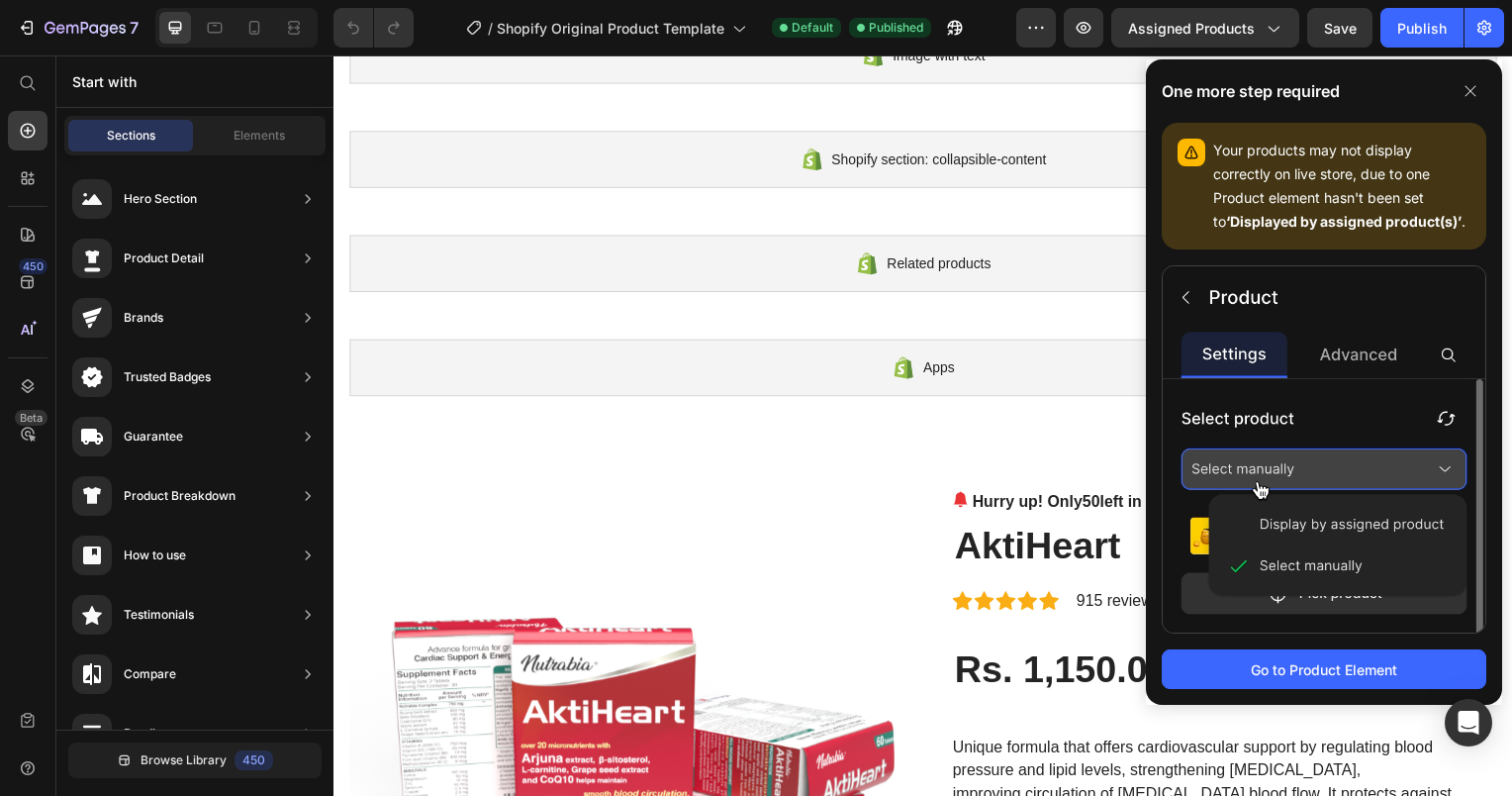 click 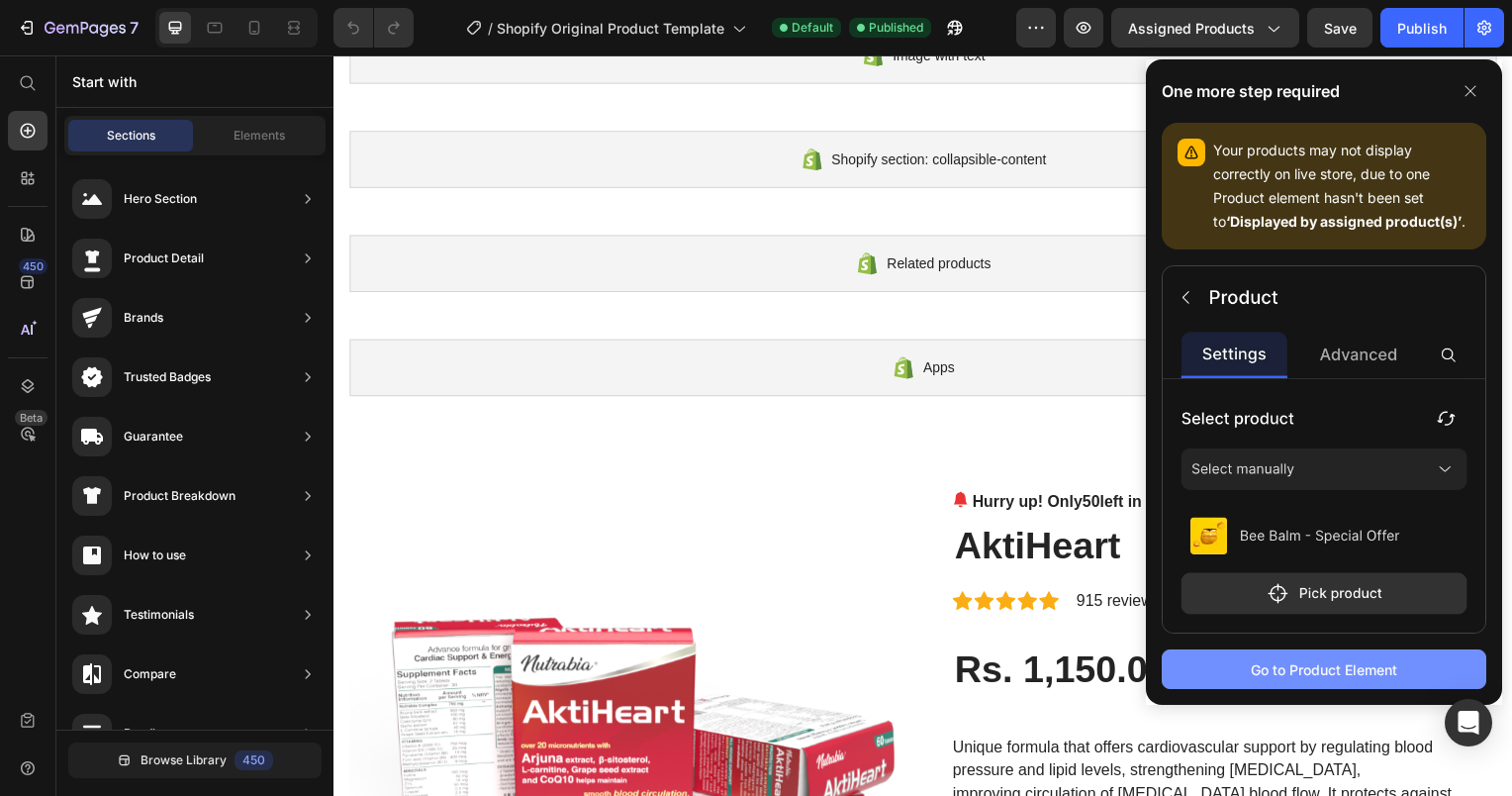 click on "Go to Product Element" at bounding box center (1324, 669) 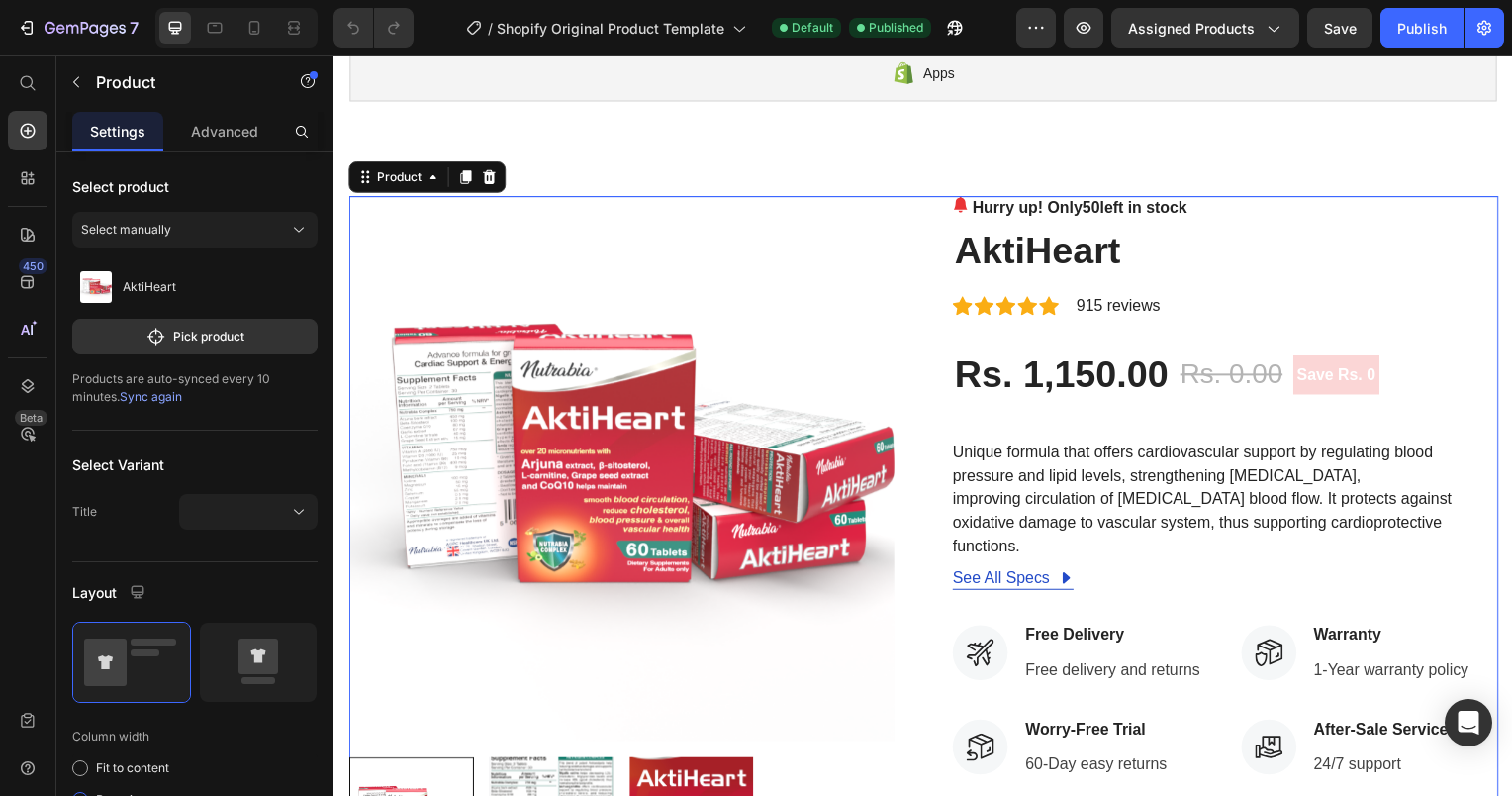 scroll, scrollTop: 565, scrollLeft: 0, axis: vertical 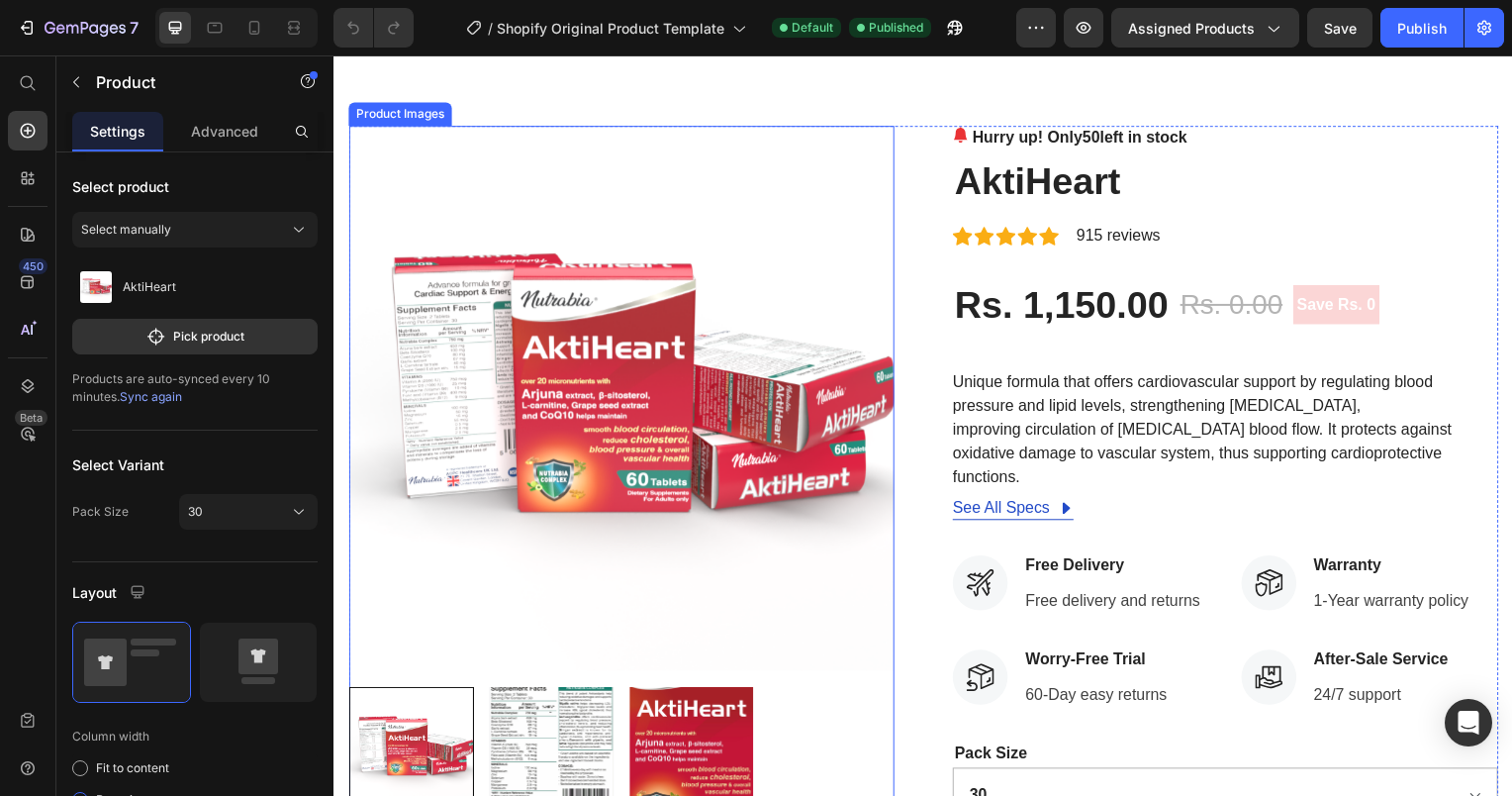 click at bounding box center (622, 401) 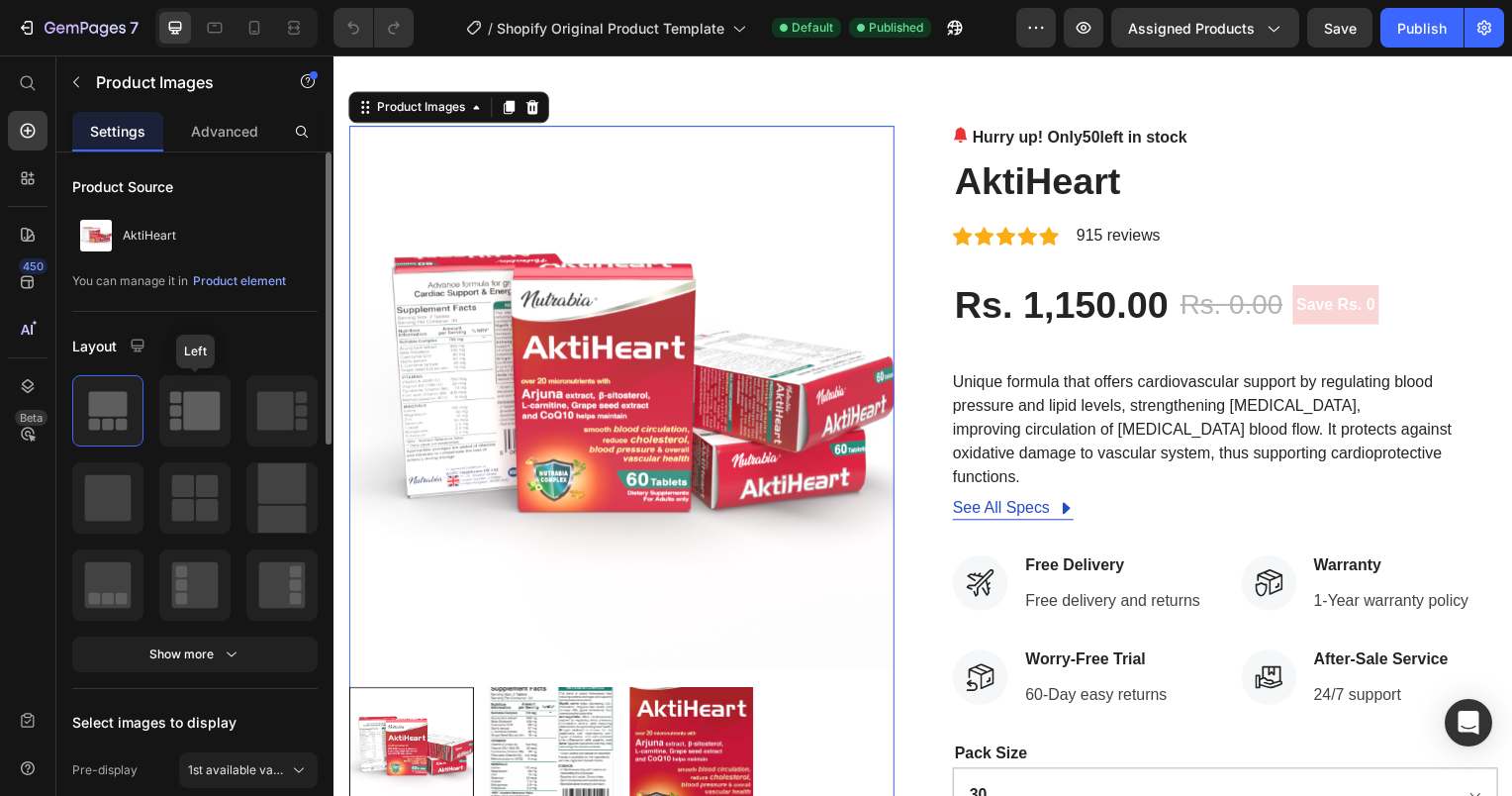 click 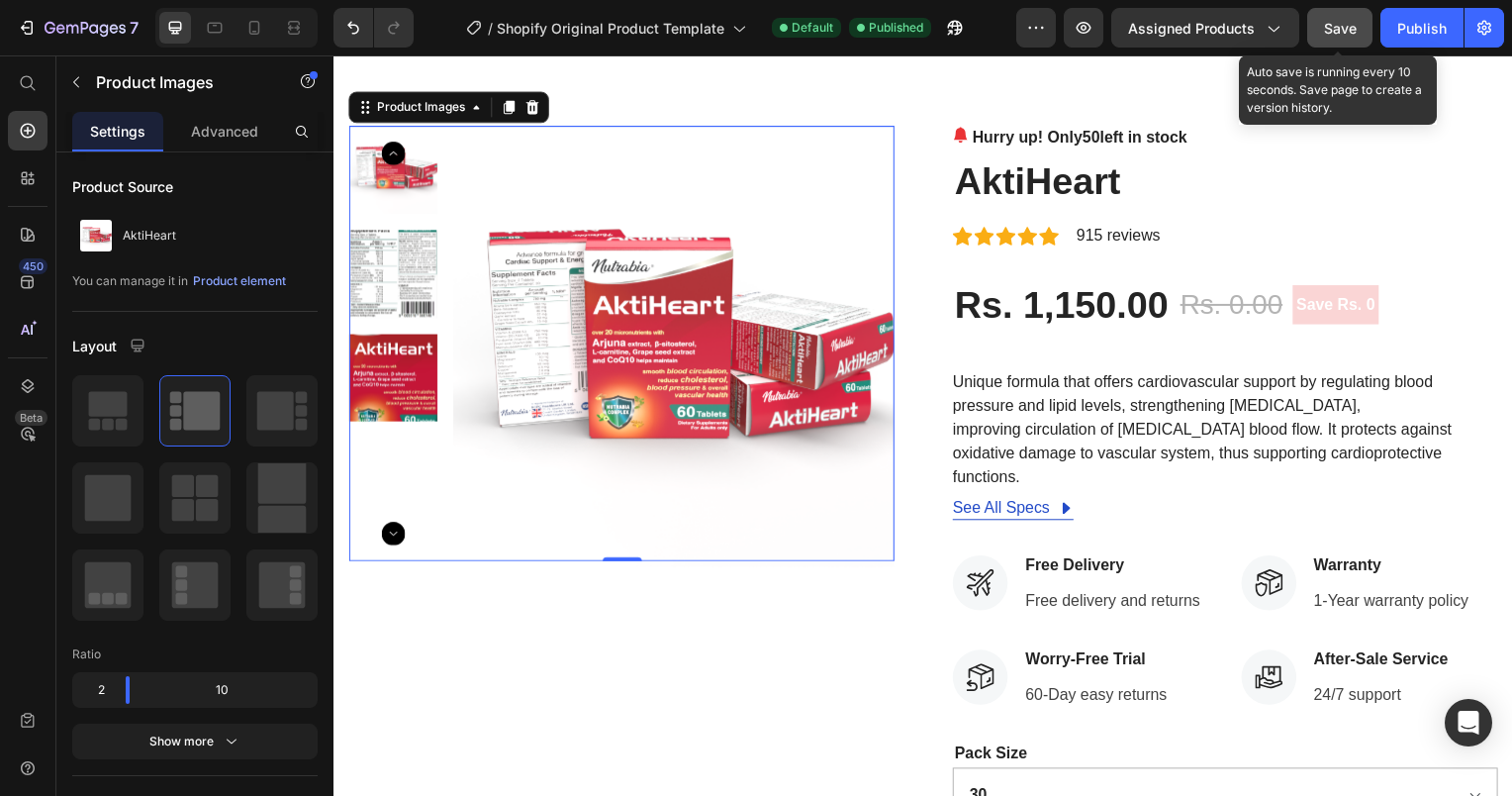 click on "Save" 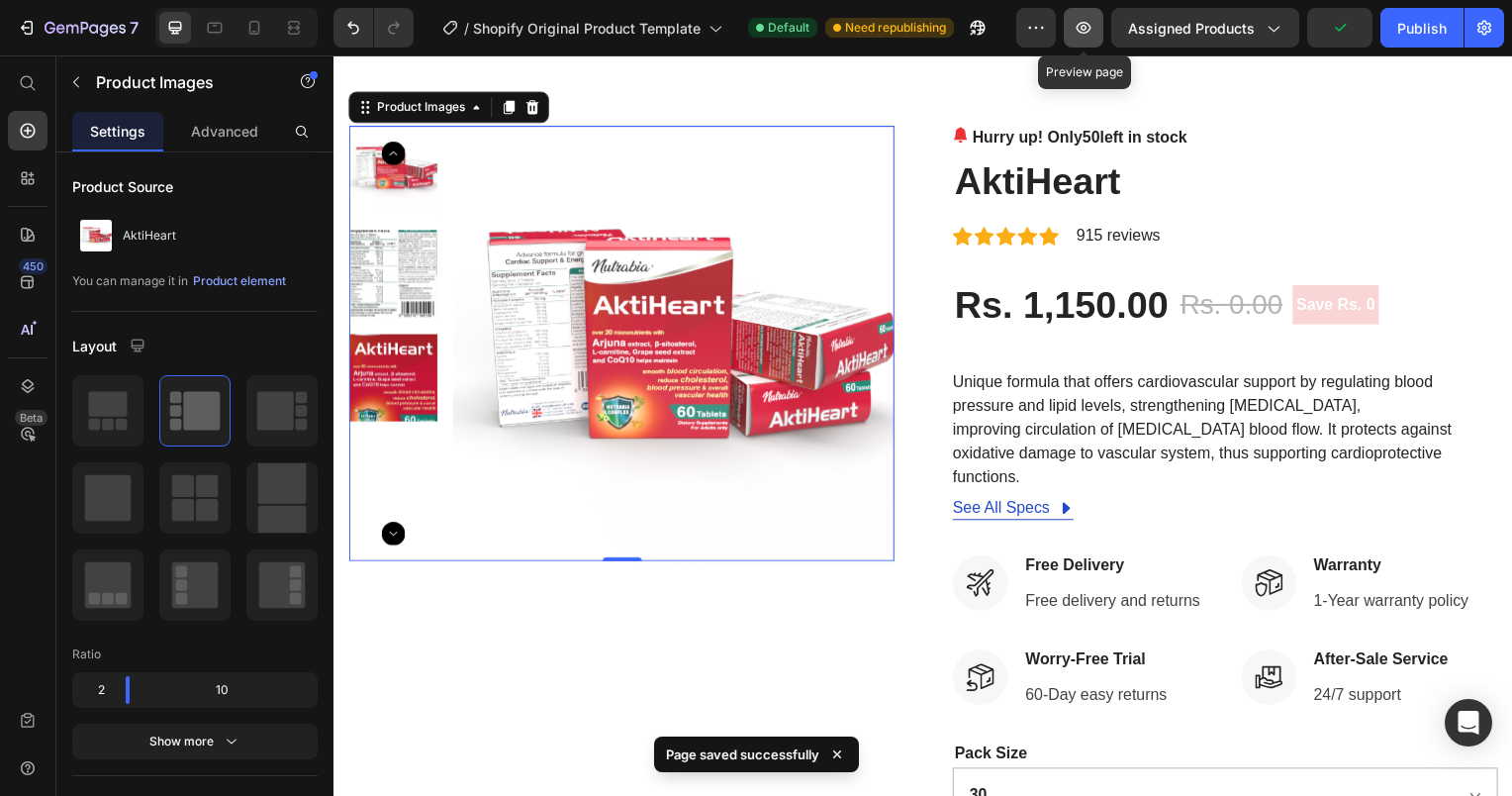 click 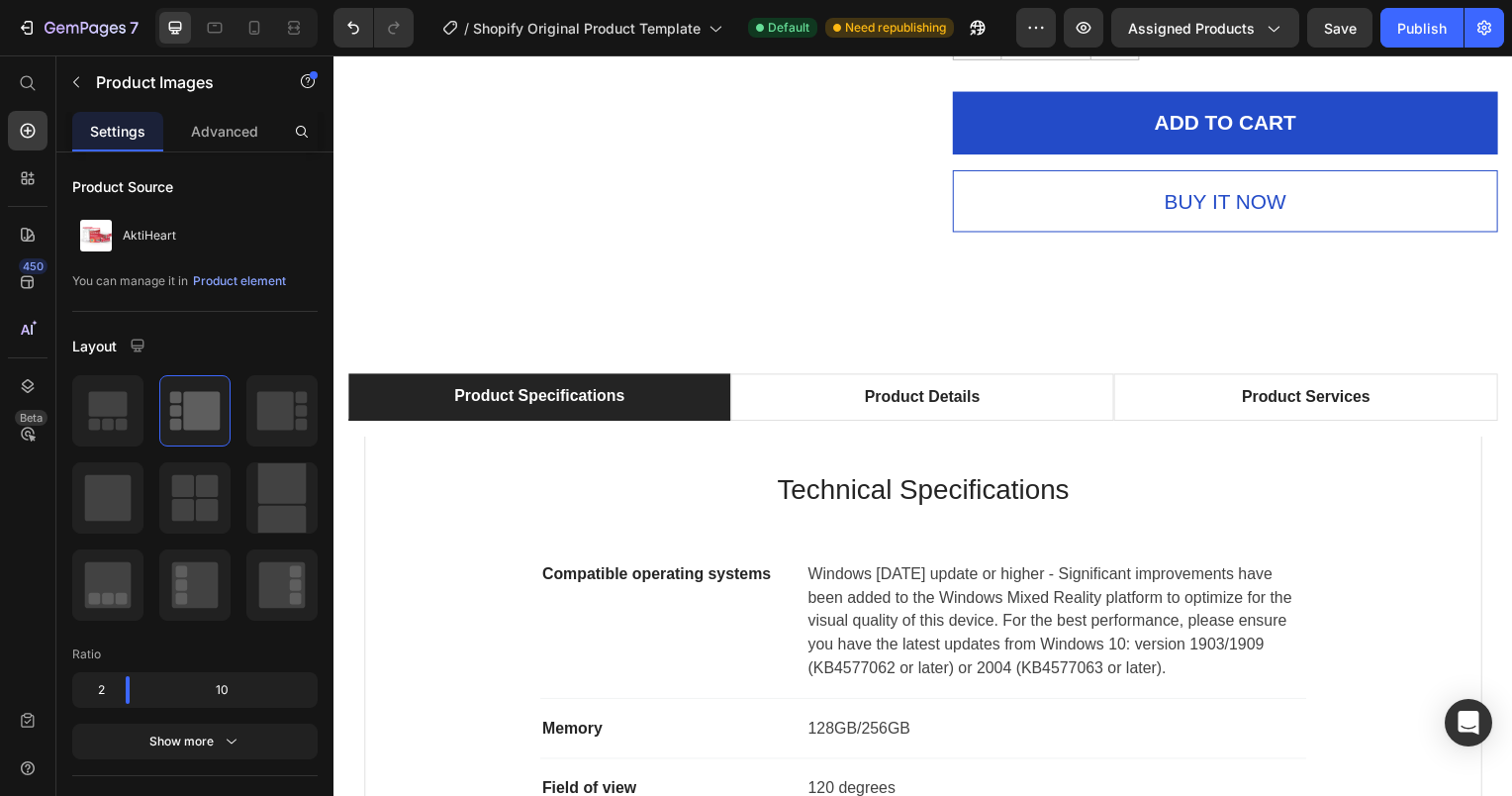 scroll, scrollTop: 1060, scrollLeft: 0, axis: vertical 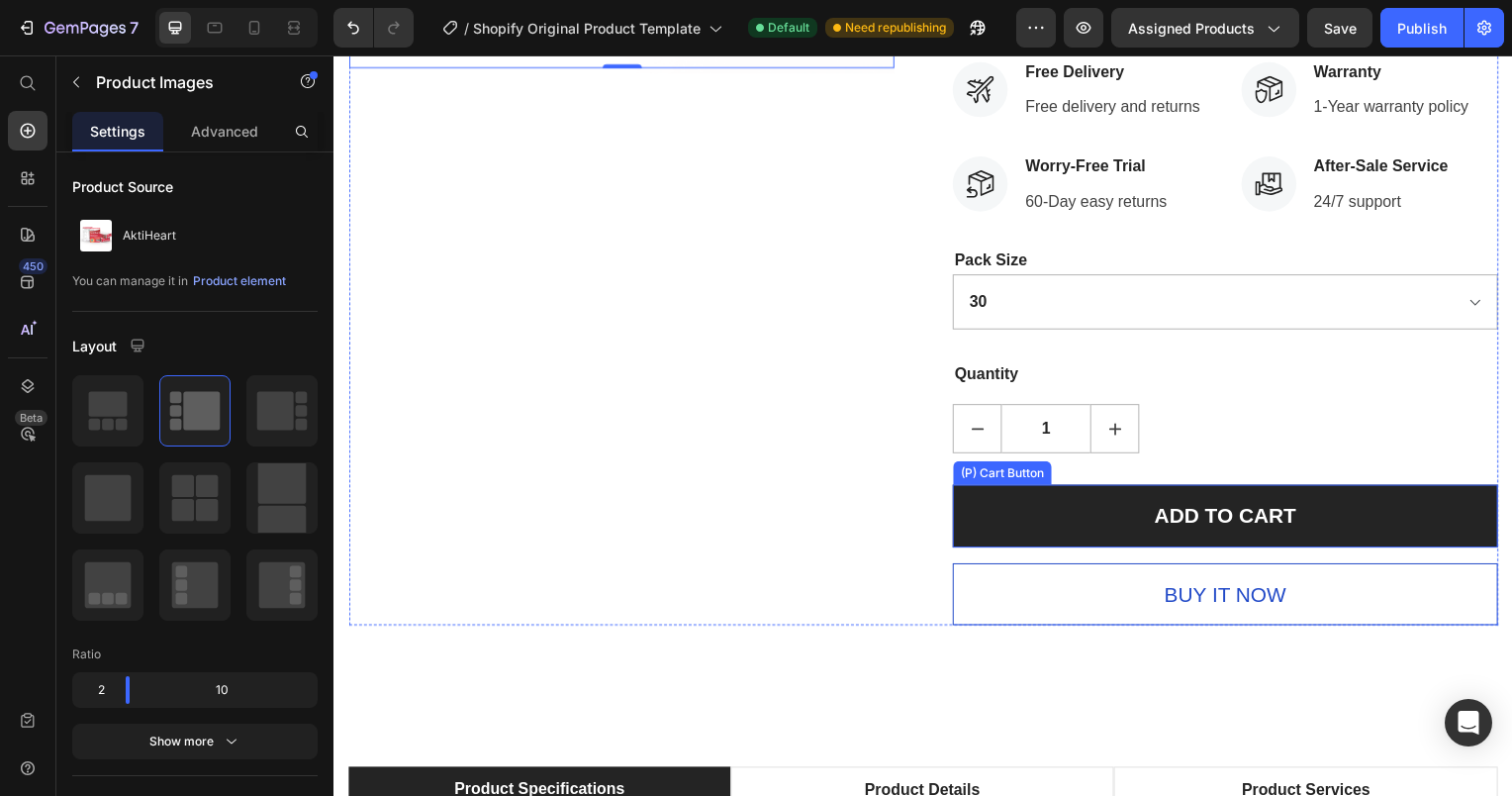 click on "ADD TO CART" at bounding box center (1231, 520) 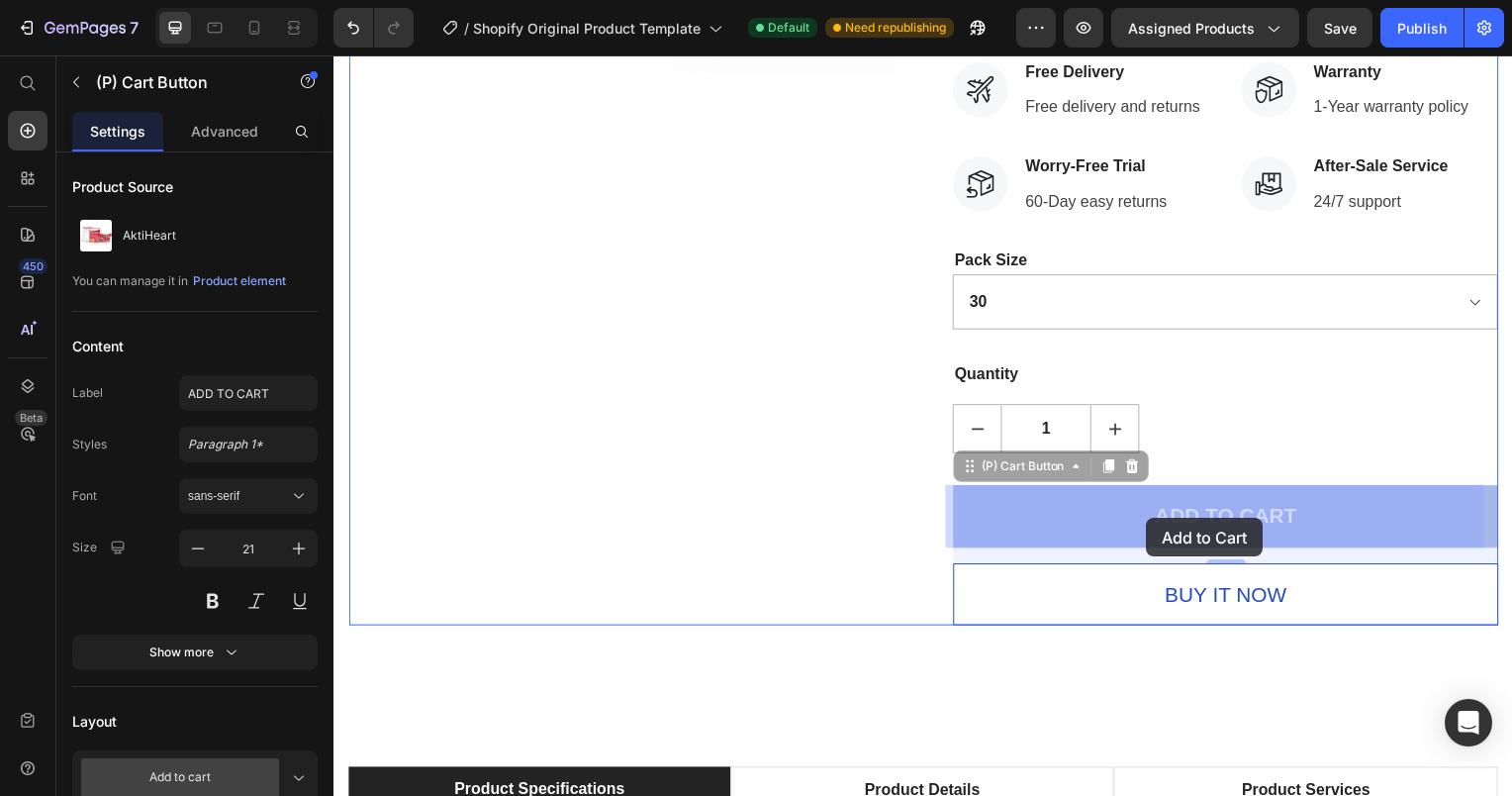 drag, startPoint x: 1031, startPoint y: 522, endPoint x: 1152, endPoint y: 522, distance: 121 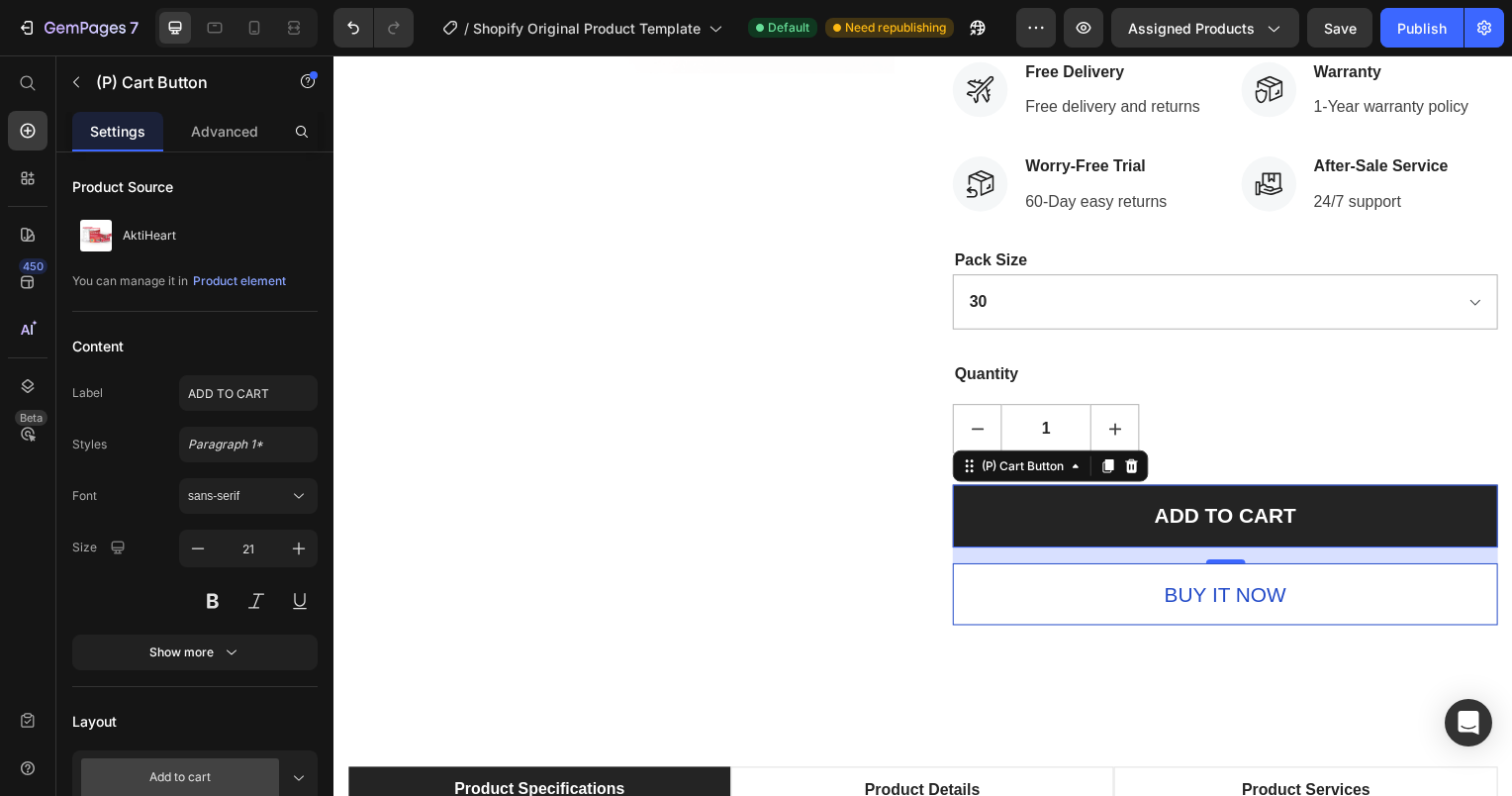 click on "ADD TO CART" at bounding box center (1231, 520) 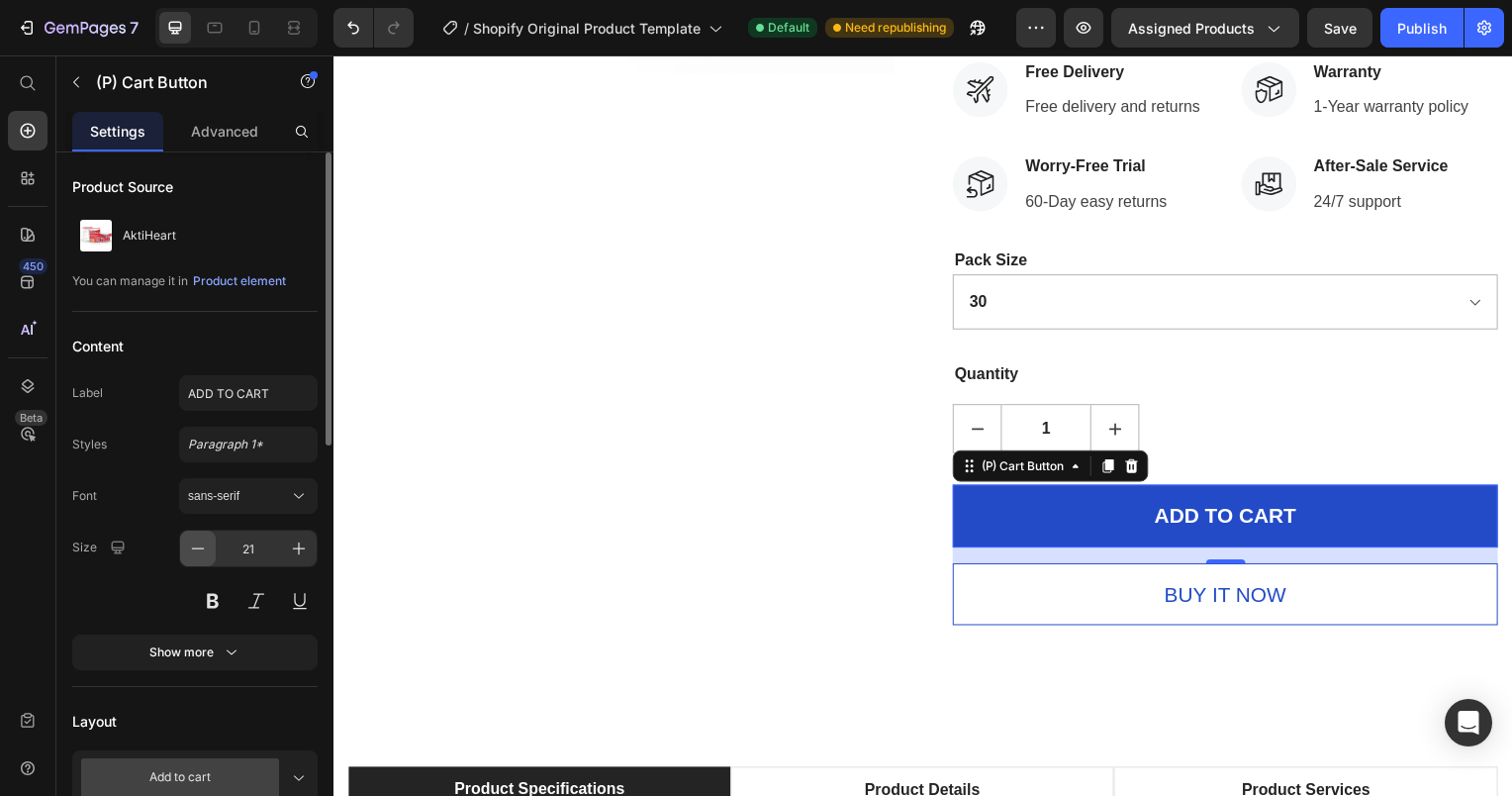 click 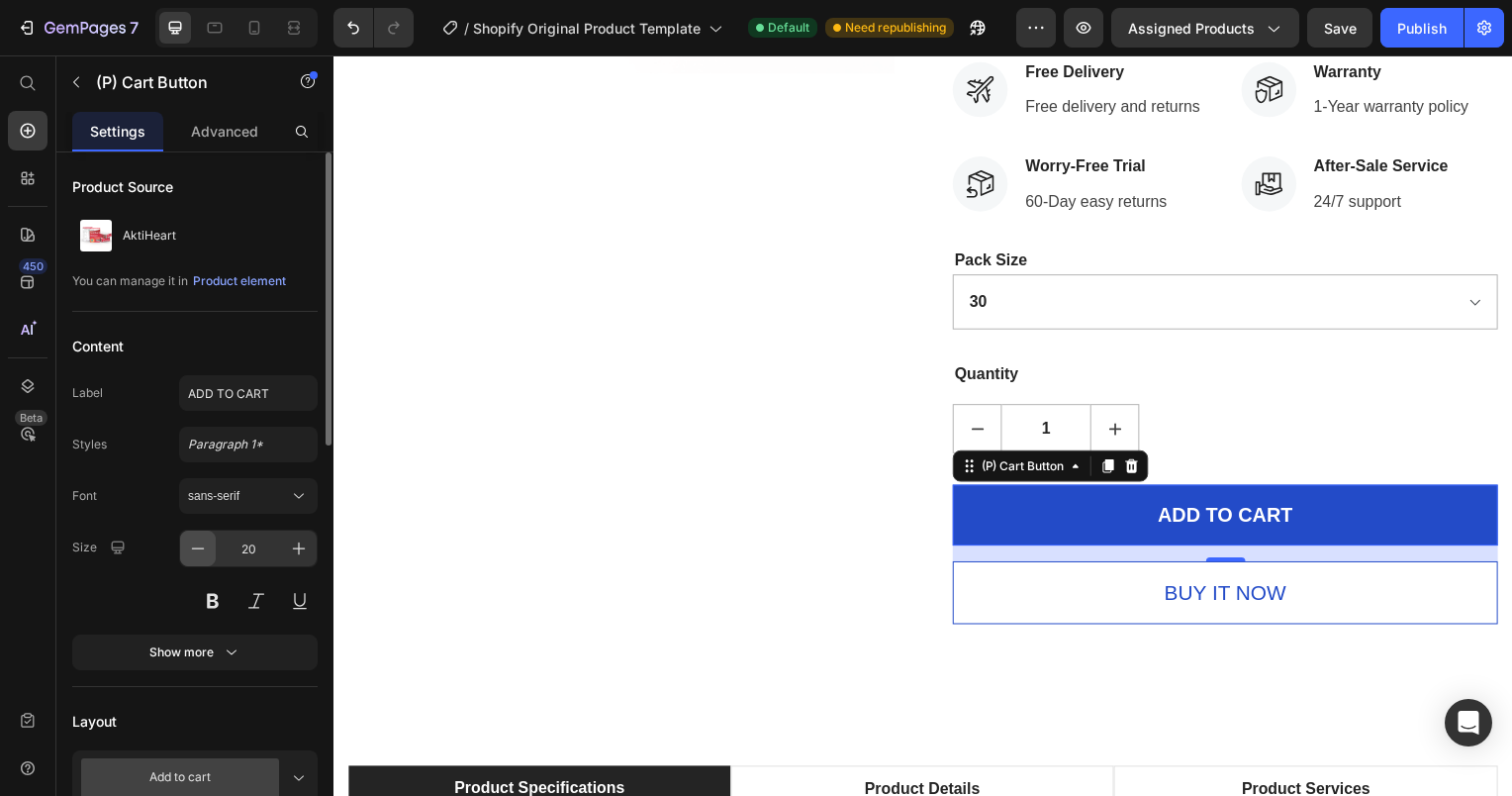 click 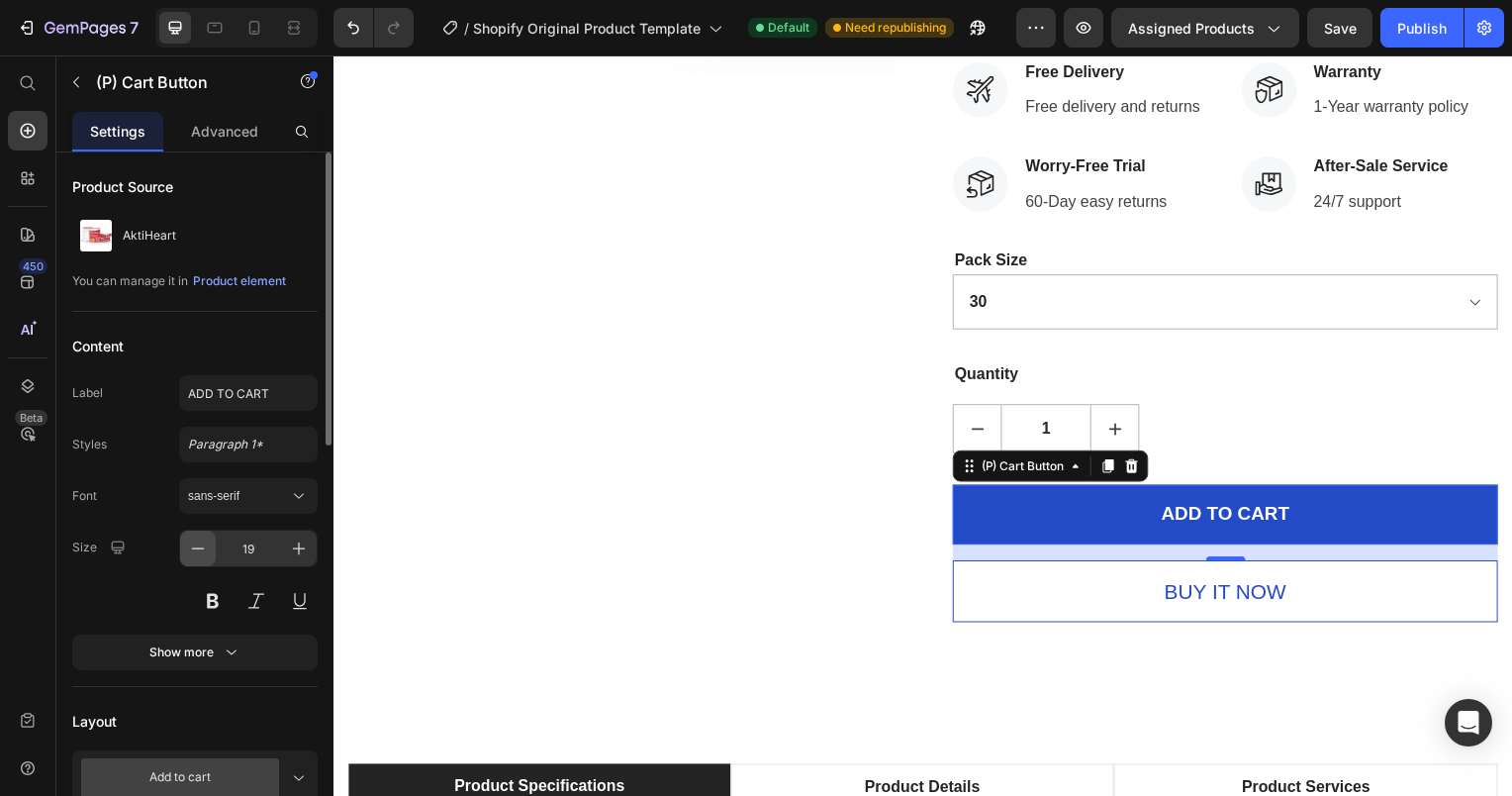 click 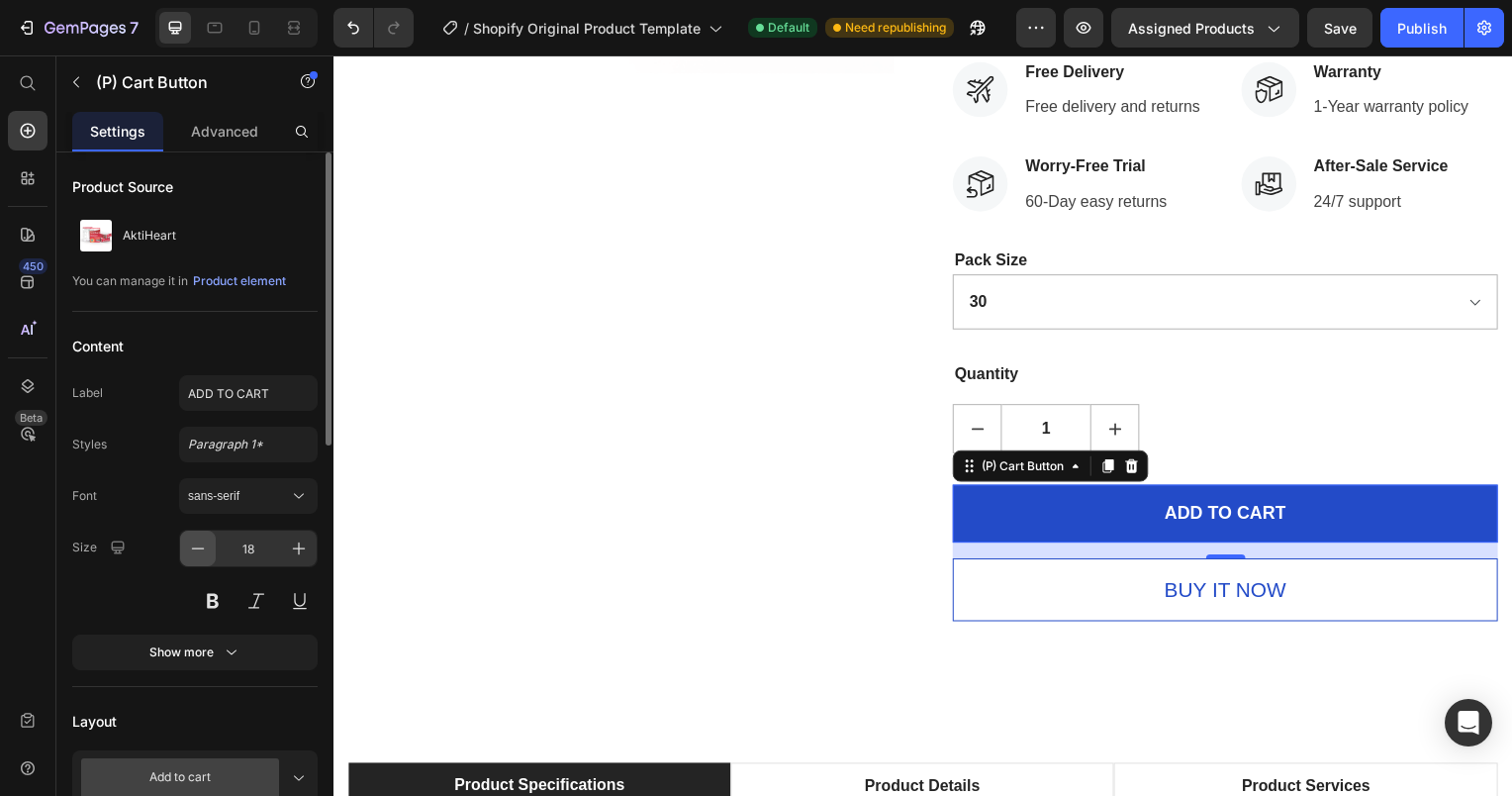 click 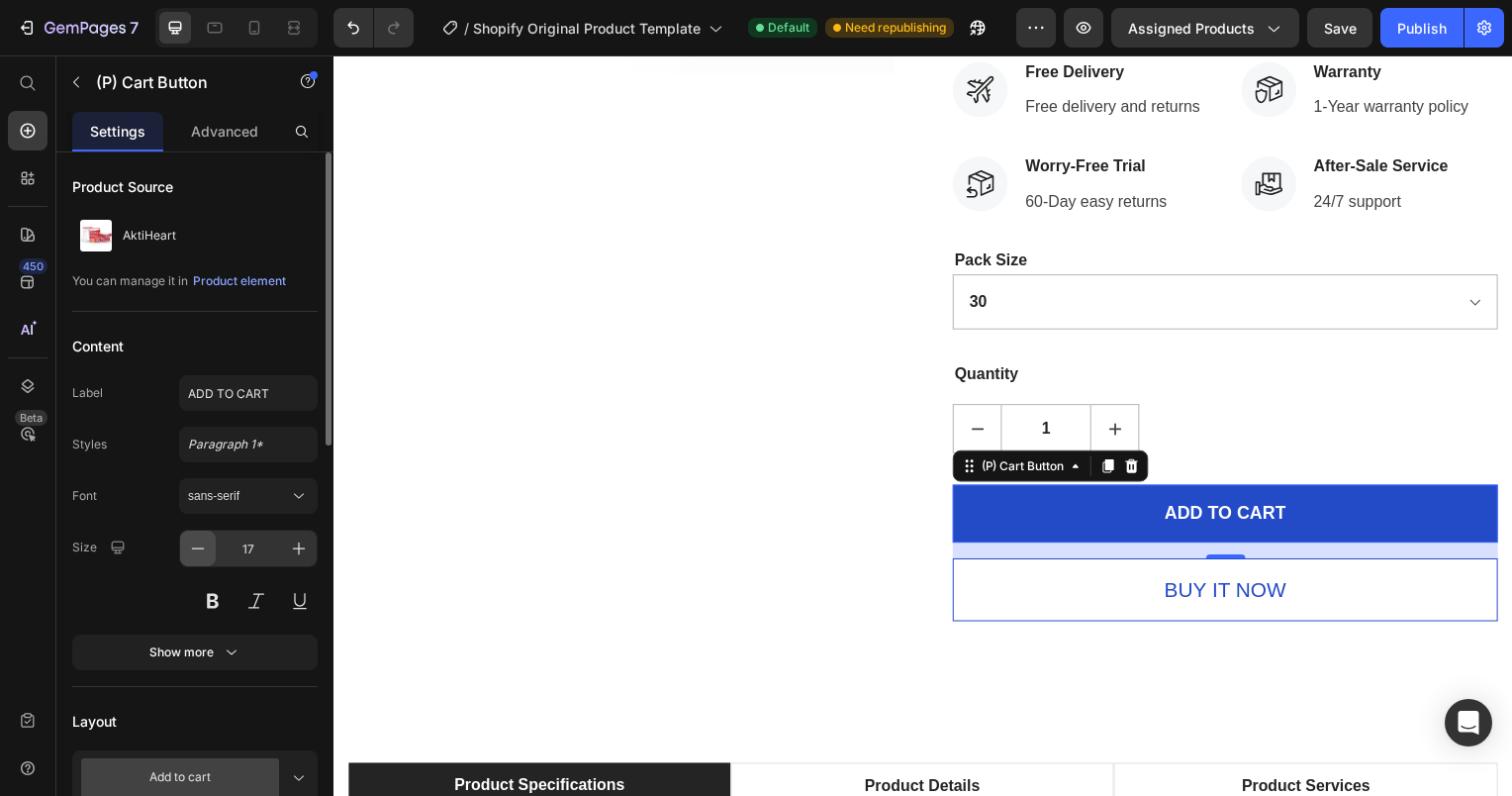 click 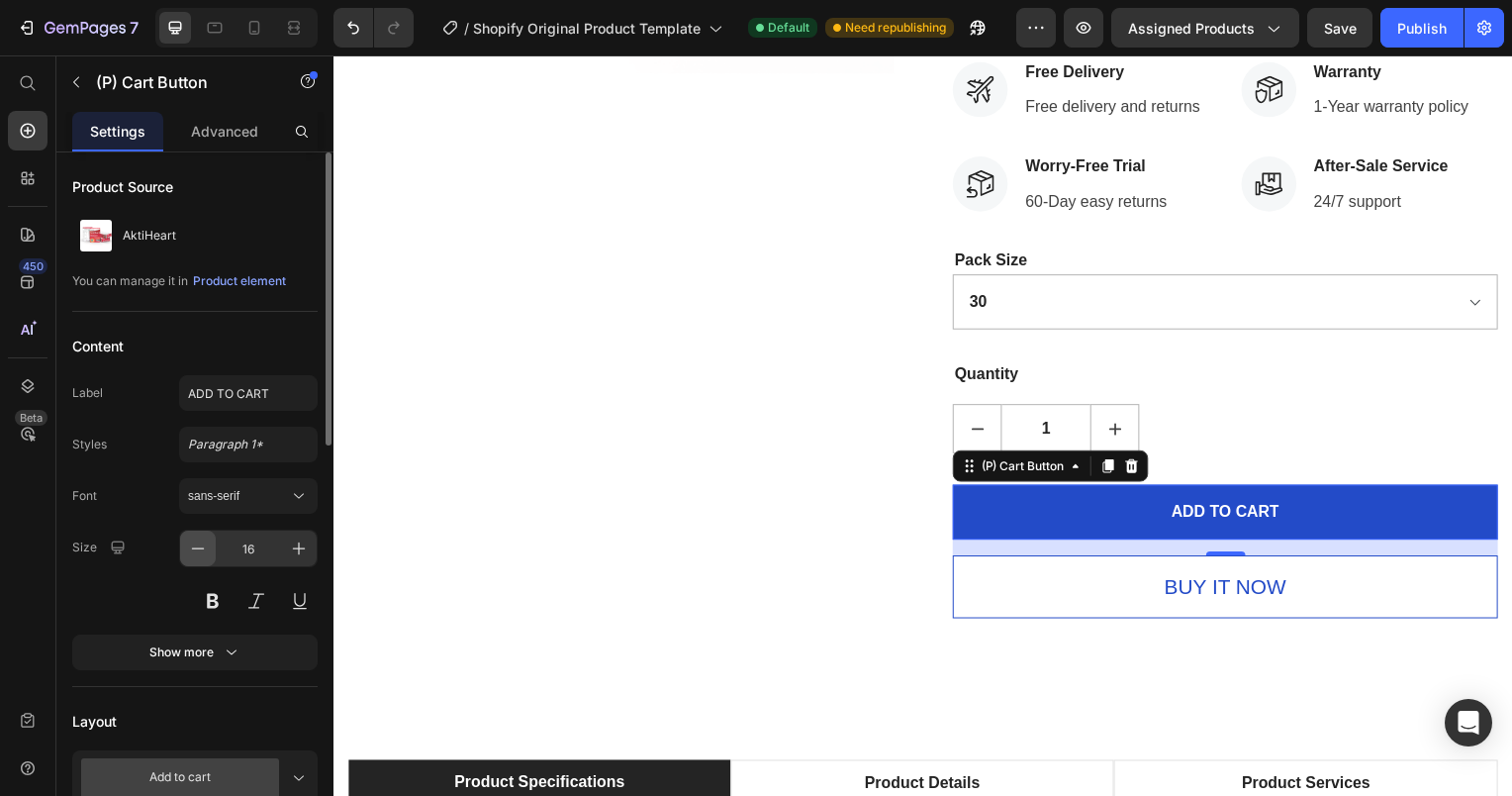 click 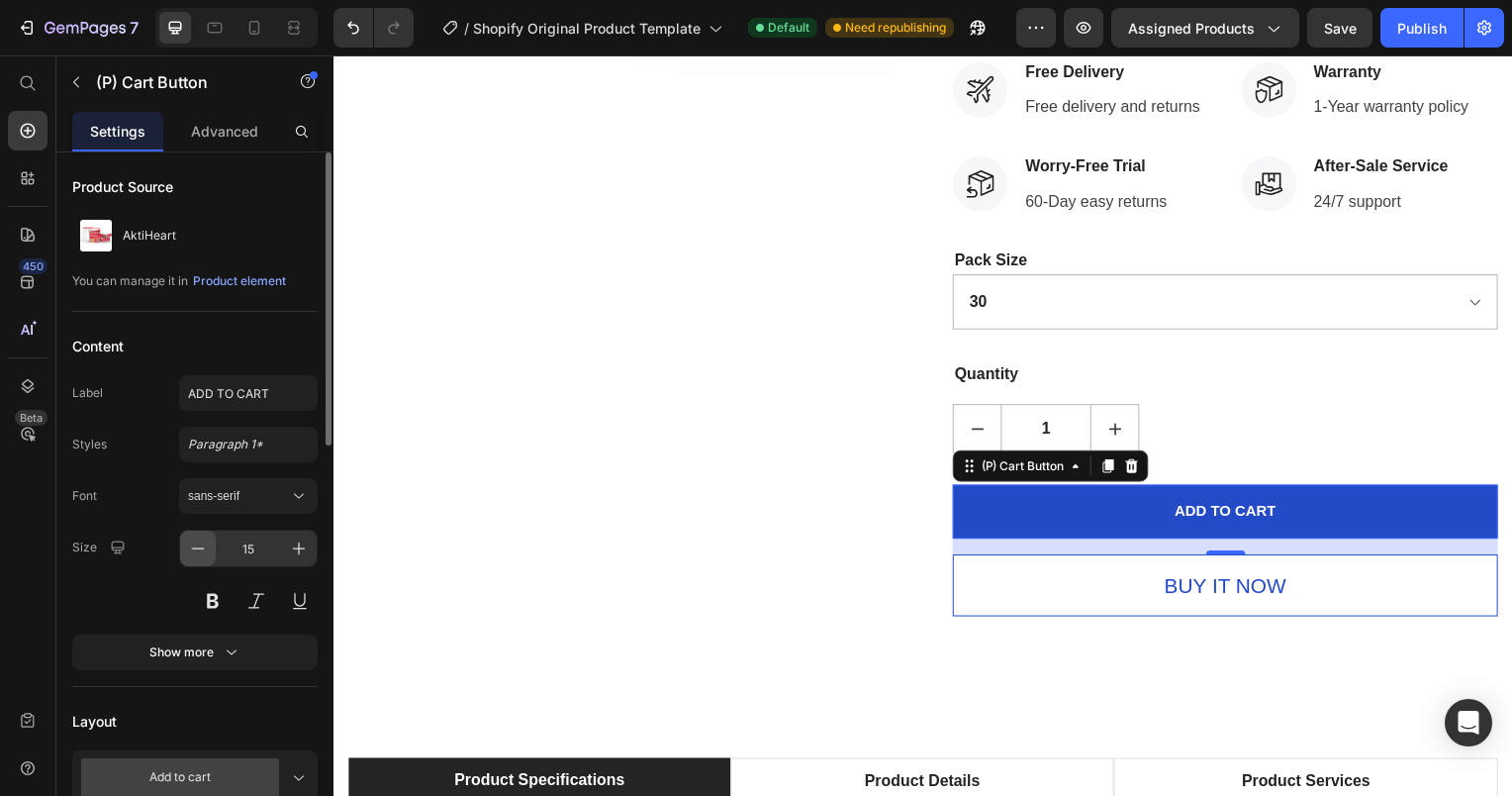 click 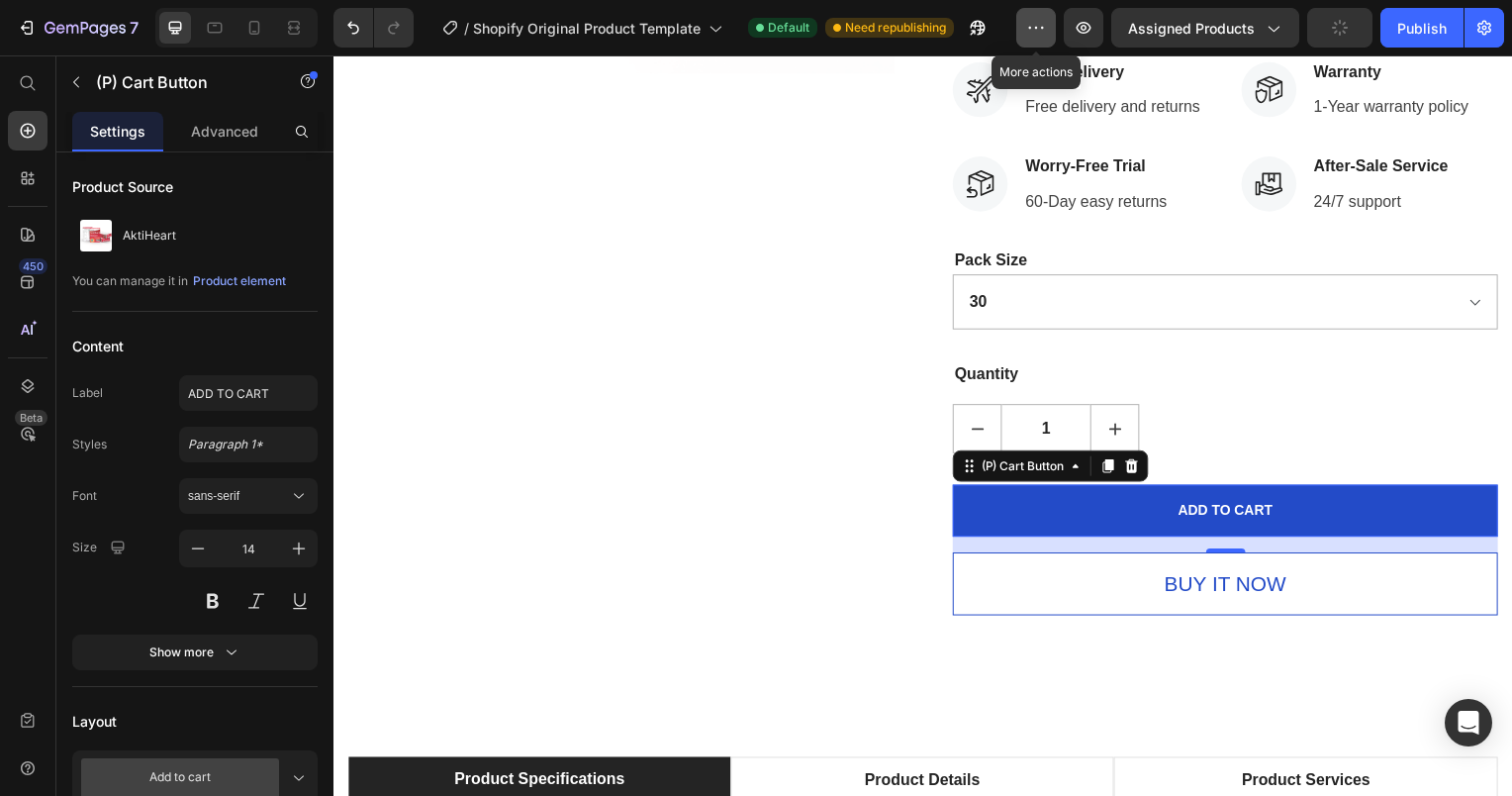 click 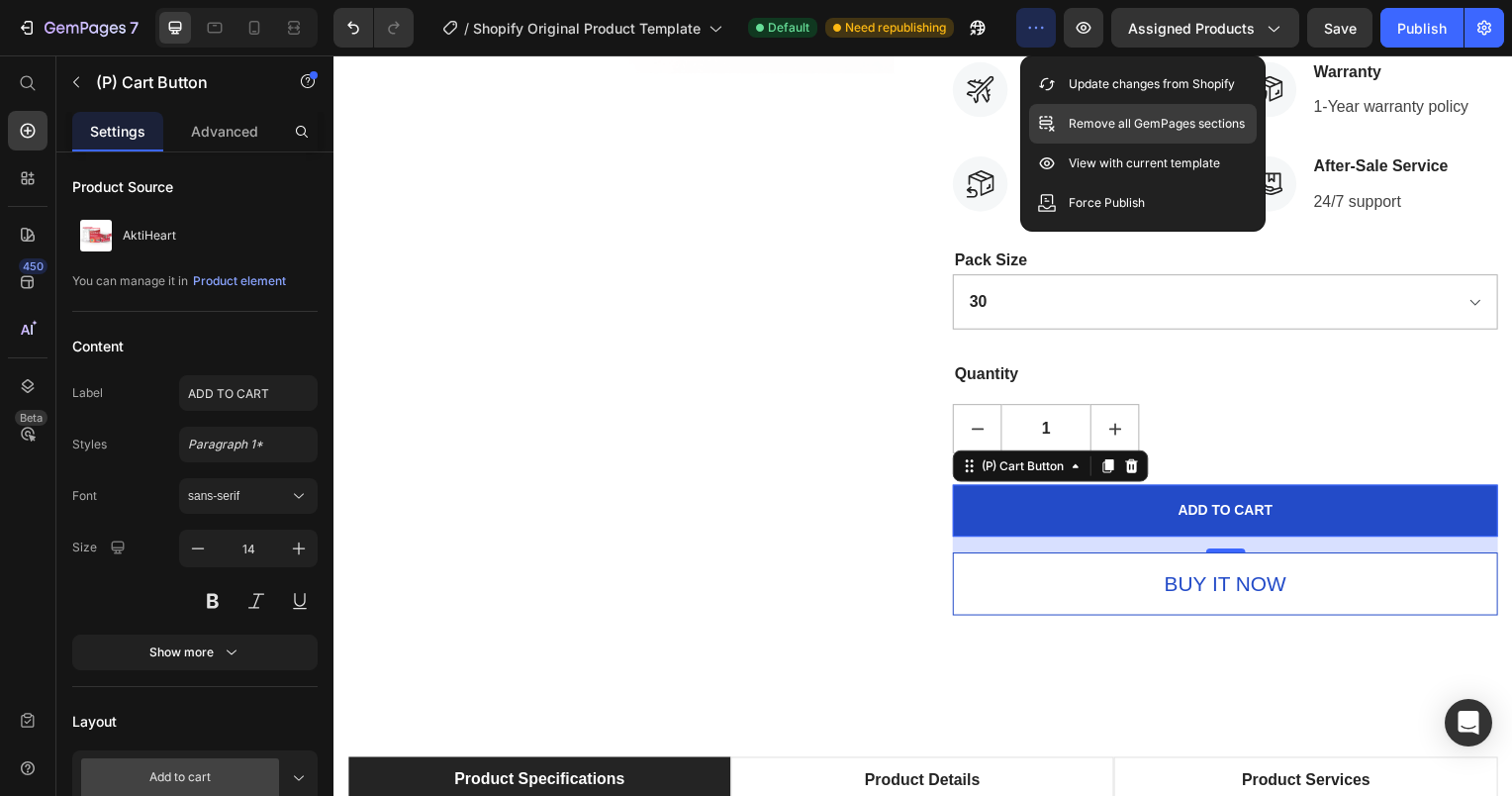 click 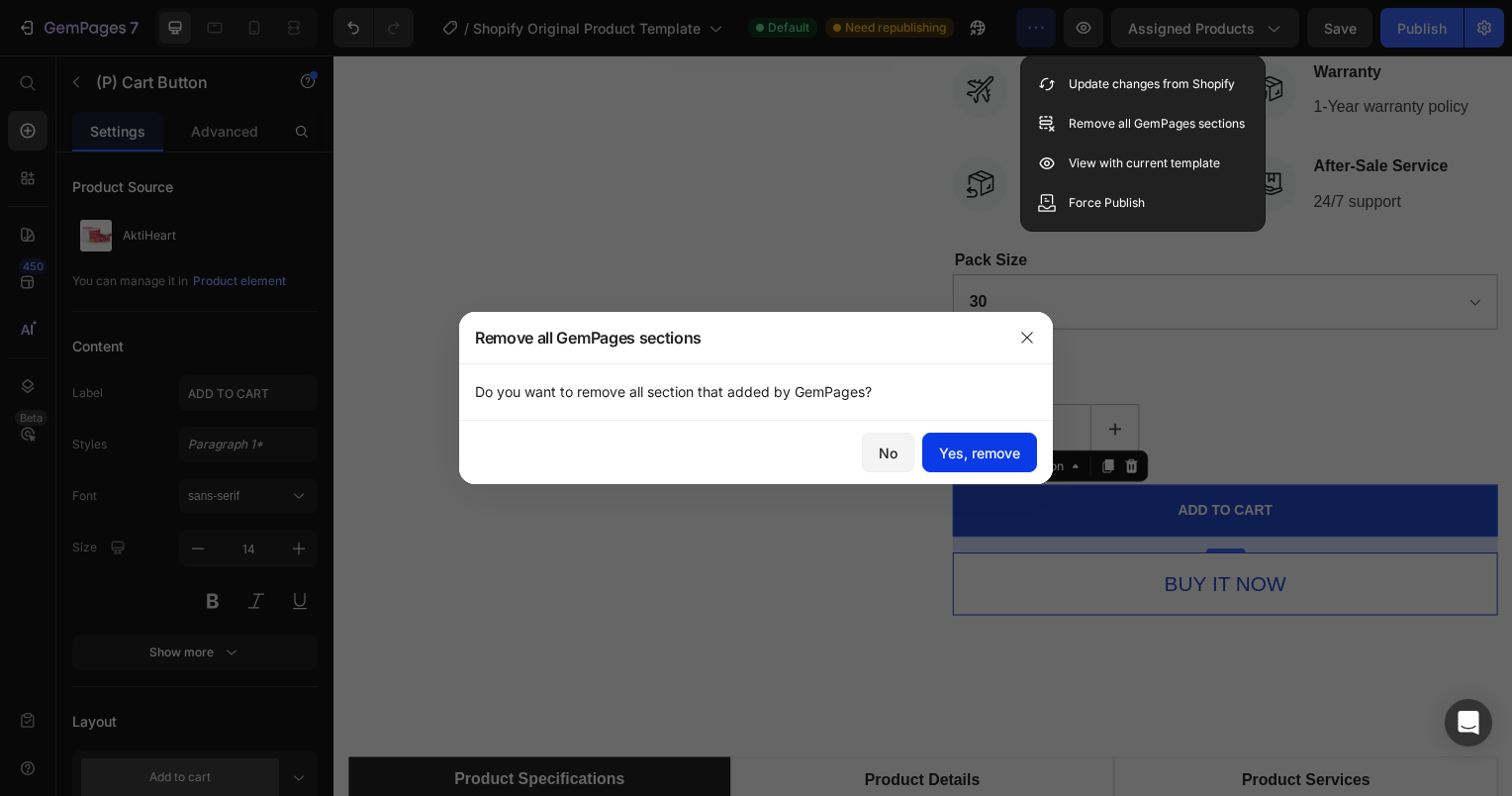 click on "Yes, remove" at bounding box center [980, 452] 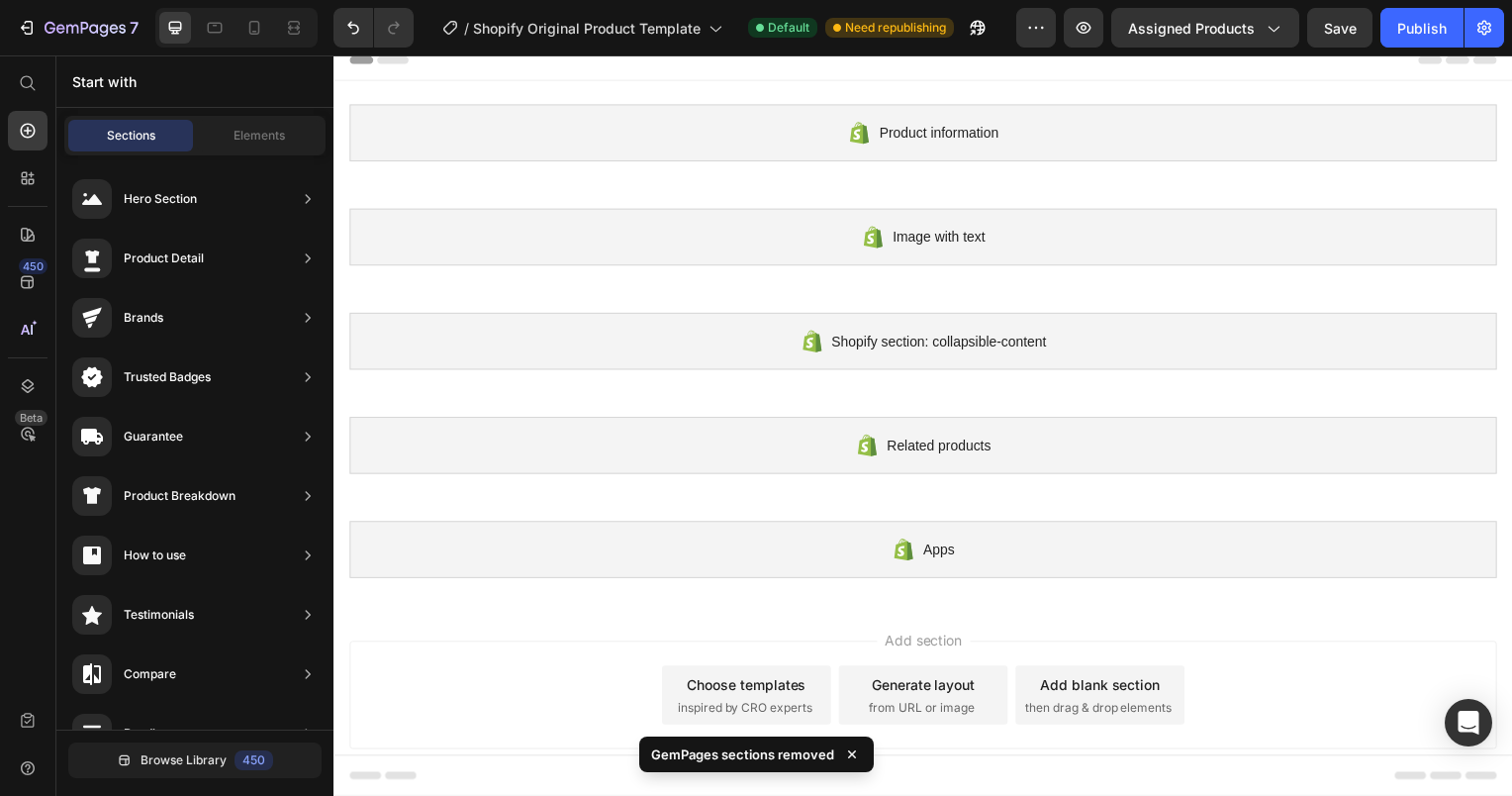 scroll, scrollTop: 12, scrollLeft: 0, axis: vertical 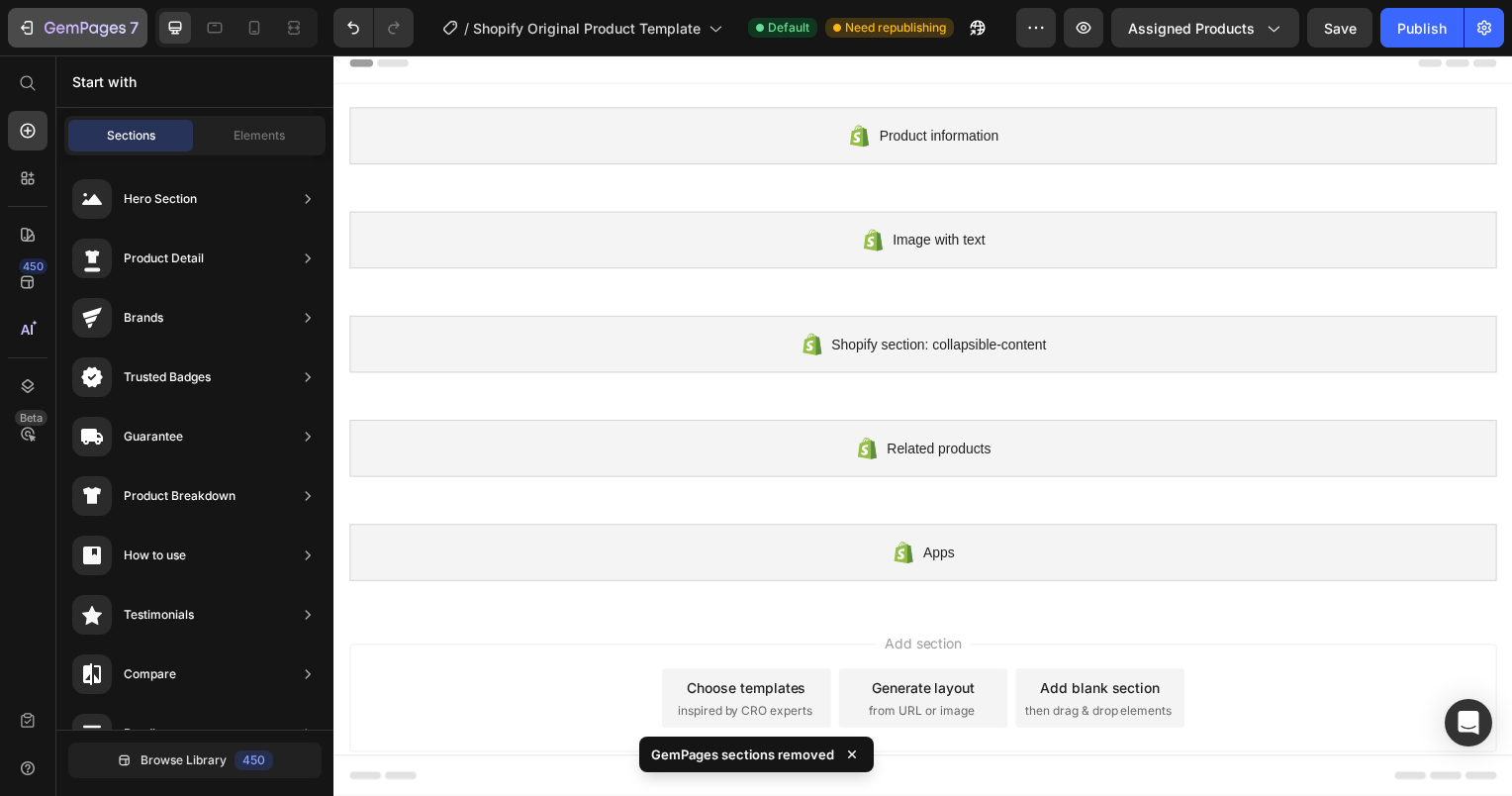 click 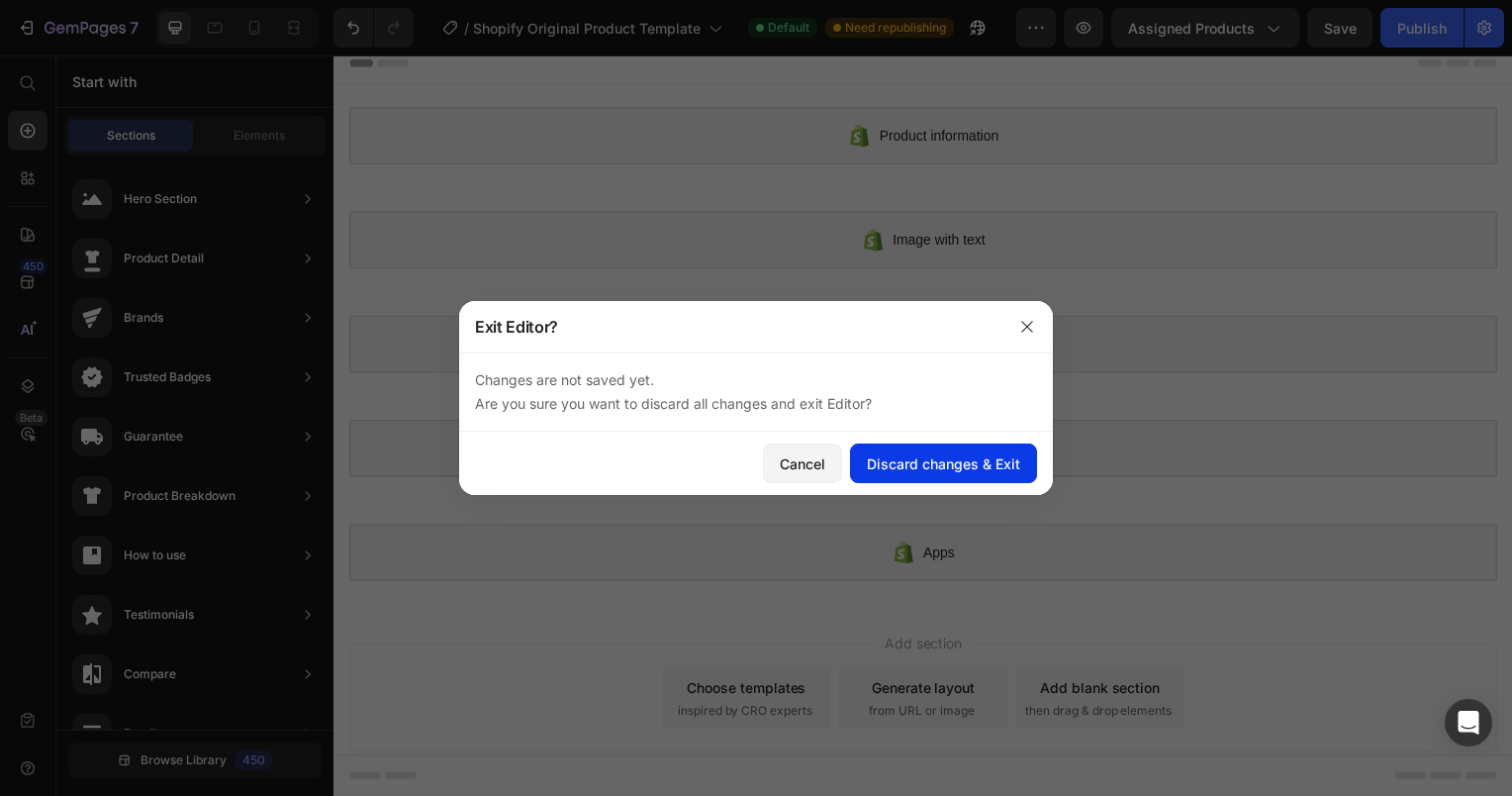 click on "Discard changes & Exit" at bounding box center [943, 463] 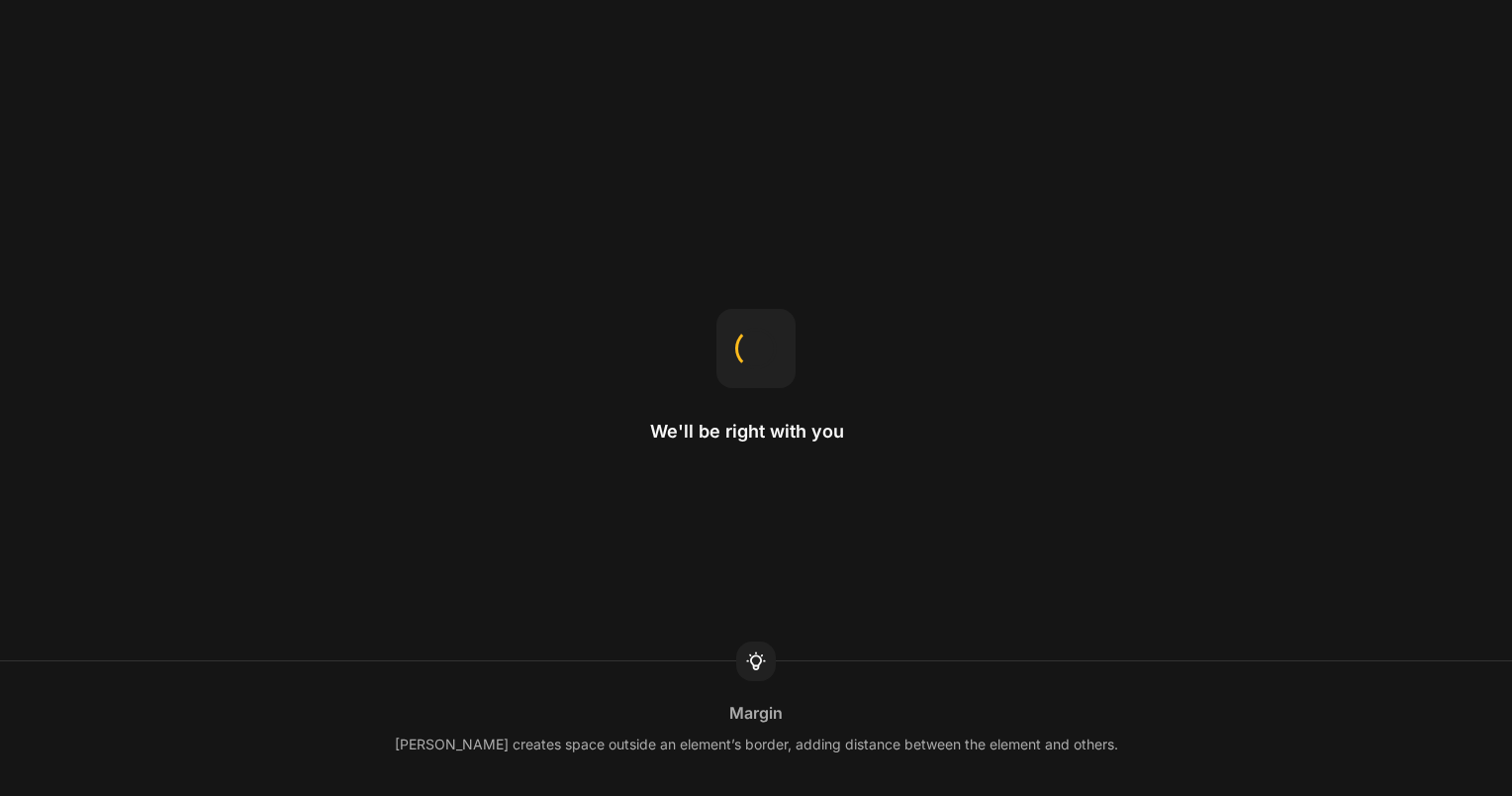 scroll, scrollTop: 0, scrollLeft: 0, axis: both 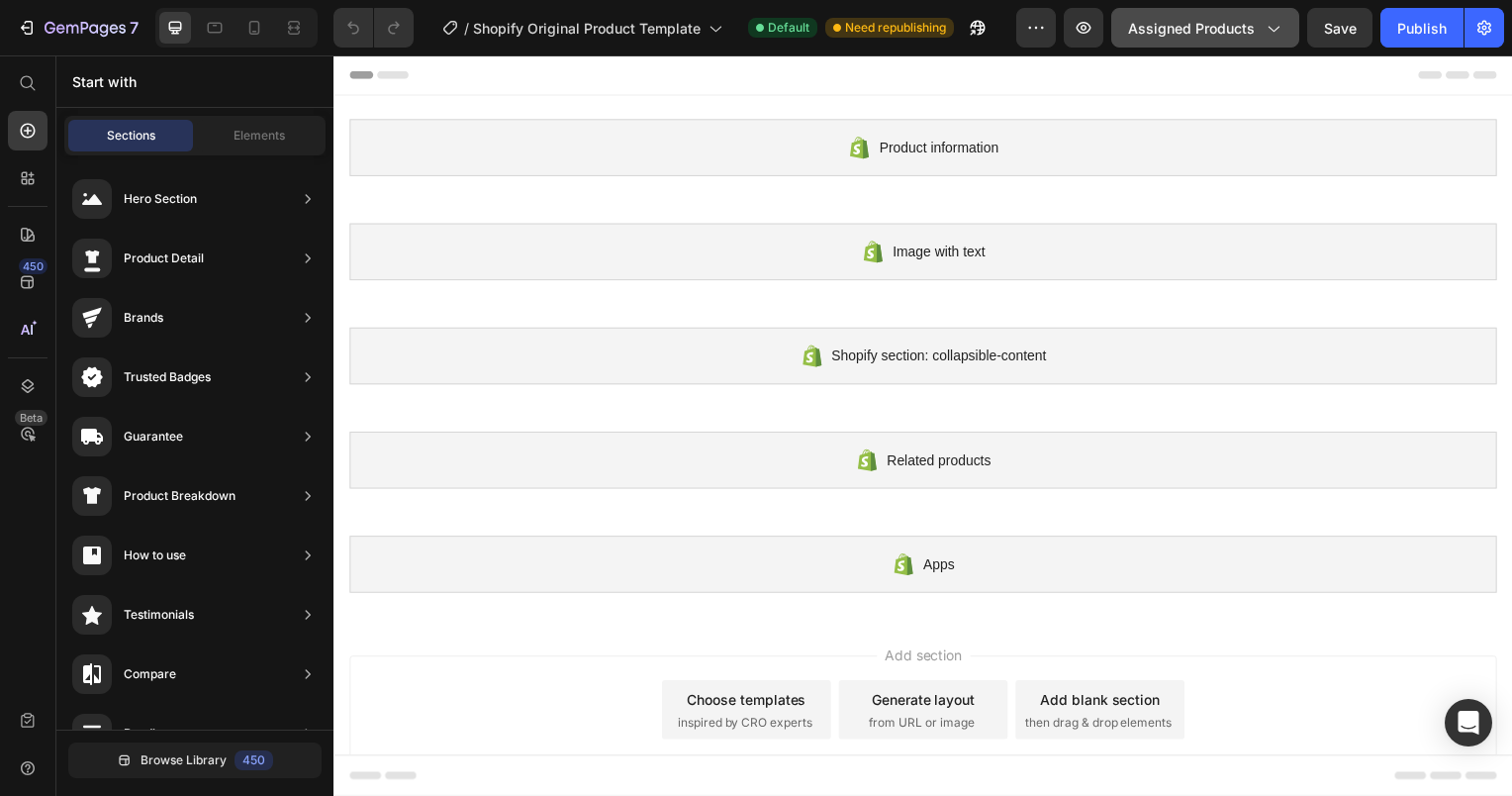 click on "Assigned Products" 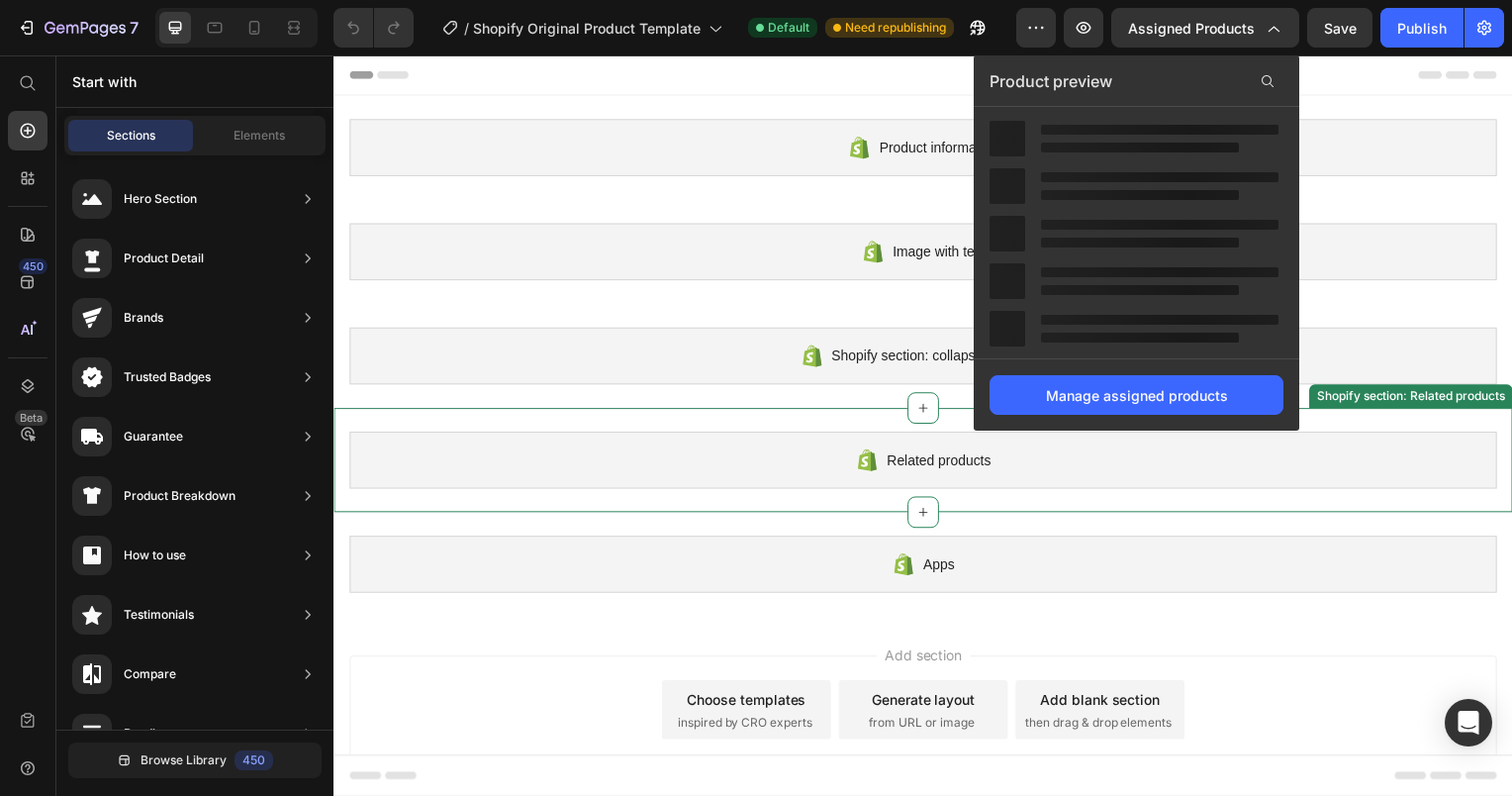 scroll, scrollTop: 12, scrollLeft: 0, axis: vertical 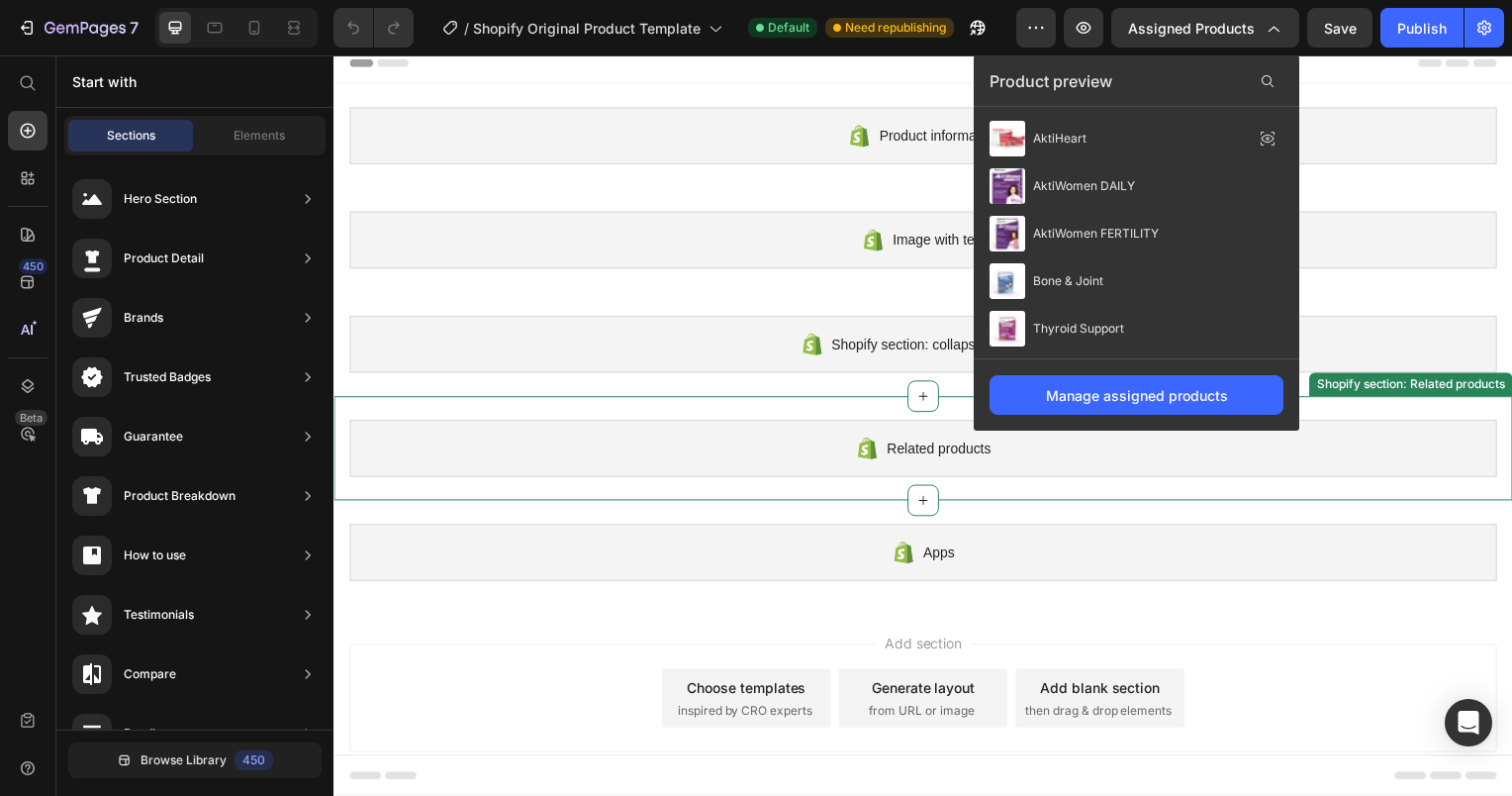 click on "Apps Shopify section: Apps" at bounding box center [927, 556] 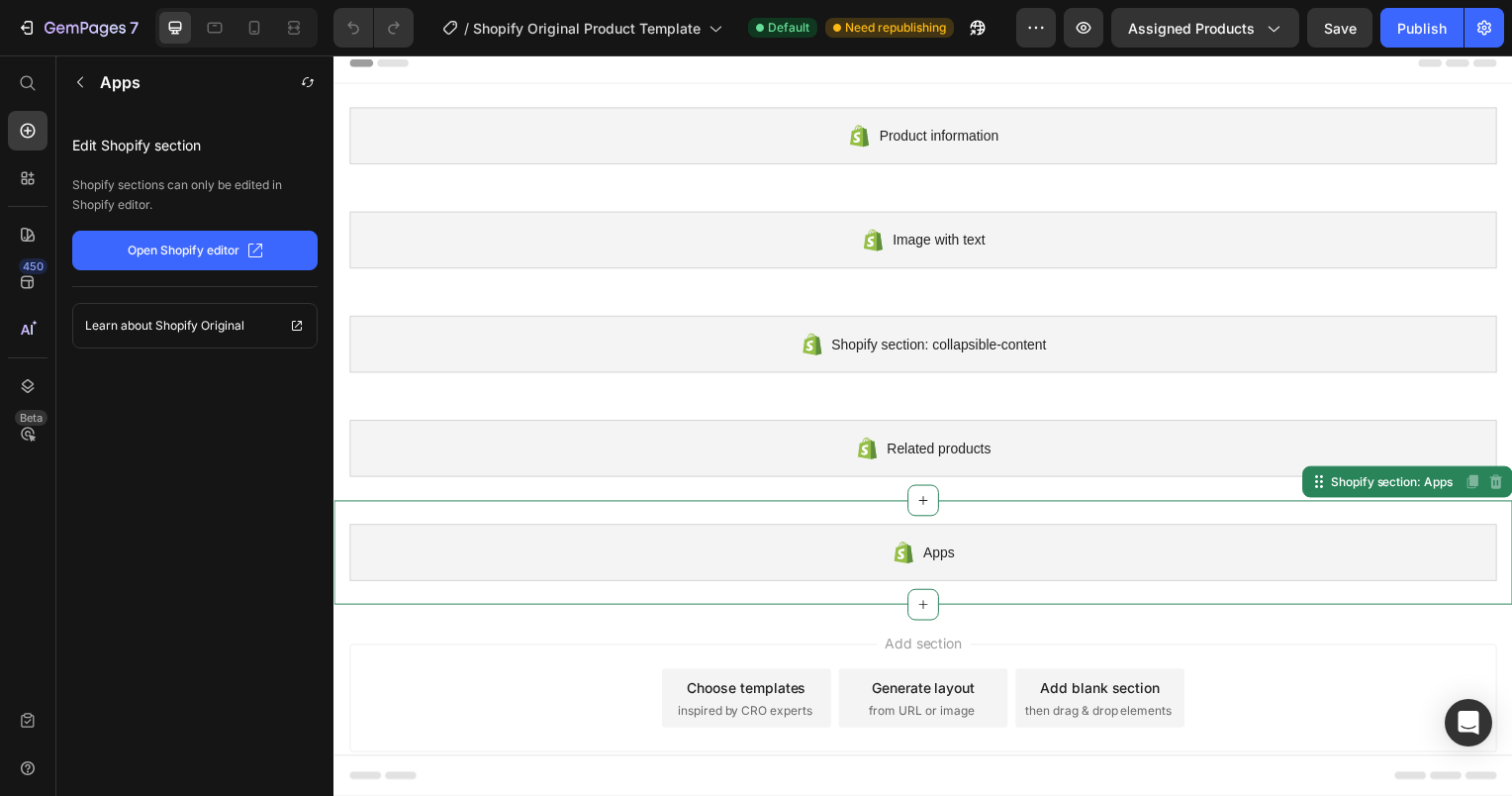 click on "Open Shopify editor" 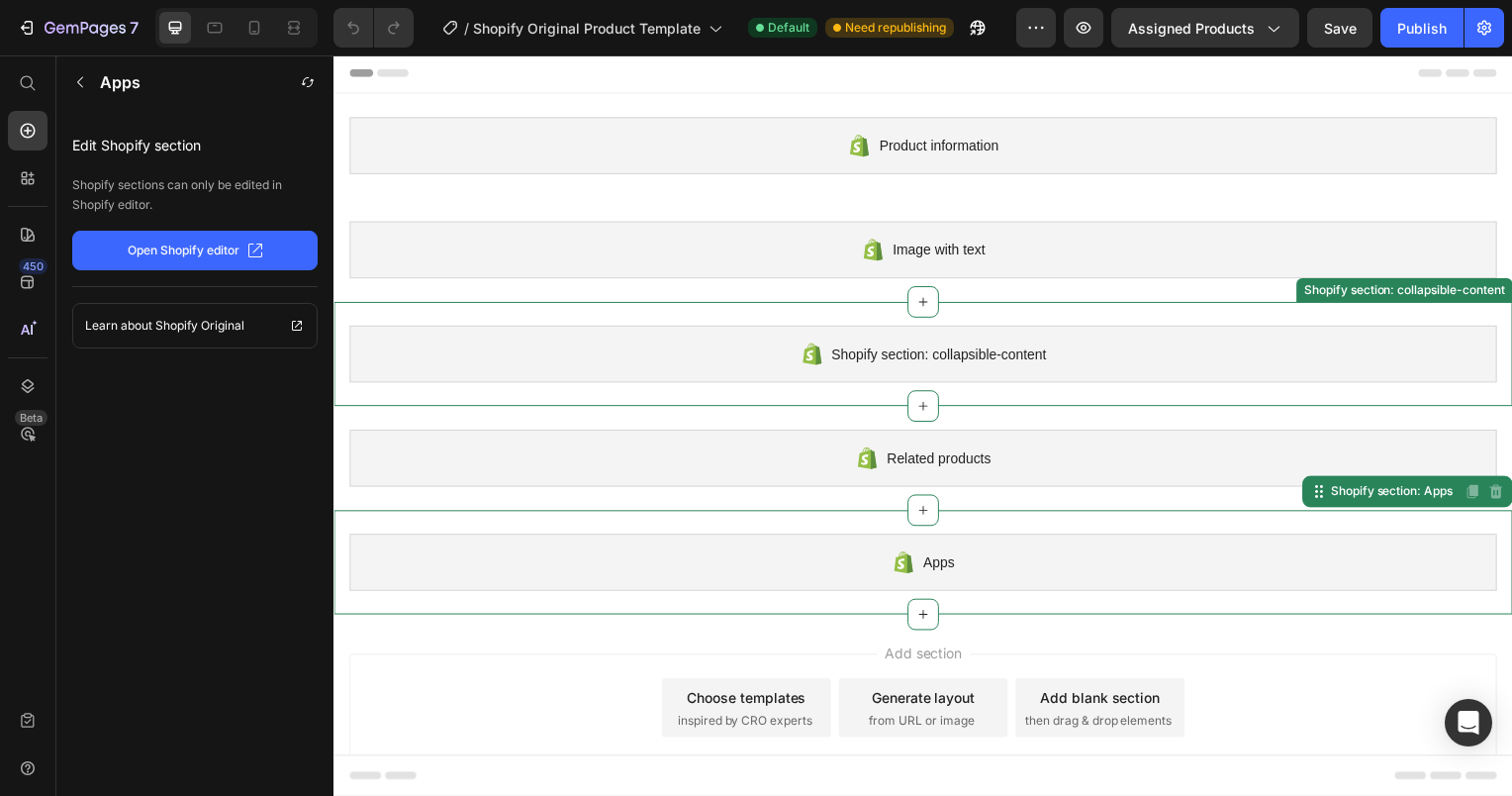 scroll, scrollTop: 0, scrollLeft: 0, axis: both 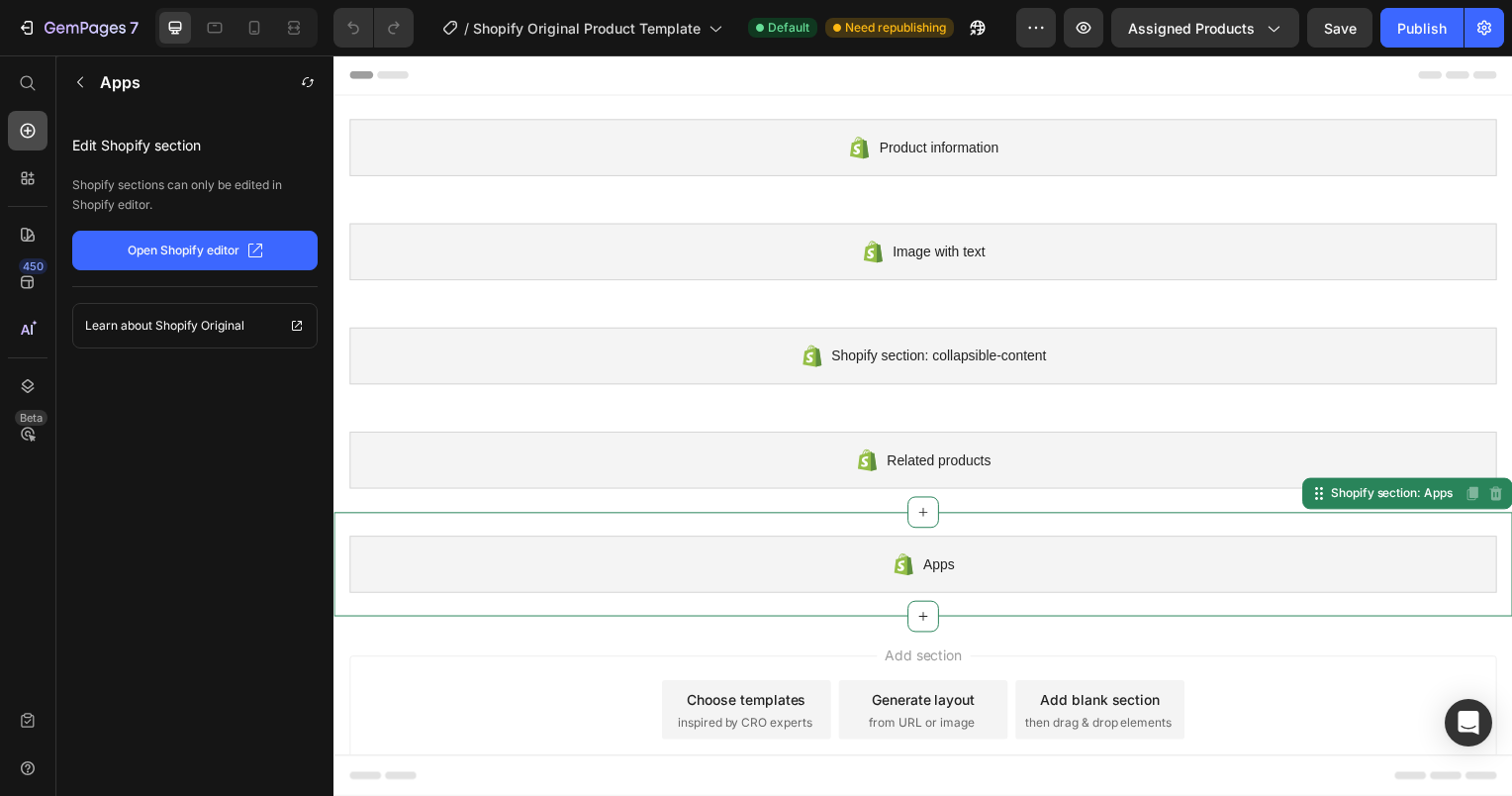click 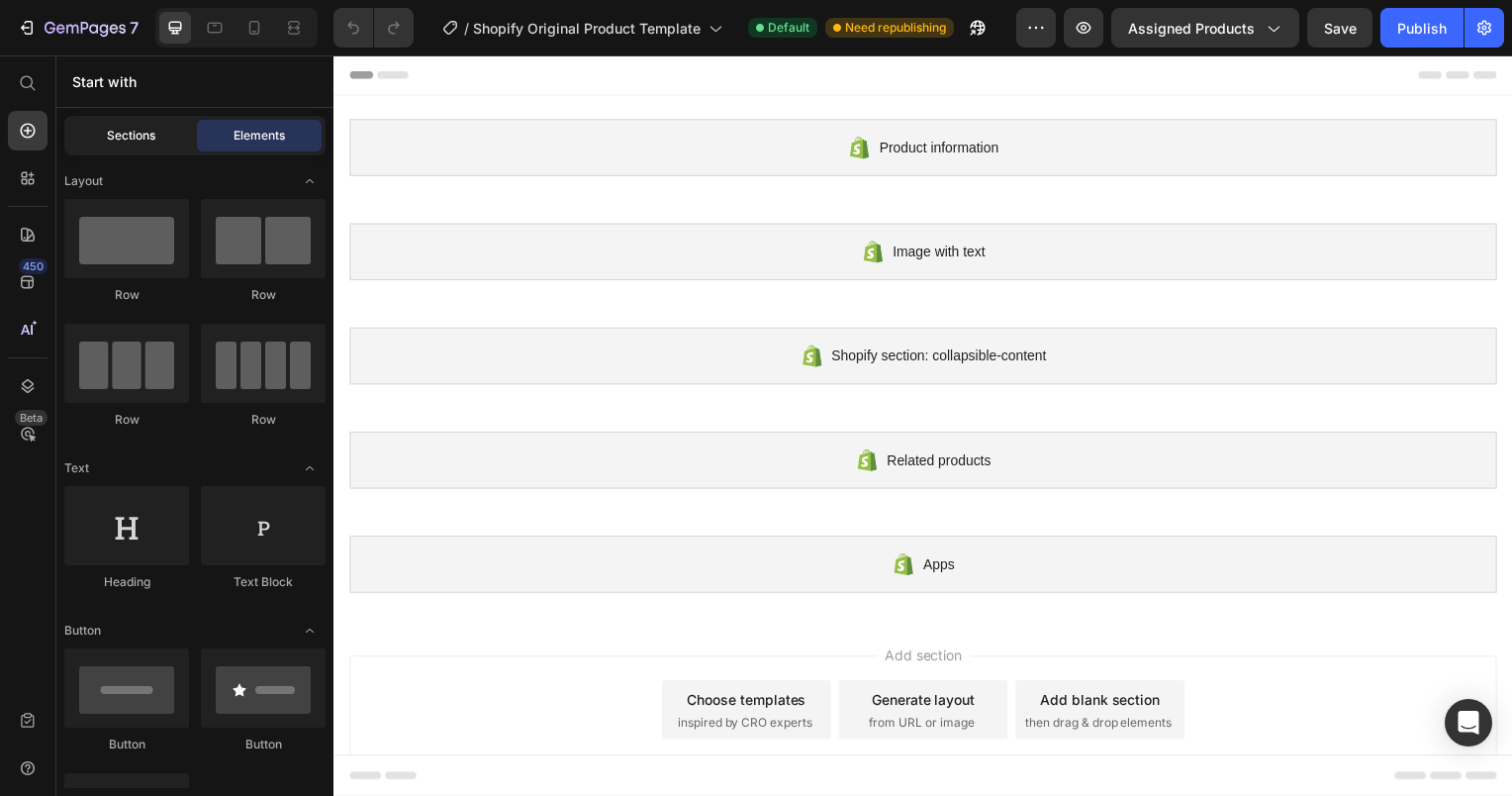 click on "Sections" 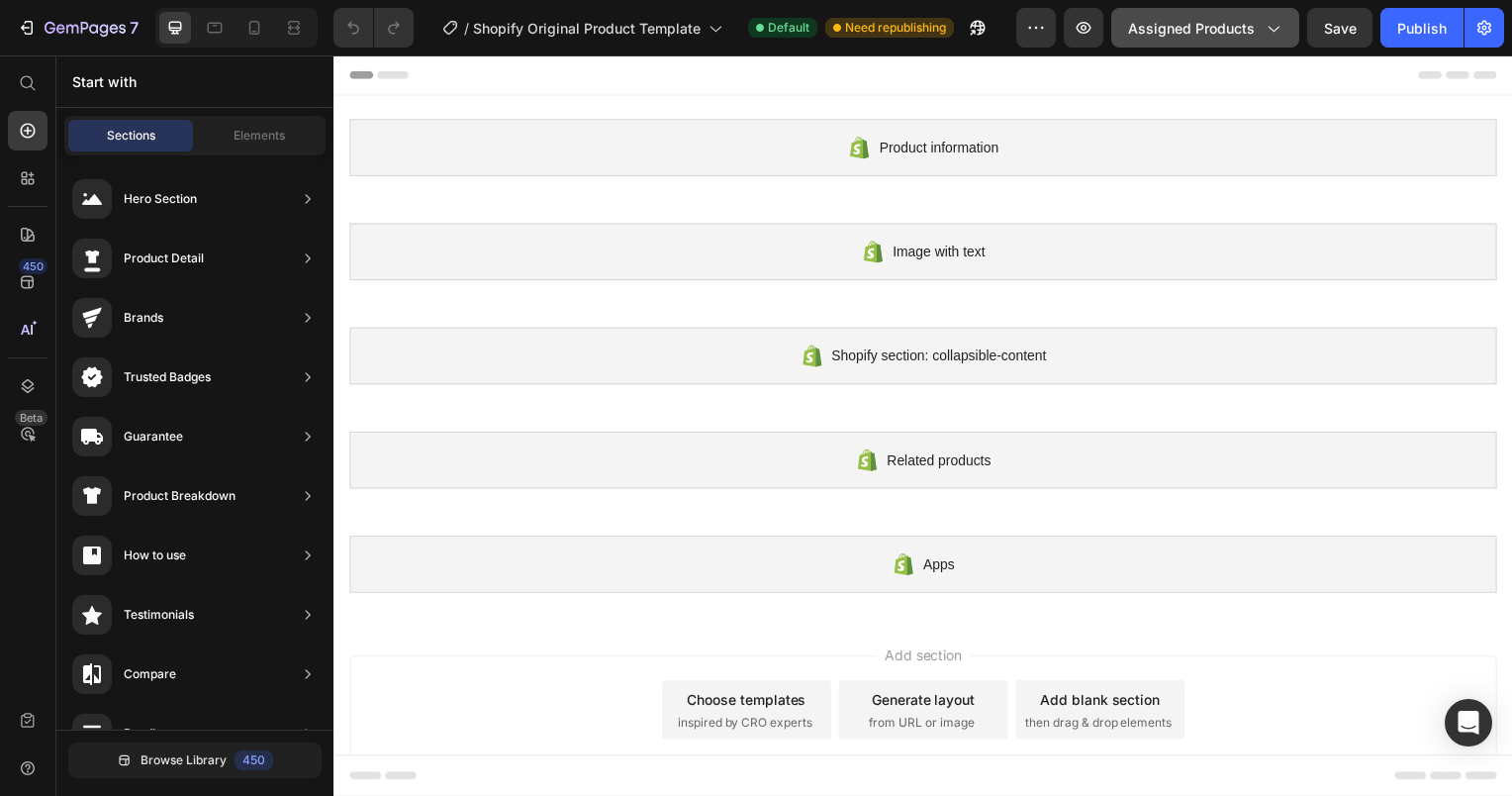 click on "Assigned Products" 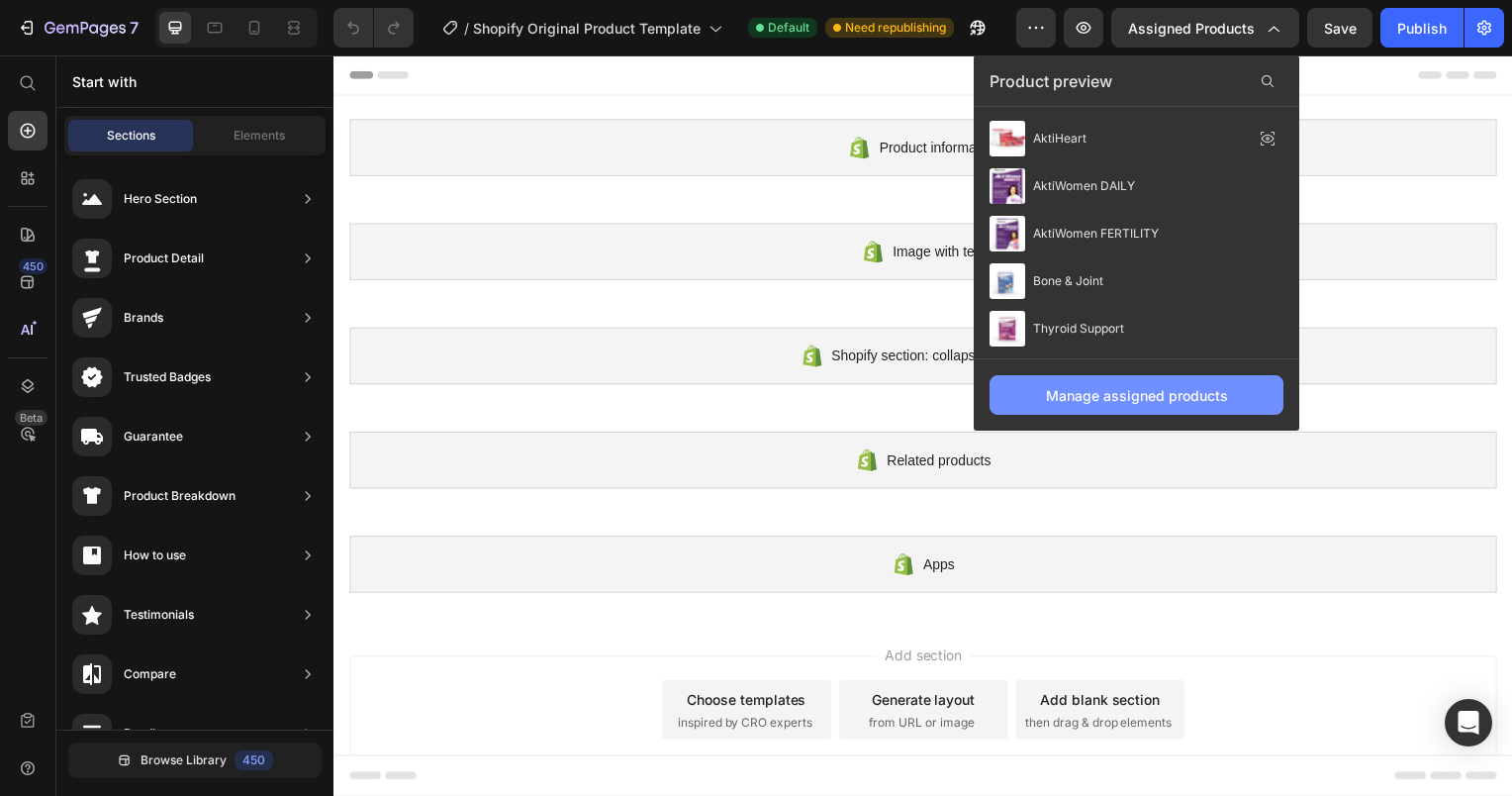 click on "Manage assigned products" at bounding box center (1137, 395) 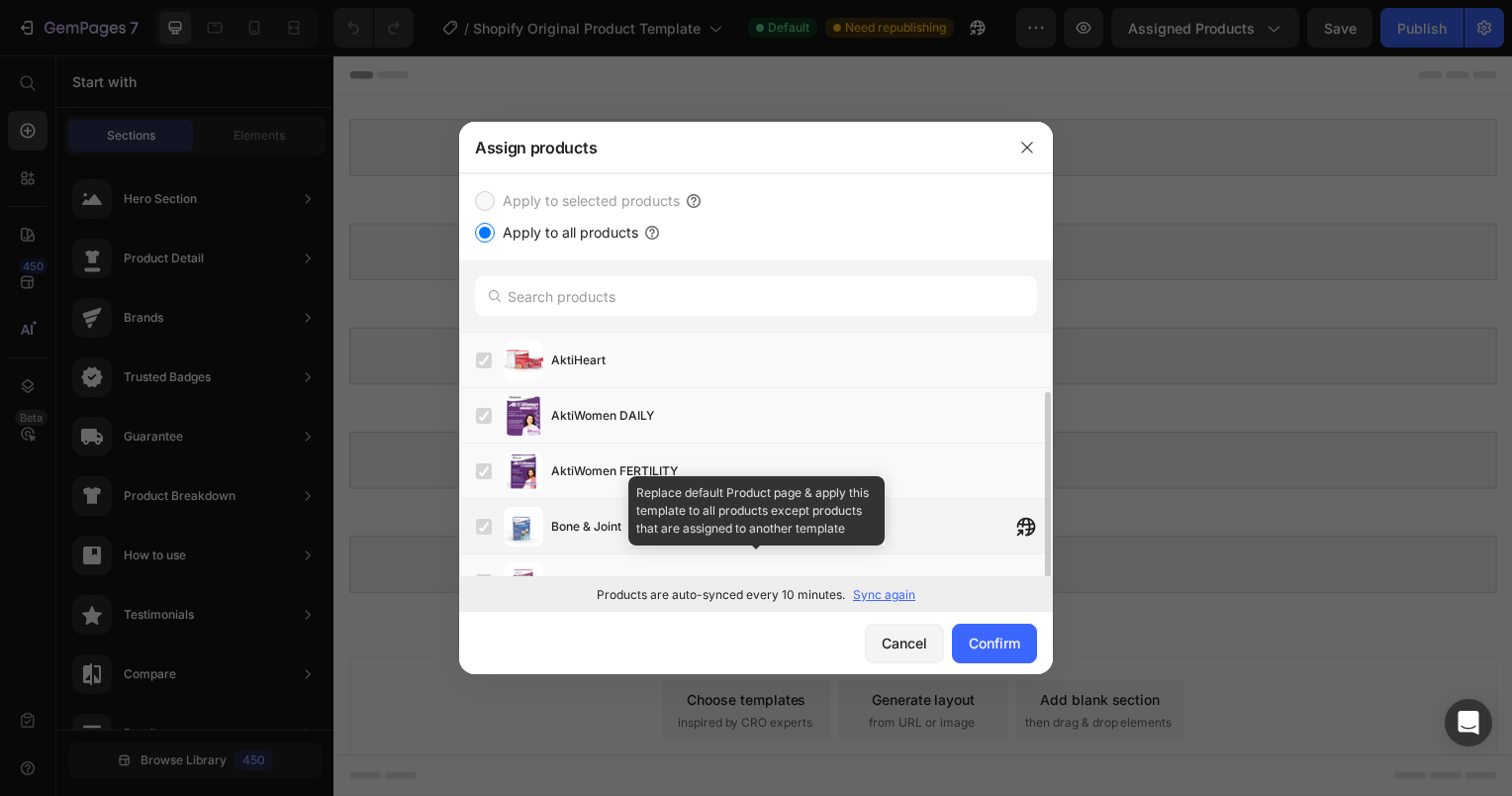 scroll, scrollTop: 32, scrollLeft: 0, axis: vertical 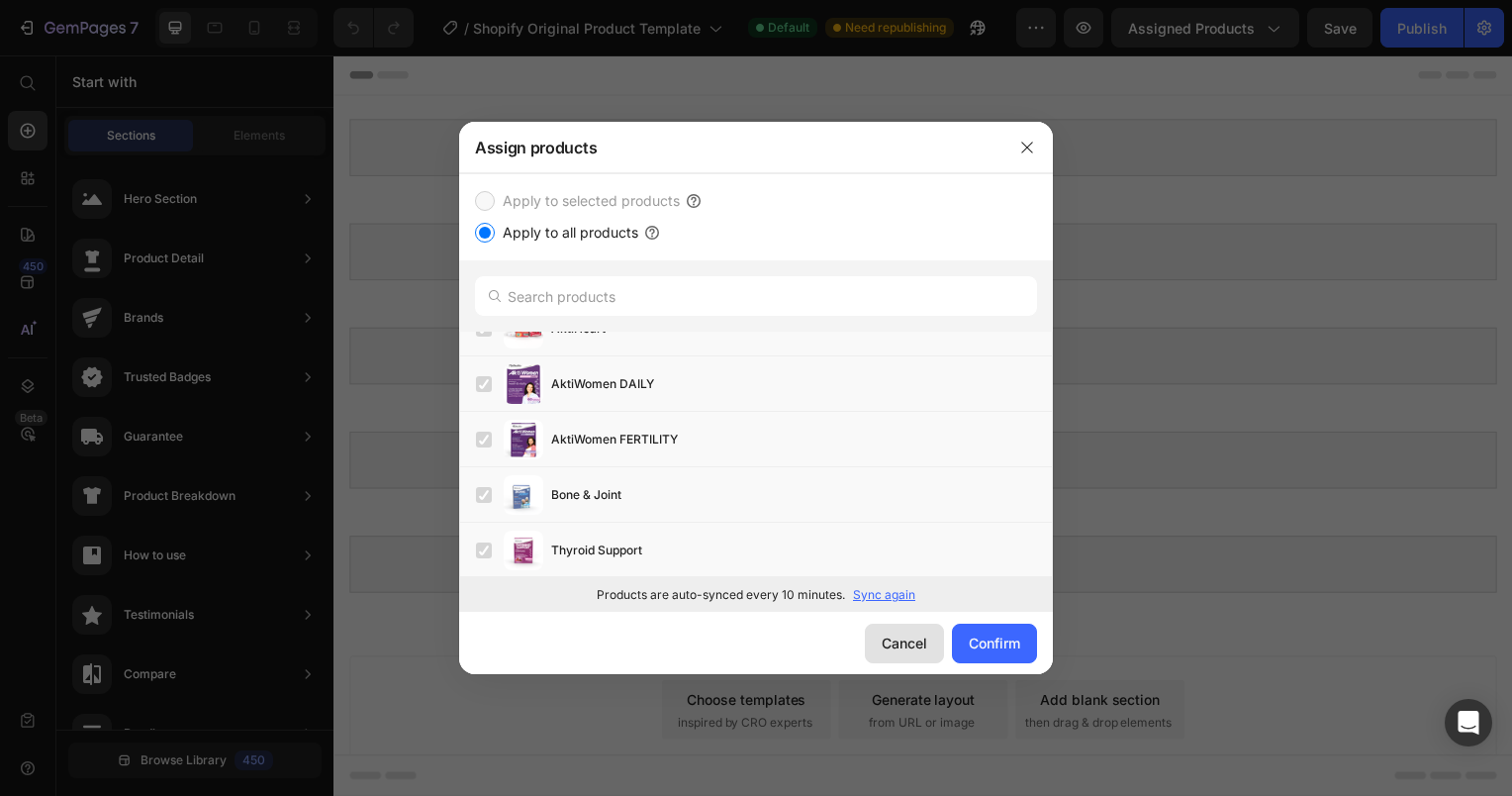 click on "Cancel" at bounding box center [904, 643] 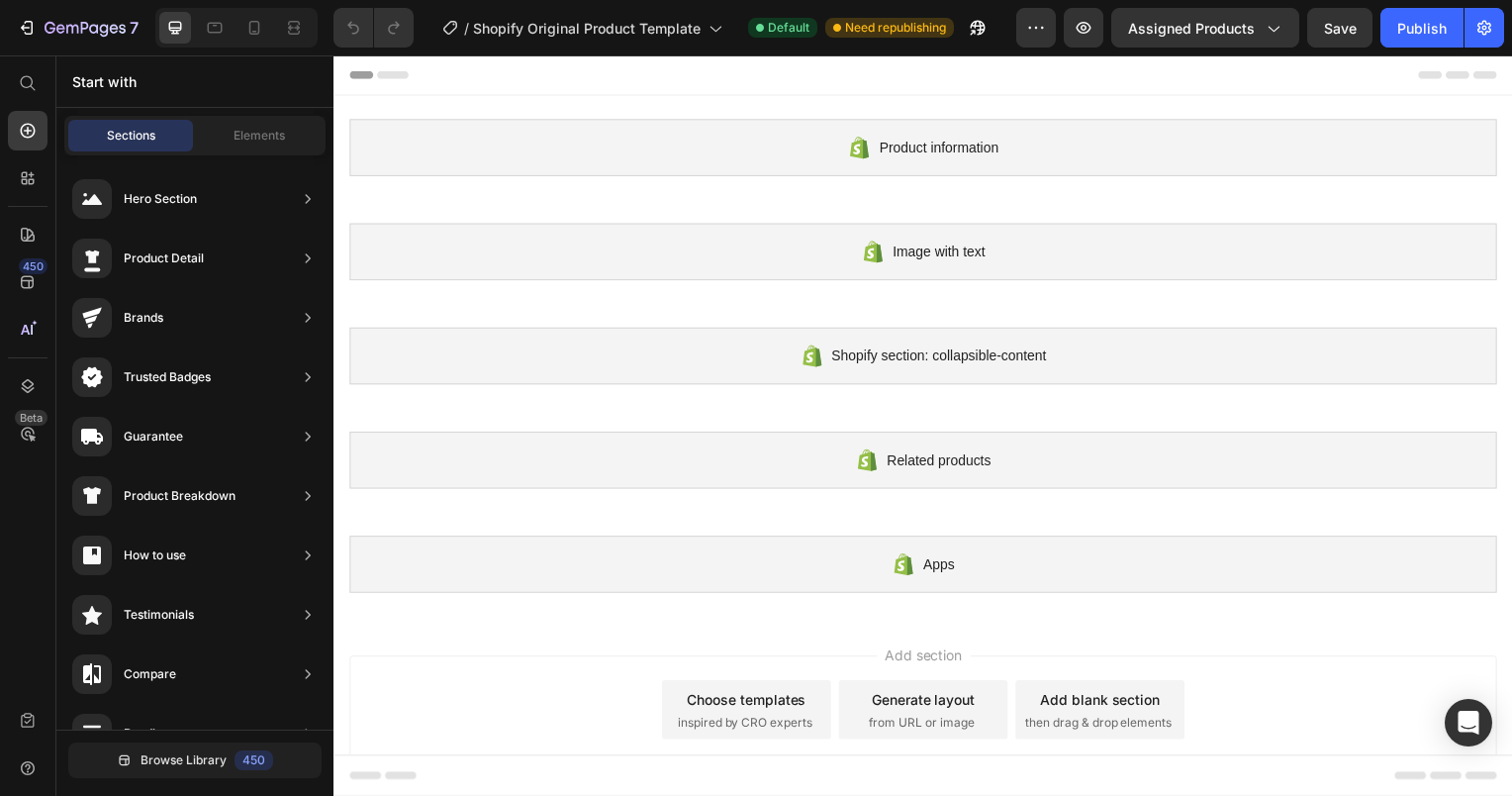 scroll, scrollTop: 12, scrollLeft: 0, axis: vertical 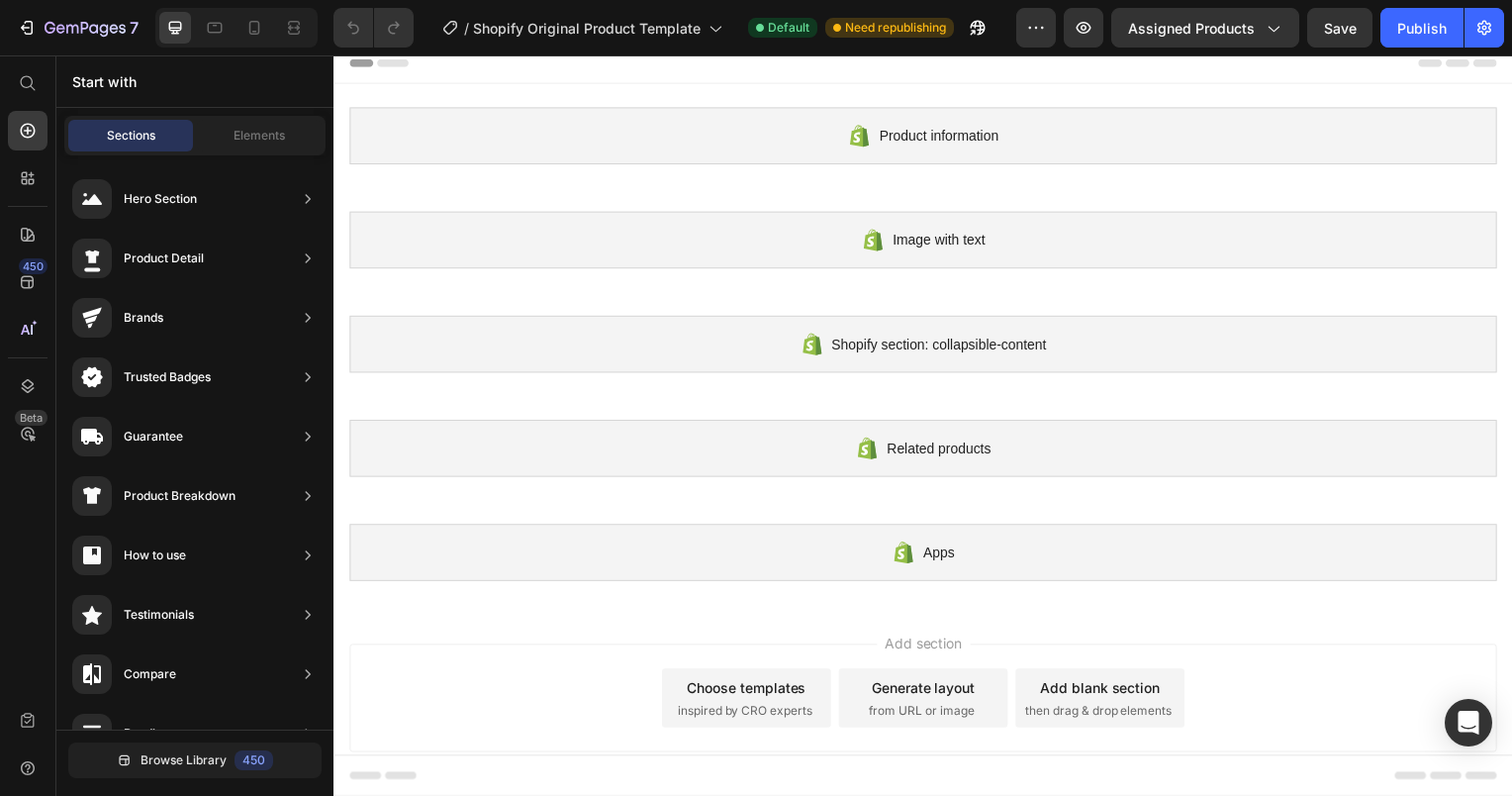 click on "Choose templates" at bounding box center (749, 692) 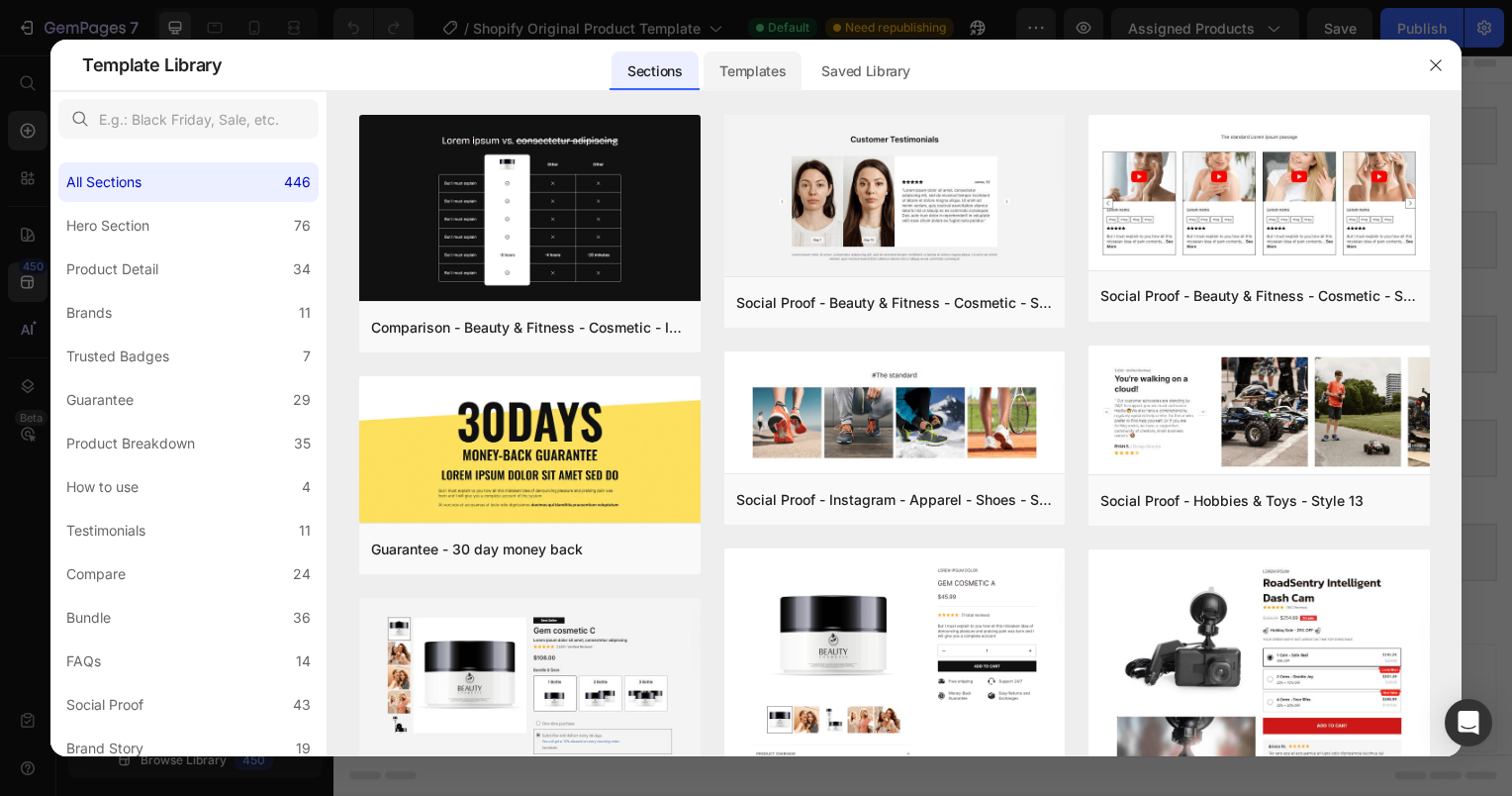 click on "Templates" 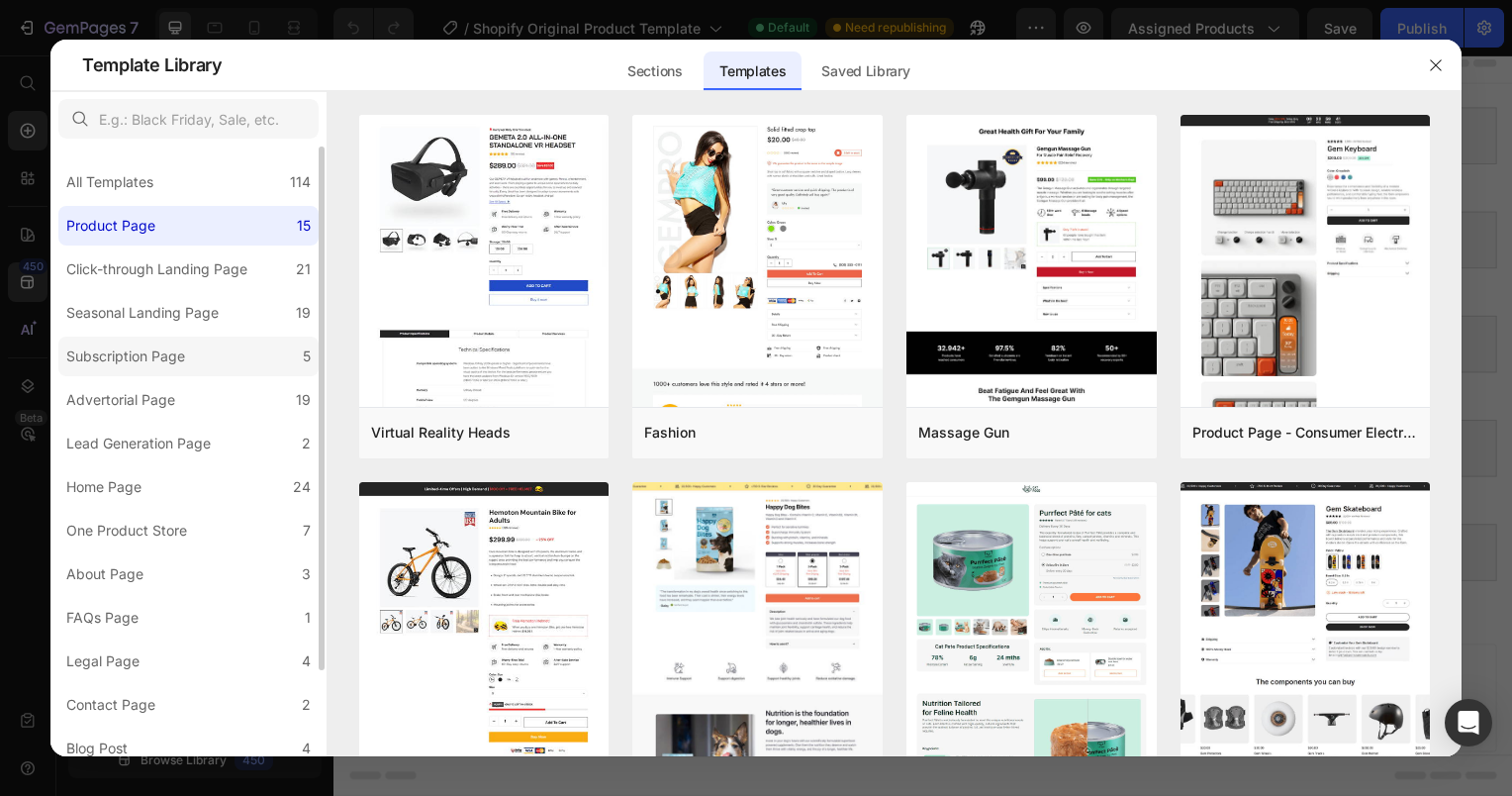 click on "Subscription Page" at bounding box center (126, 356) 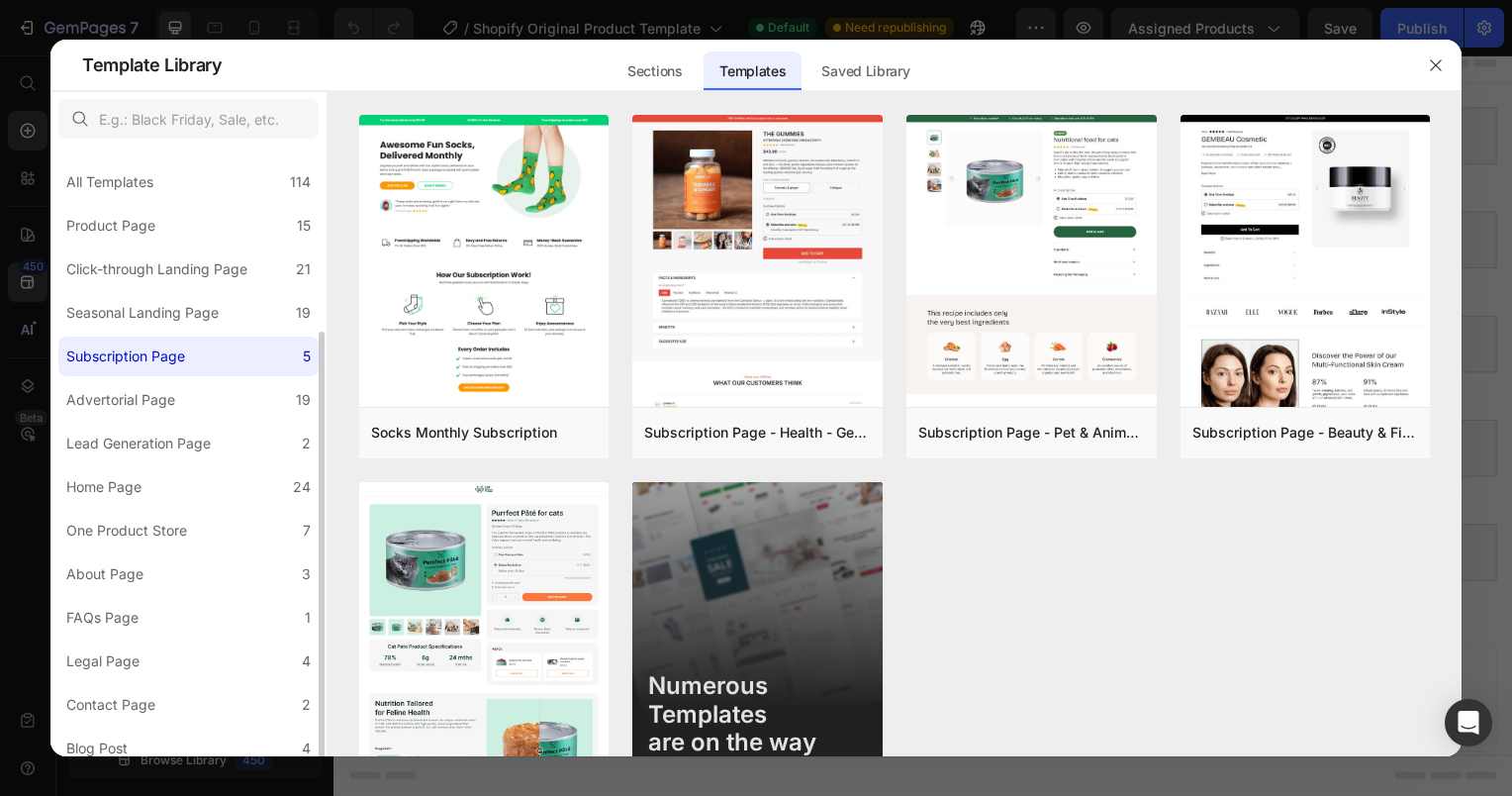 scroll, scrollTop: 99, scrollLeft: 0, axis: vertical 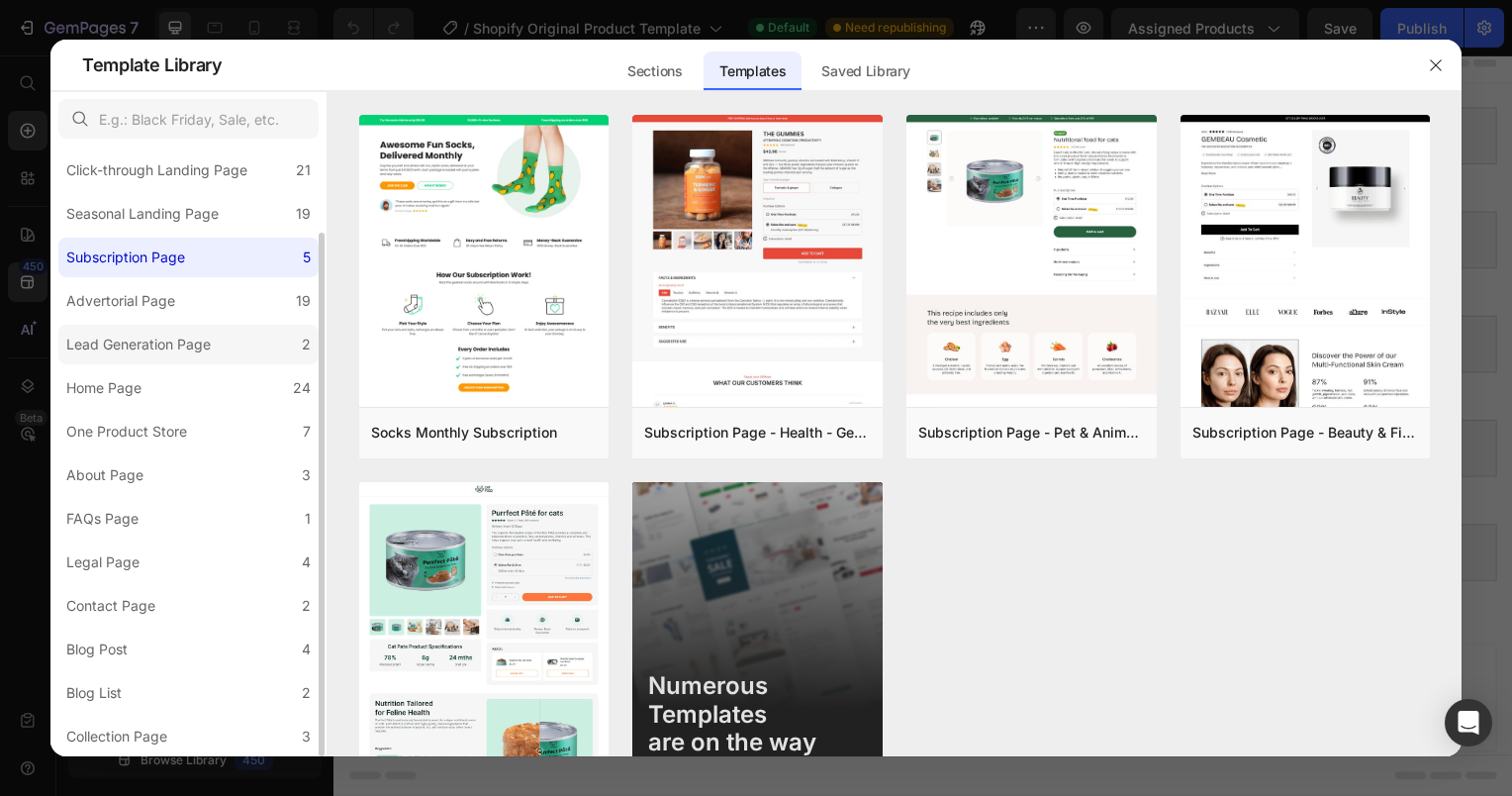 click on "Lead Generation Page" at bounding box center [139, 345] 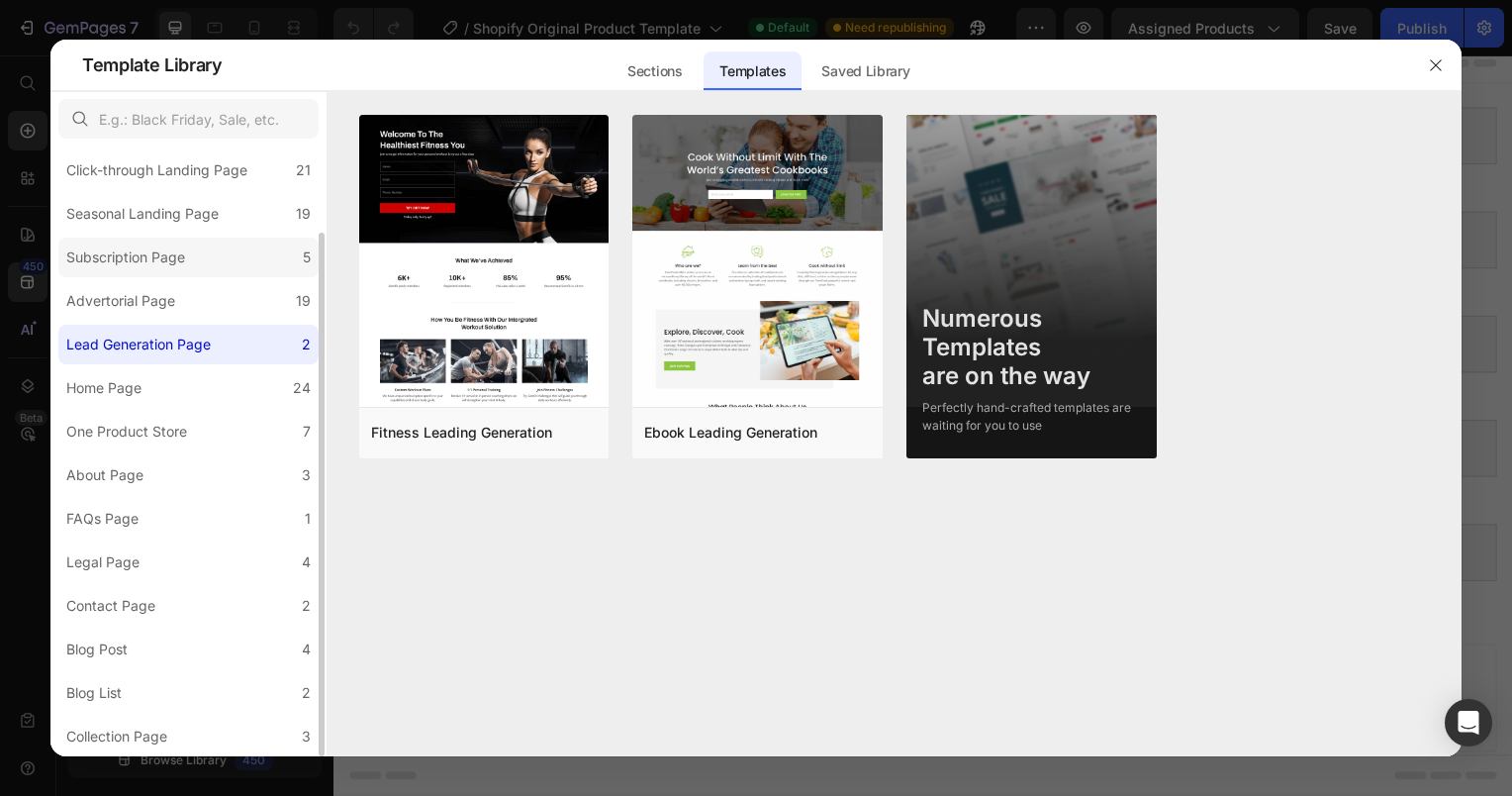 click on "Subscription Page" at bounding box center [126, 257] 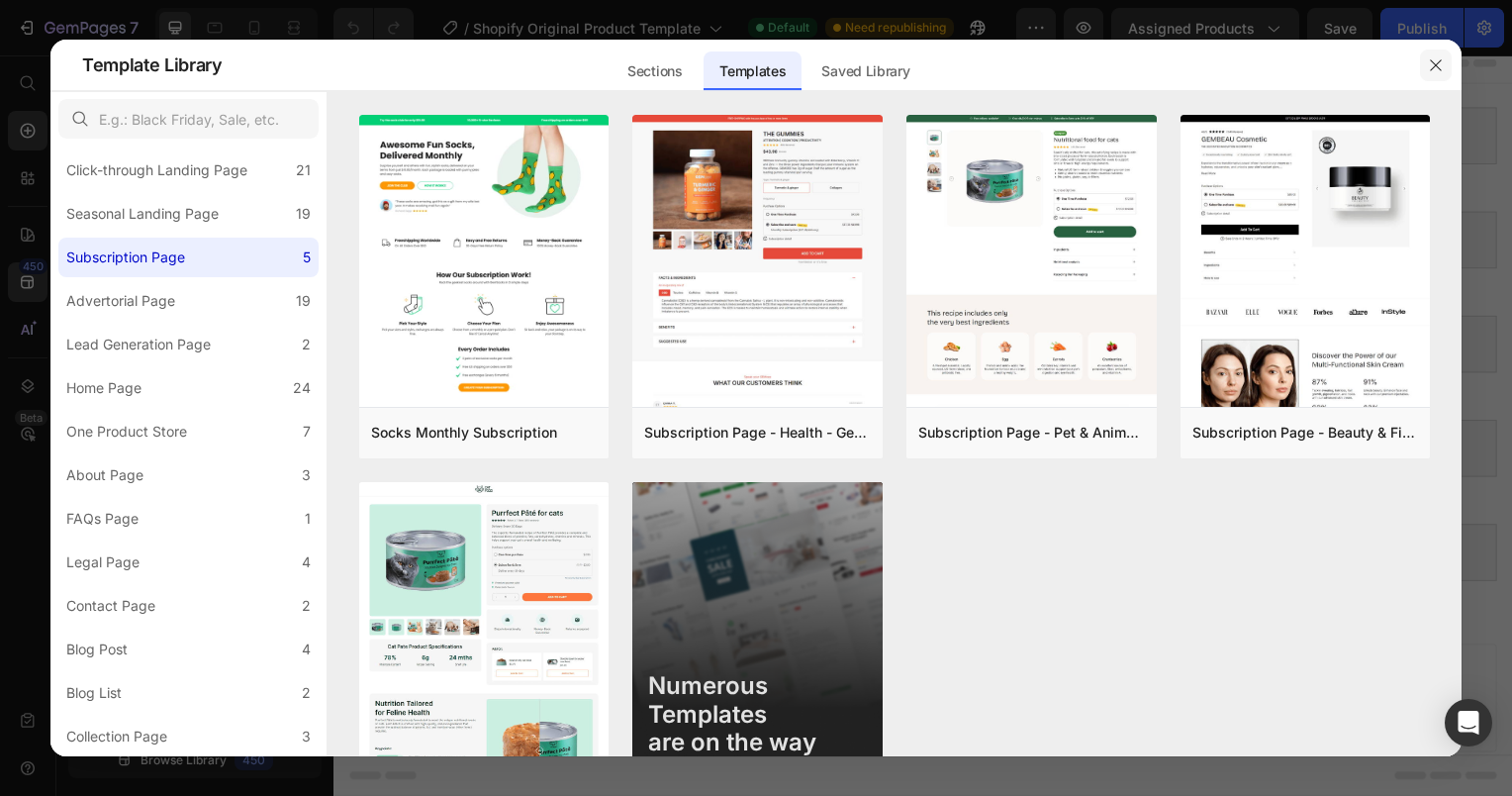 click 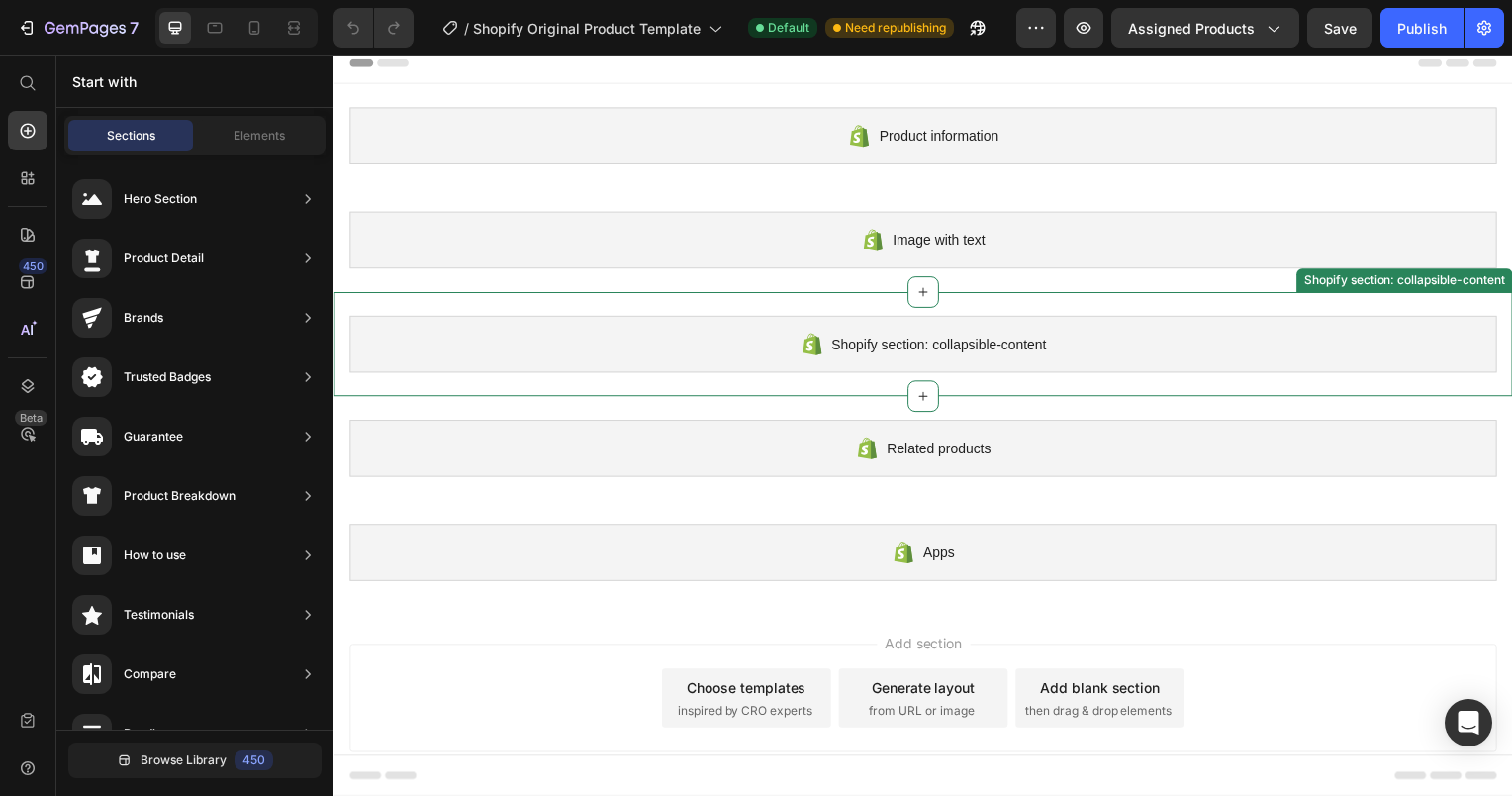 click on "Shopify section: collapsible-content" at bounding box center (927, 347) 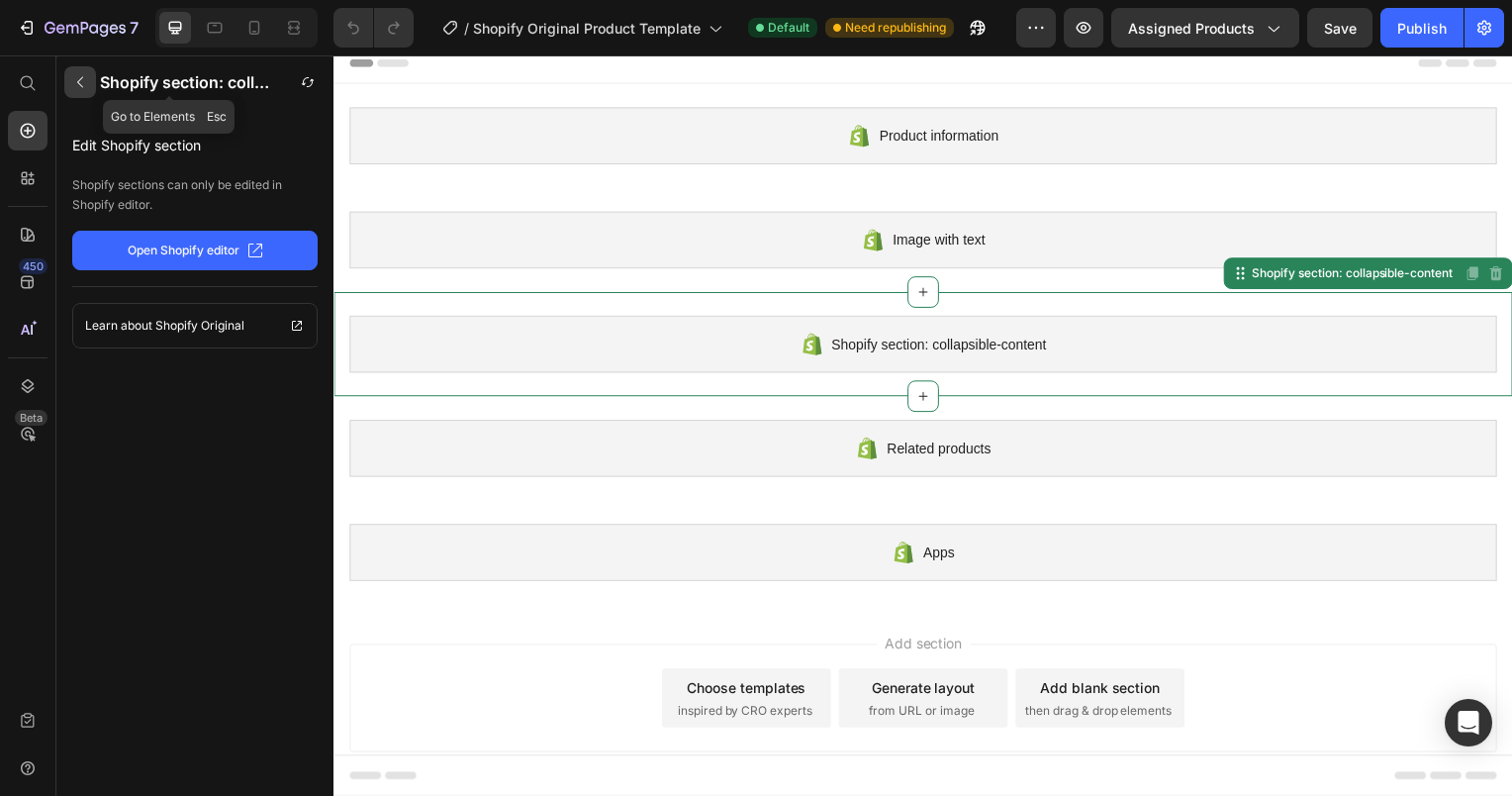 click 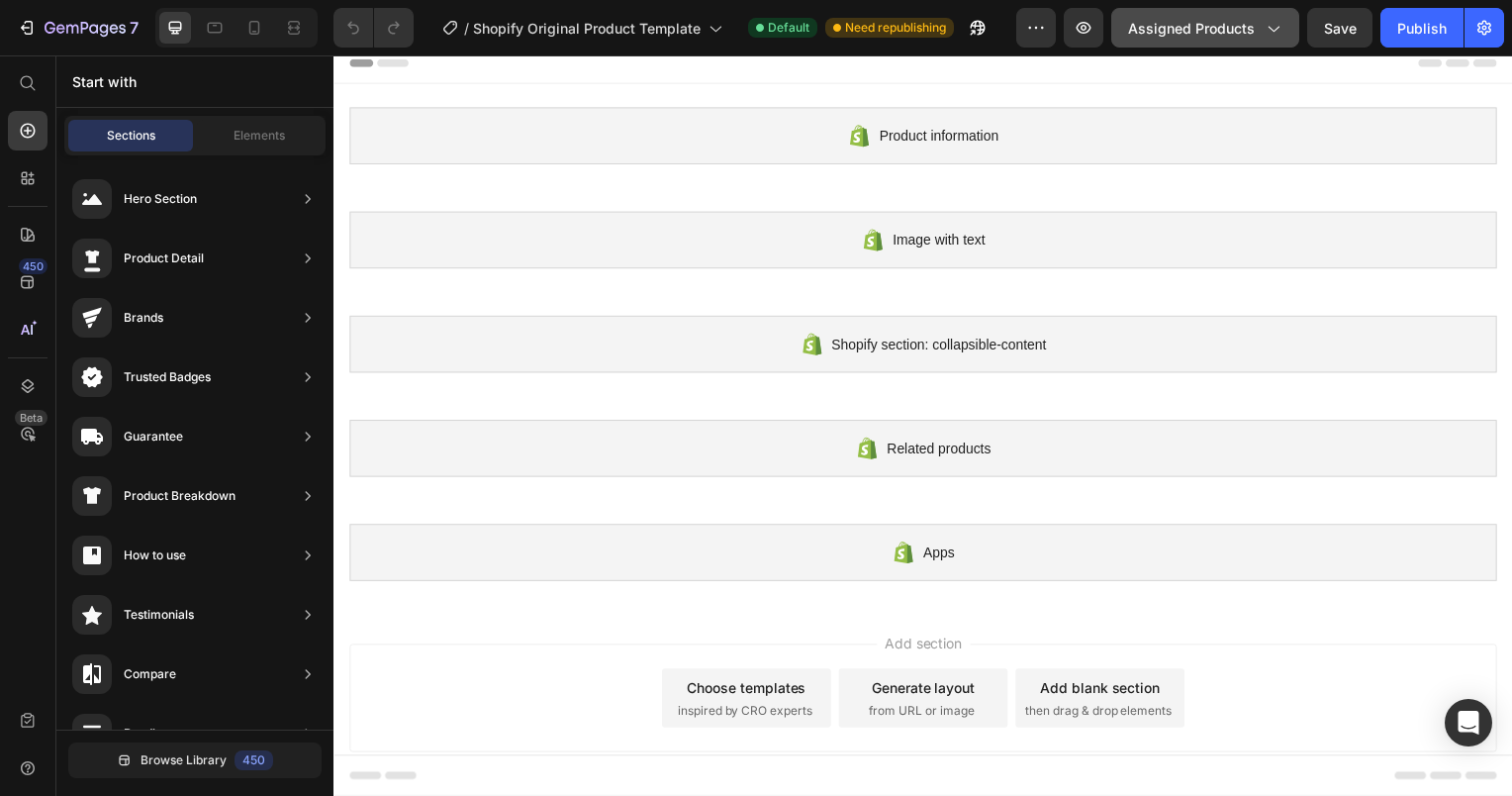 click 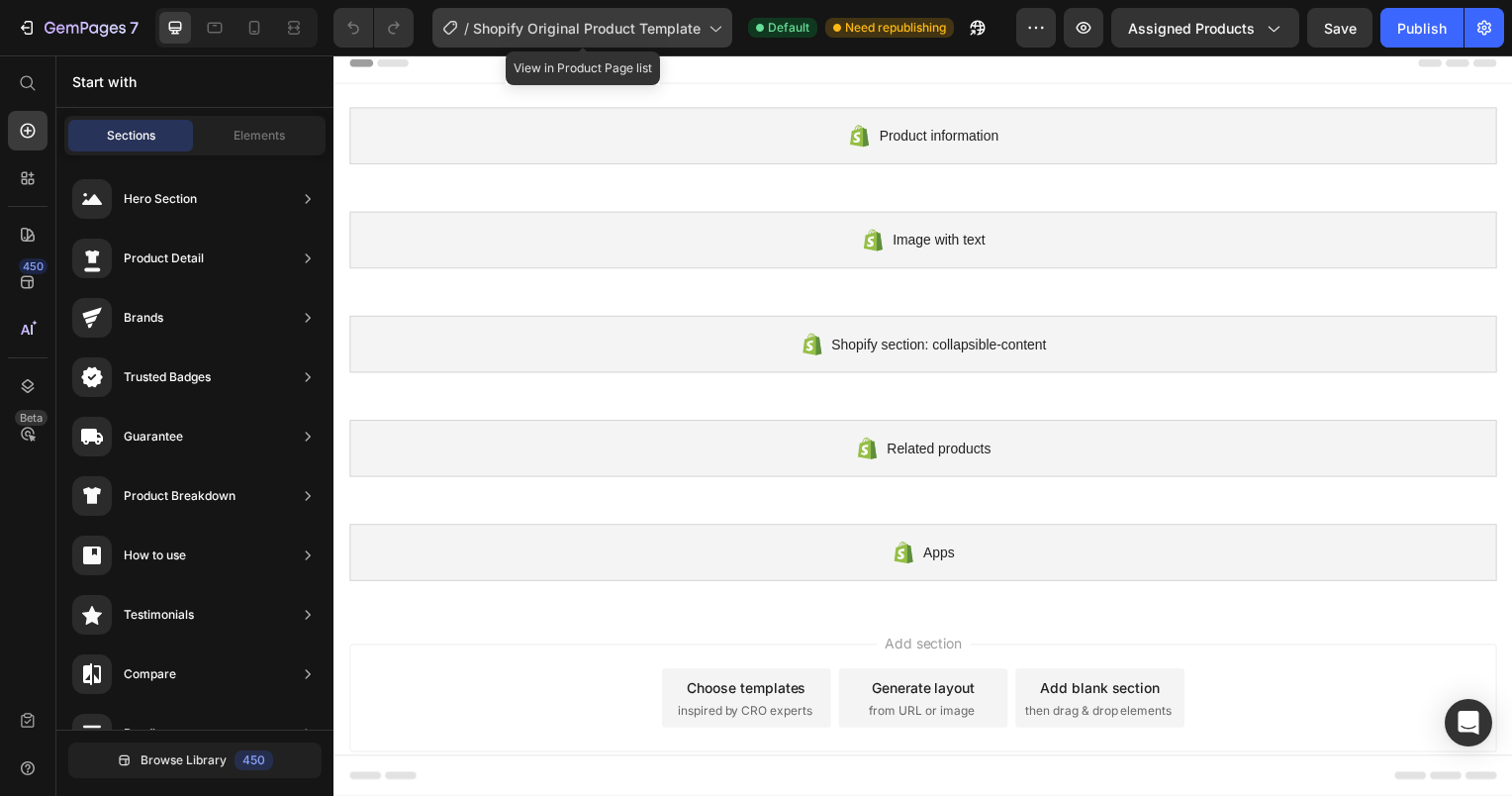 click on "Shopify Original Product Template" at bounding box center [587, 28] 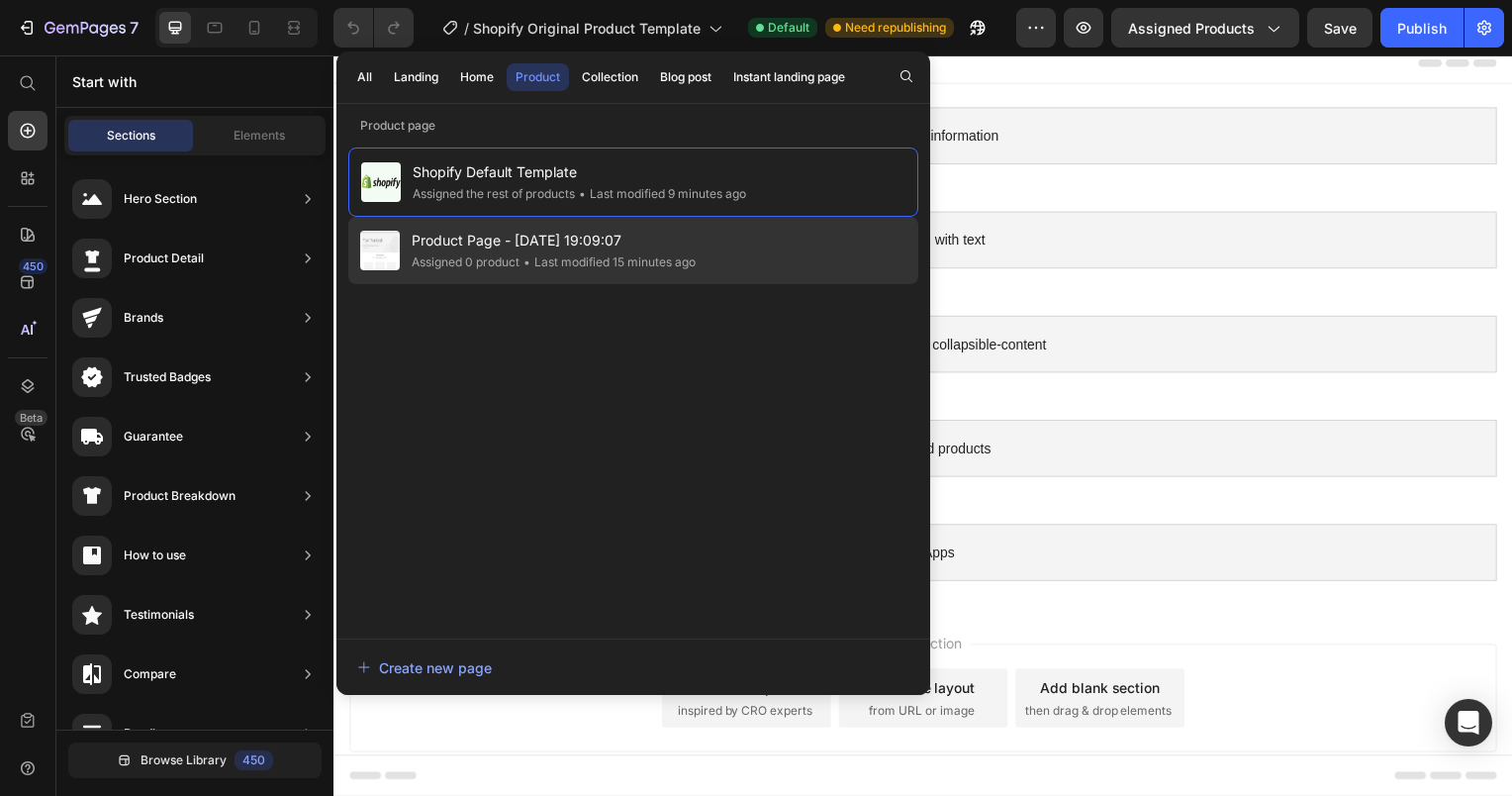 click on "Product Page - [DATE] 19:09:07" at bounding box center (553, 241) 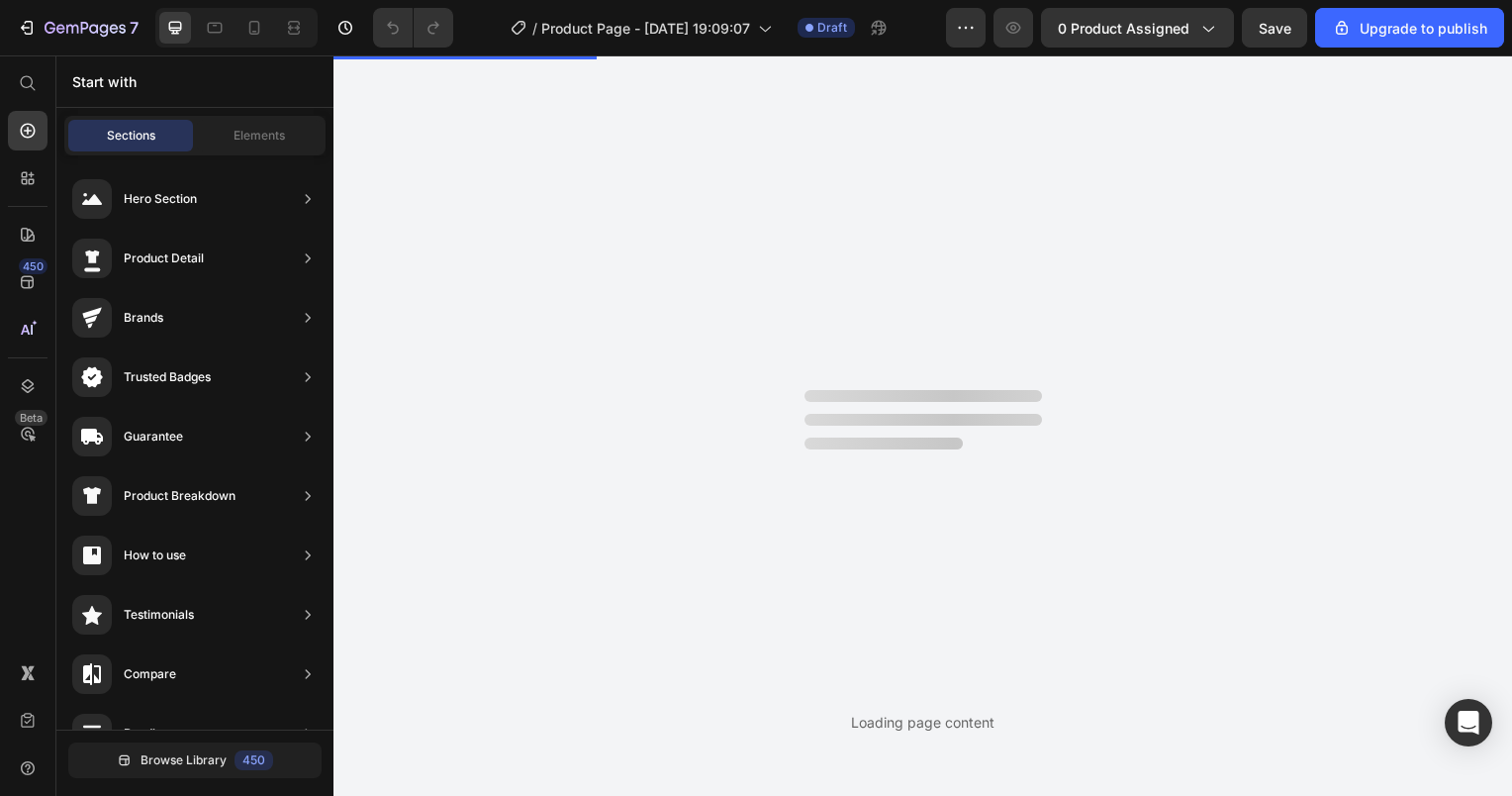 scroll, scrollTop: 0, scrollLeft: 0, axis: both 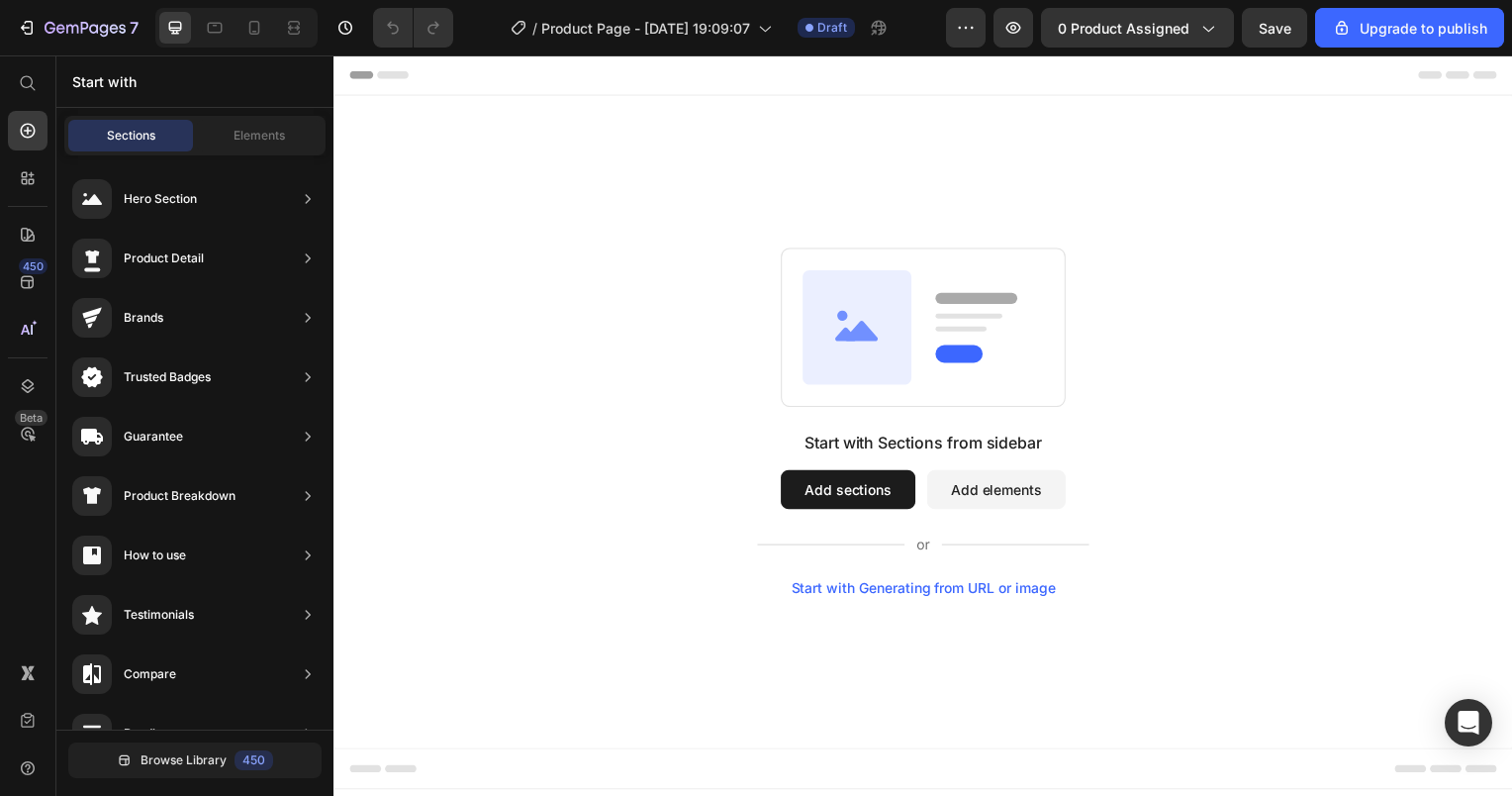 click on "Start with Generating from URL or image" at bounding box center (927, 592) 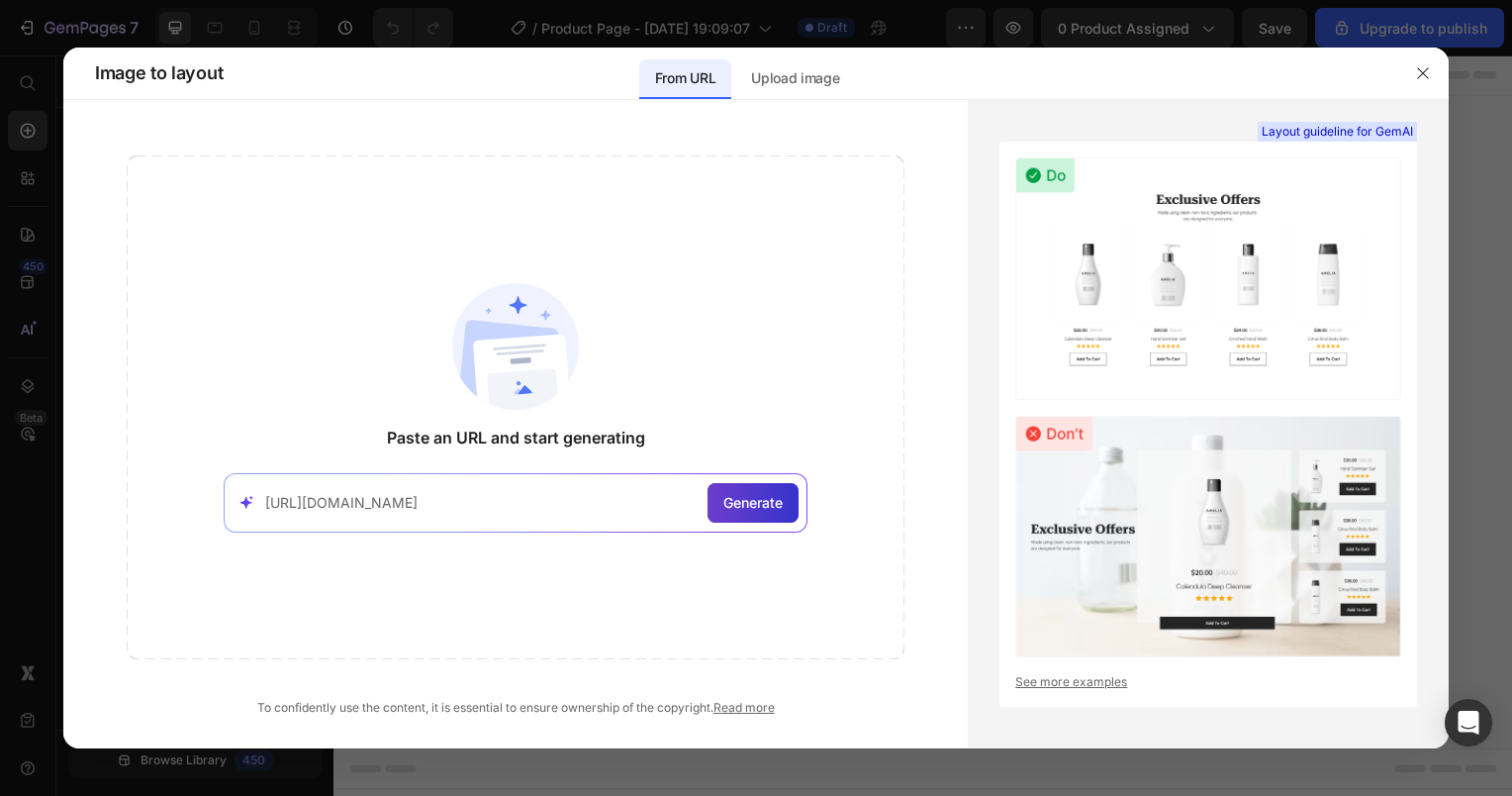 type on "https://www.oziva.in/" 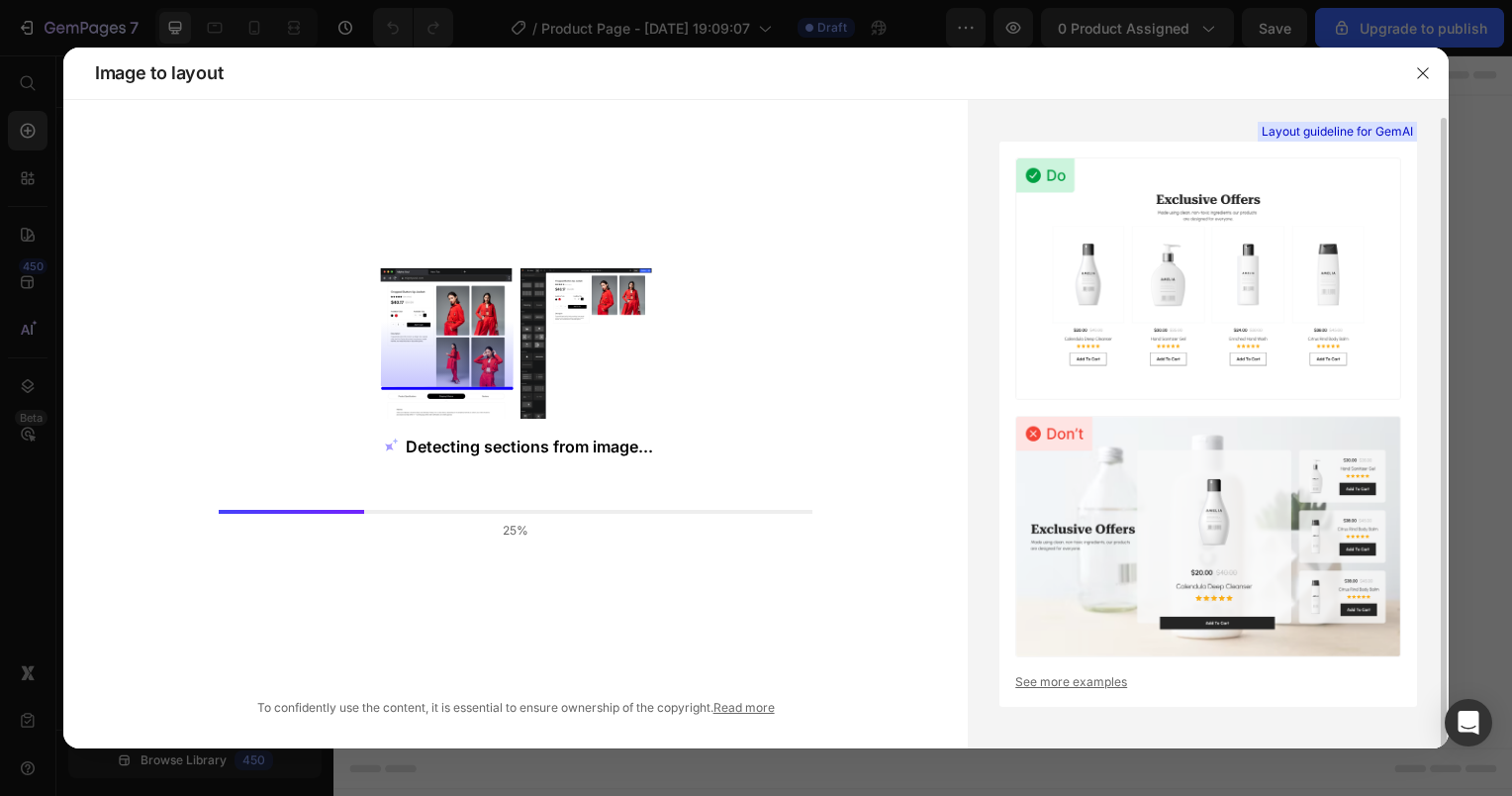 scroll, scrollTop: 9, scrollLeft: 0, axis: vertical 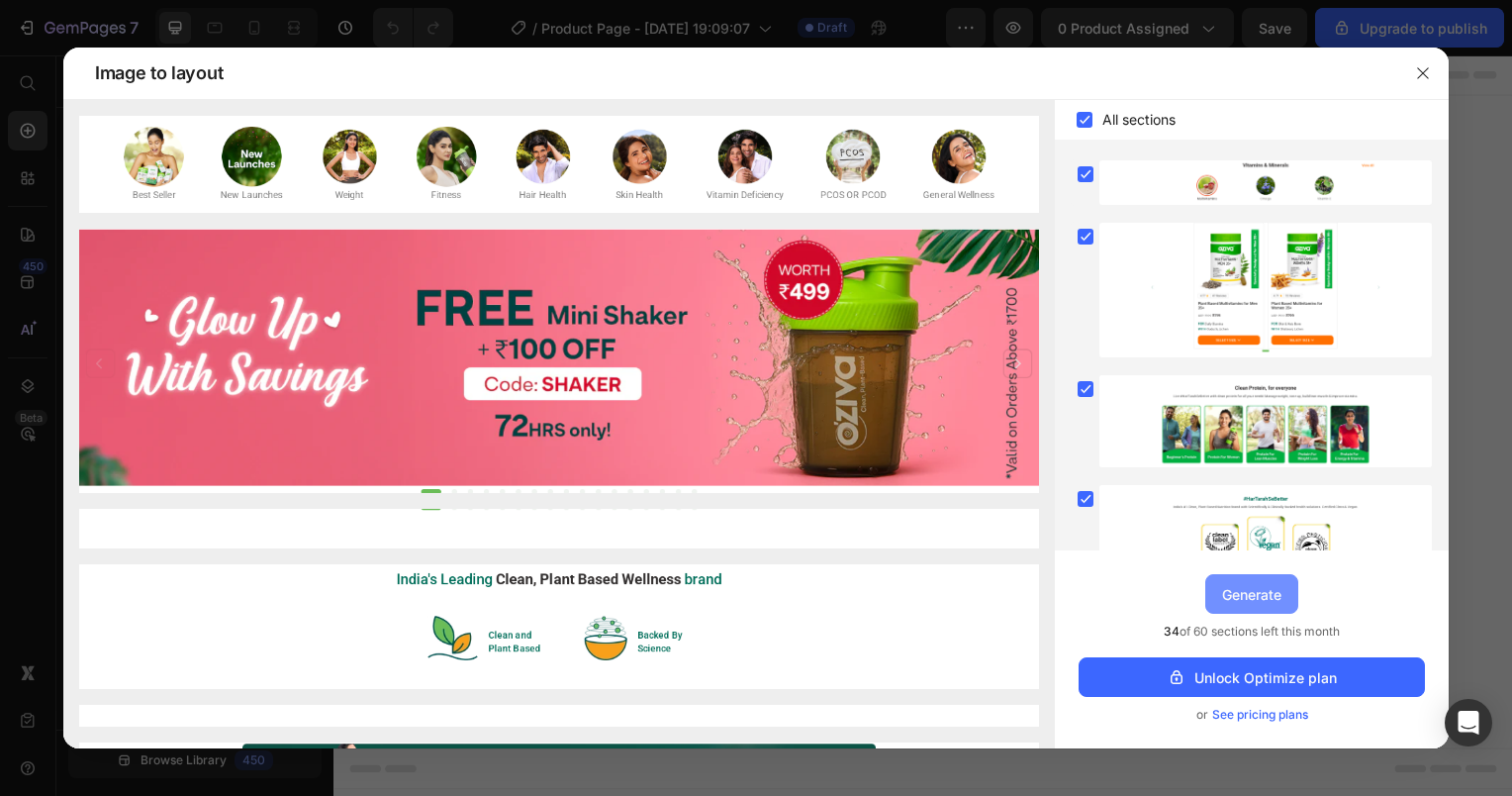 click on "Generate" at bounding box center [1252, 594] 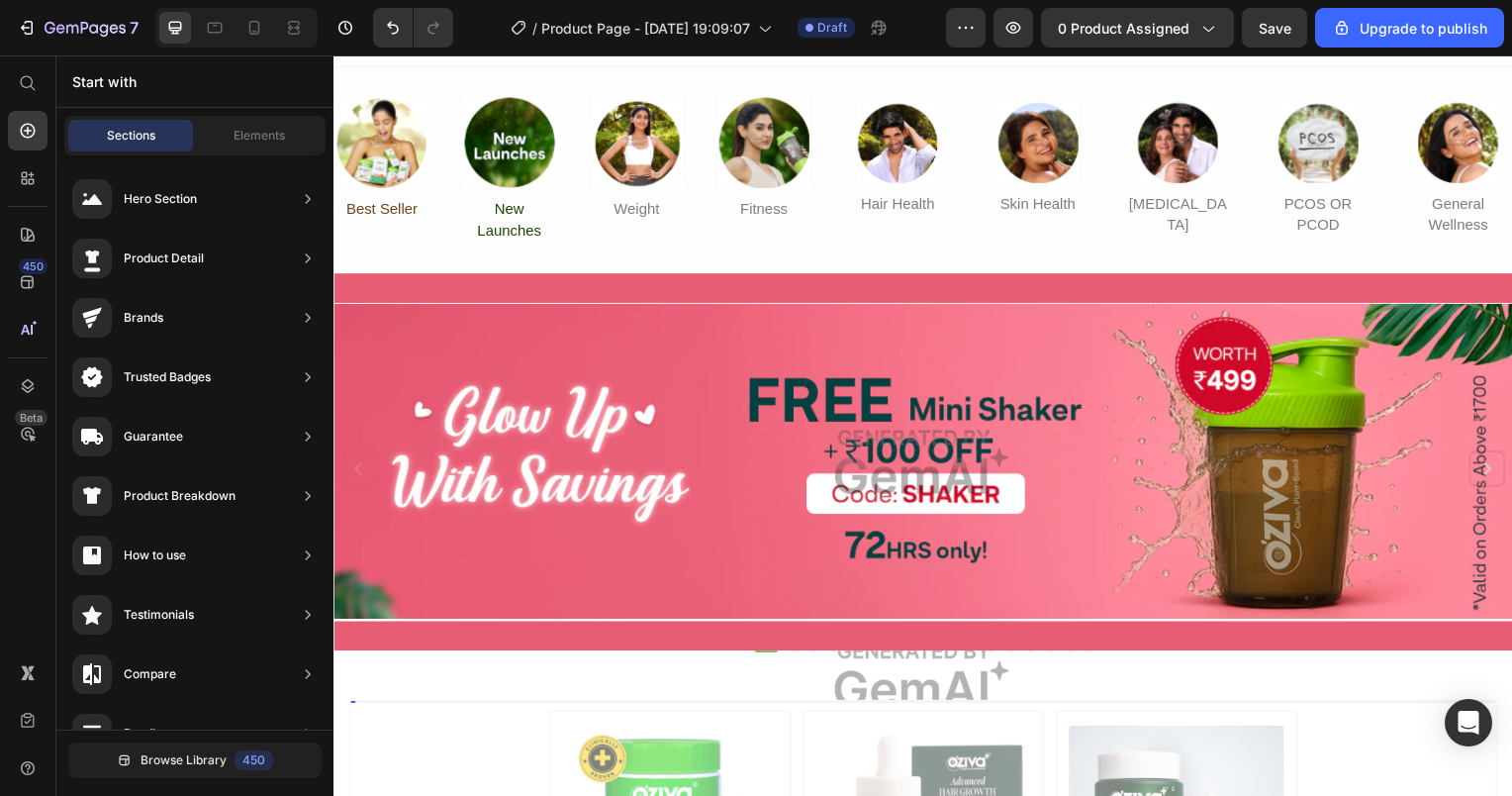 scroll, scrollTop: 0, scrollLeft: 0, axis: both 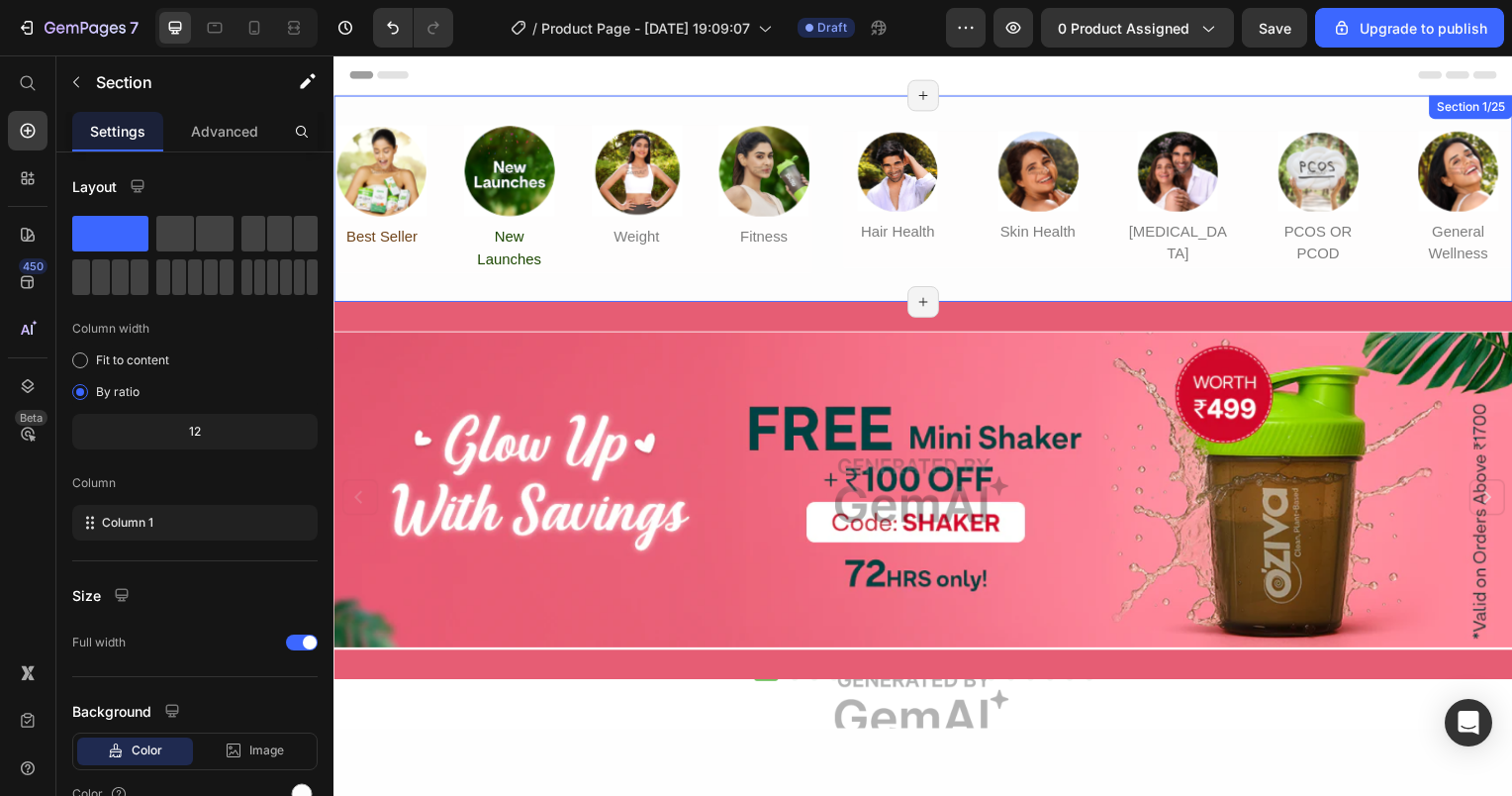 click on "Image Best Seller Text Block Image New Launches Text Block Image Weight Text Block Image Fitness Text Block Row Image Hair Health Text Block Image Skin Health Text Block Image Vitamin Deficiency Text Block Image PCOS OR PCOD Text Block Image General Wellness Text Block Row Row Section 1/25 Page has reached Shopify’s 25 section-limit Page has reached Shopify’s 25 section-limit" at bounding box center (927, 200) 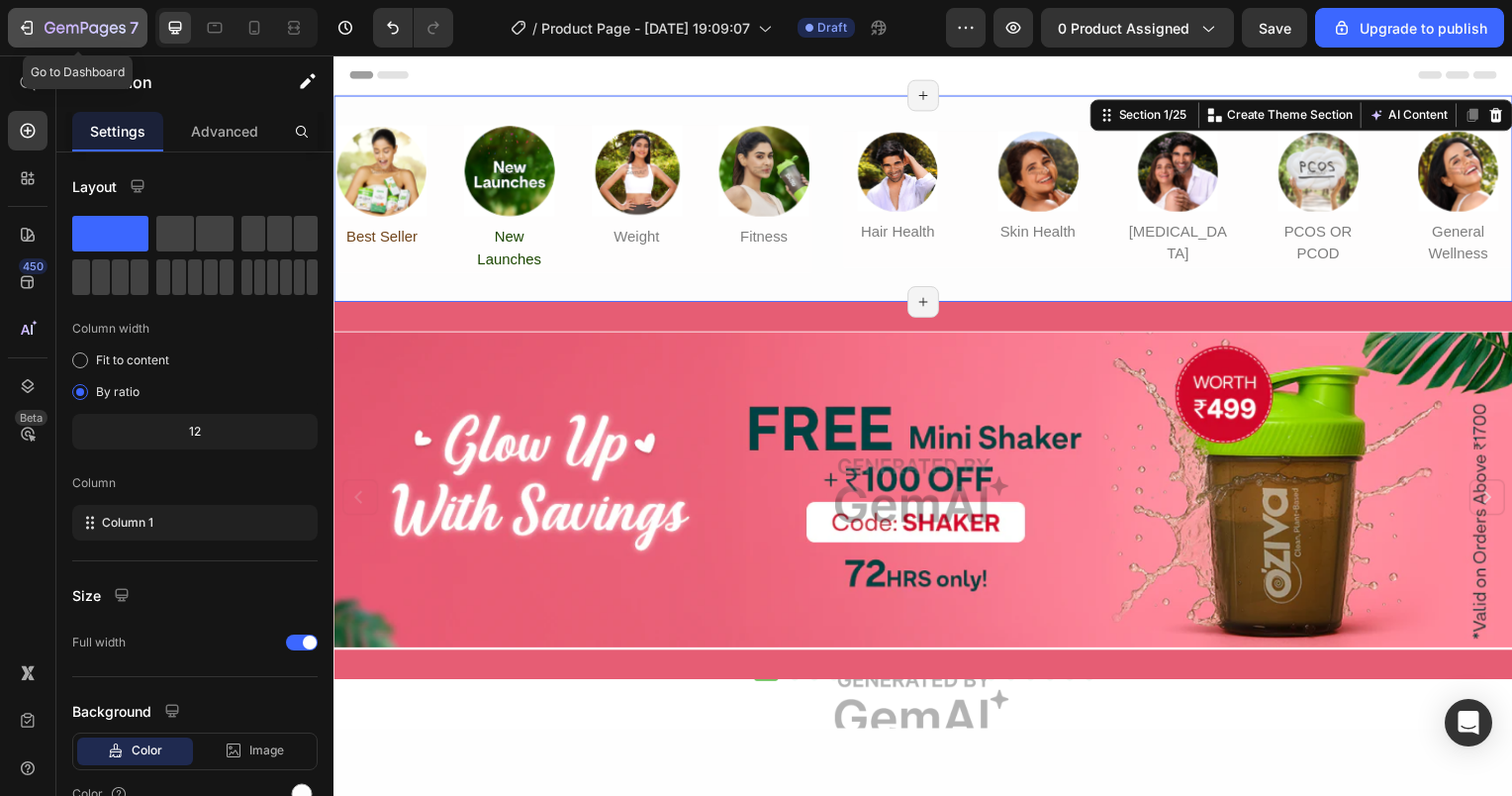 click 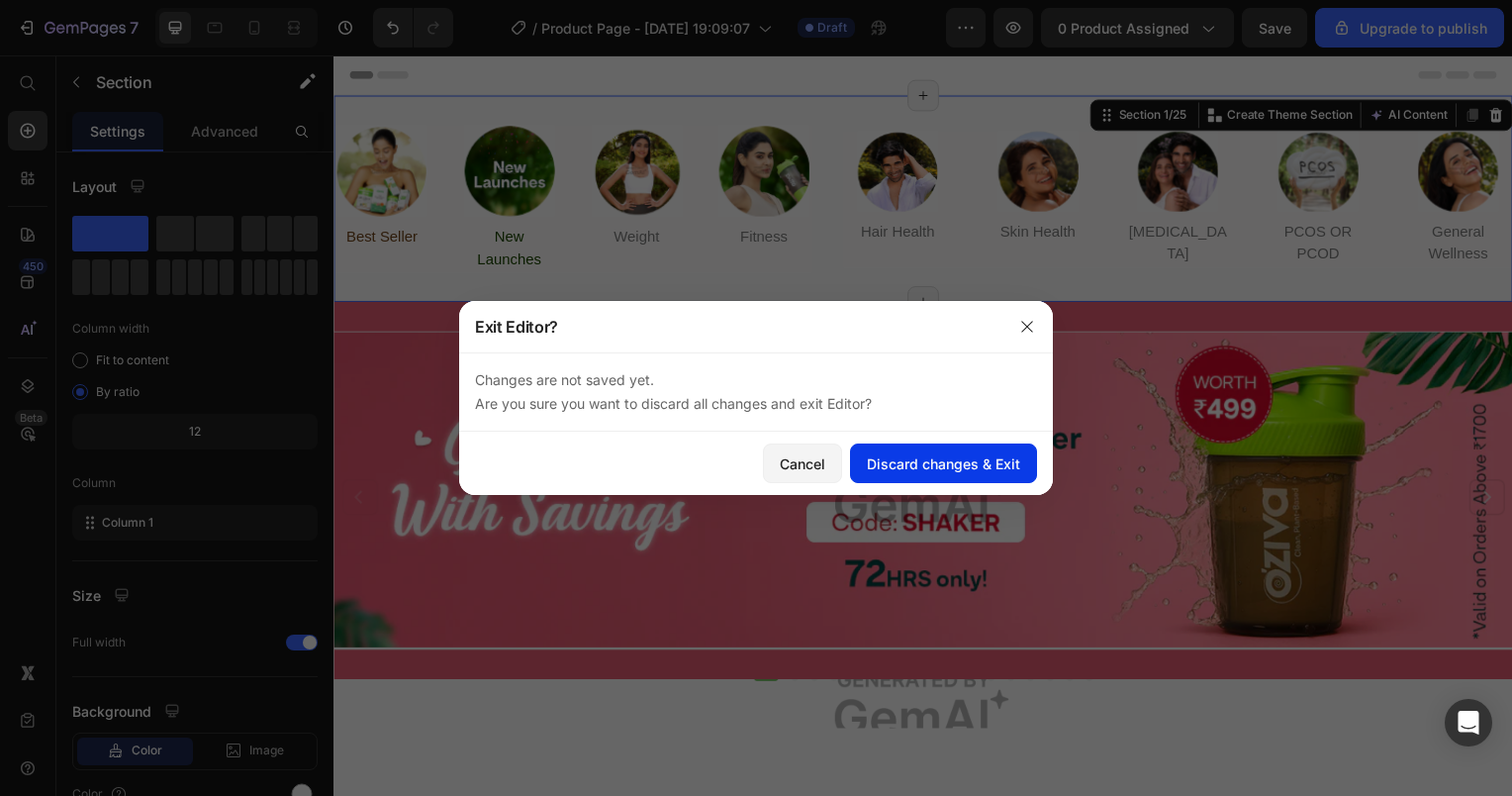click on "Discard changes & Exit" at bounding box center (943, 463) 